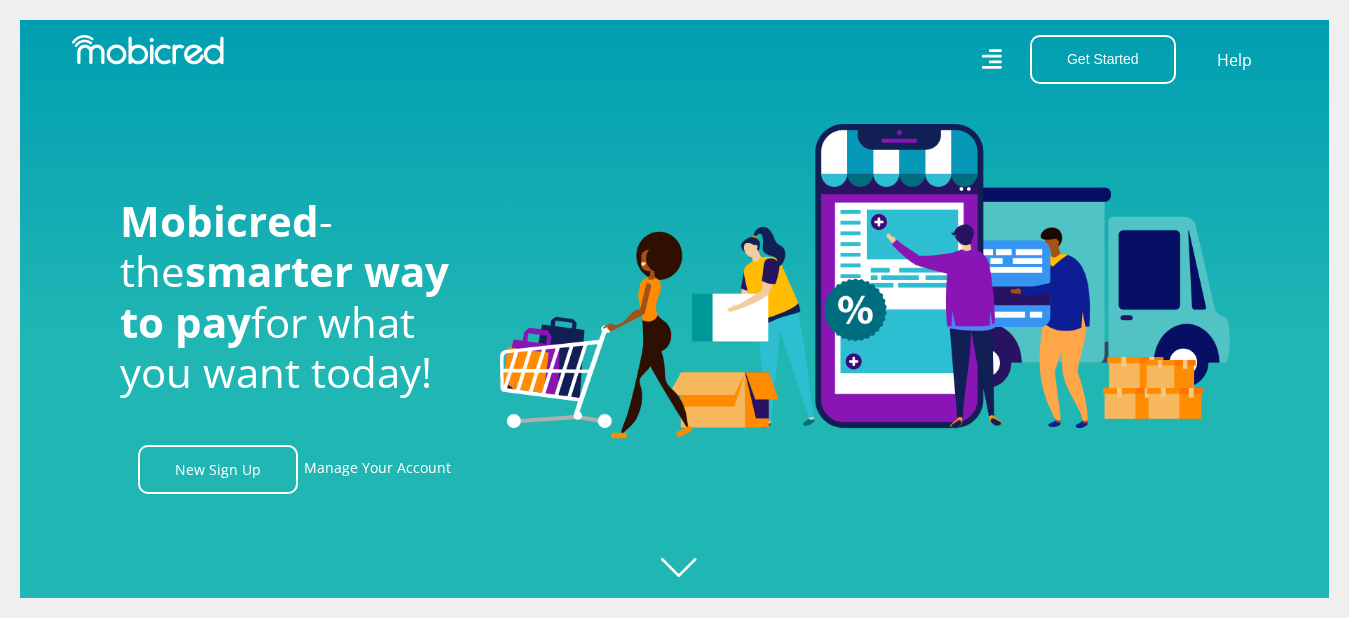 scroll, scrollTop: 0, scrollLeft: 0, axis: both 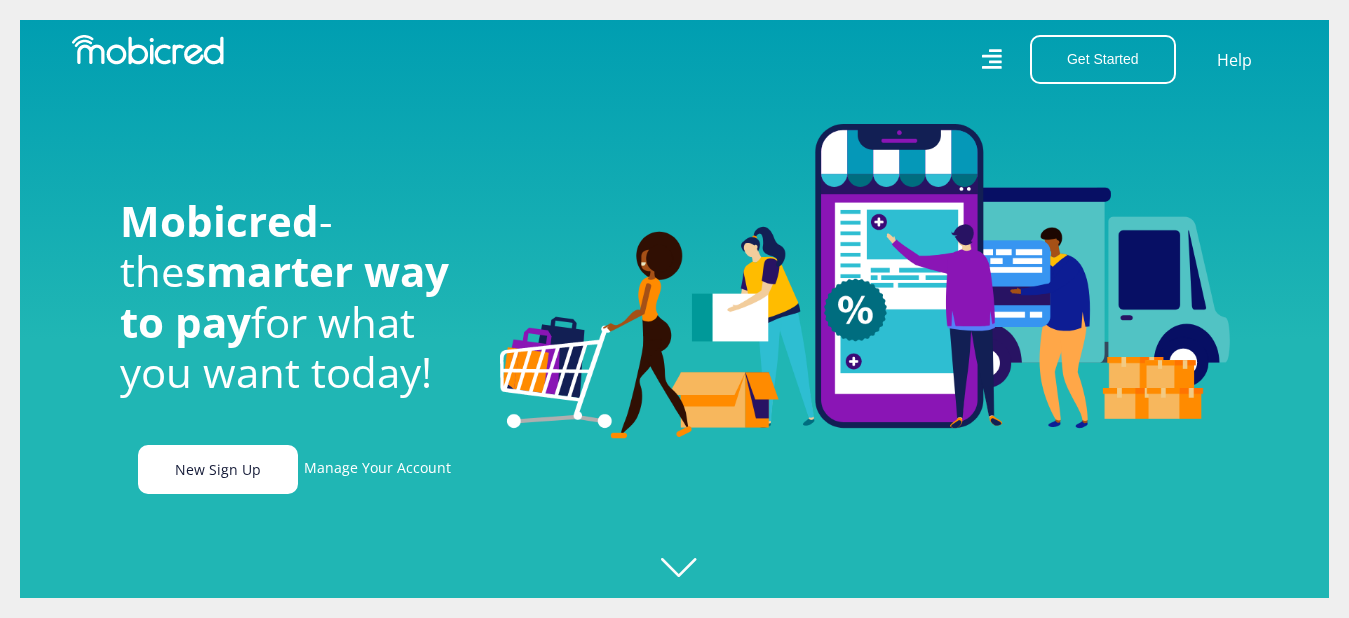 click on "New Sign Up" at bounding box center [218, 469] 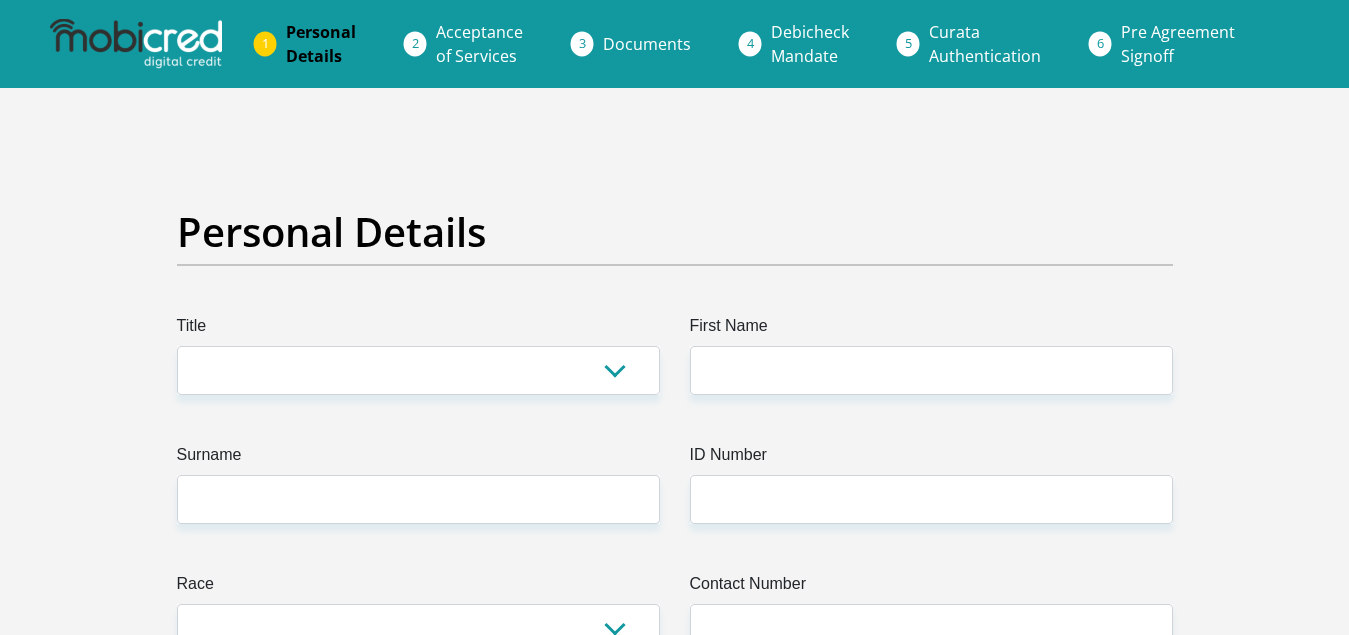 scroll, scrollTop: 0, scrollLeft: 0, axis: both 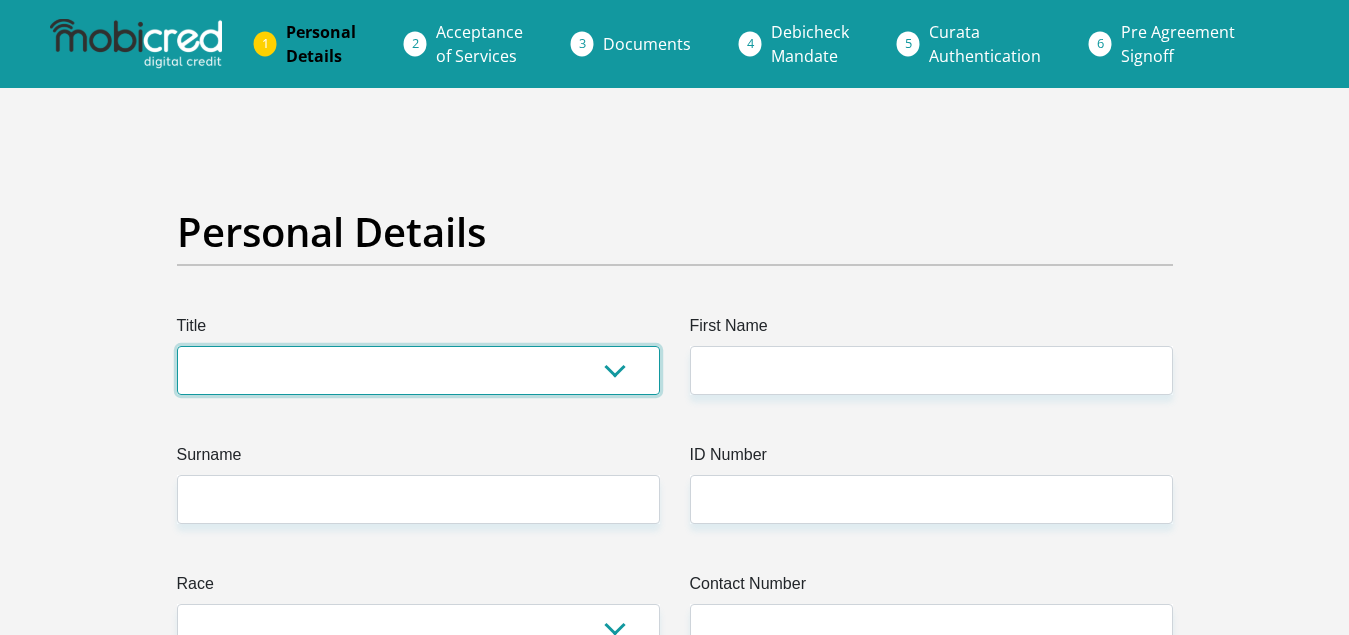 click on "Mr
Ms
Mrs
Dr
Other" at bounding box center (418, 370) 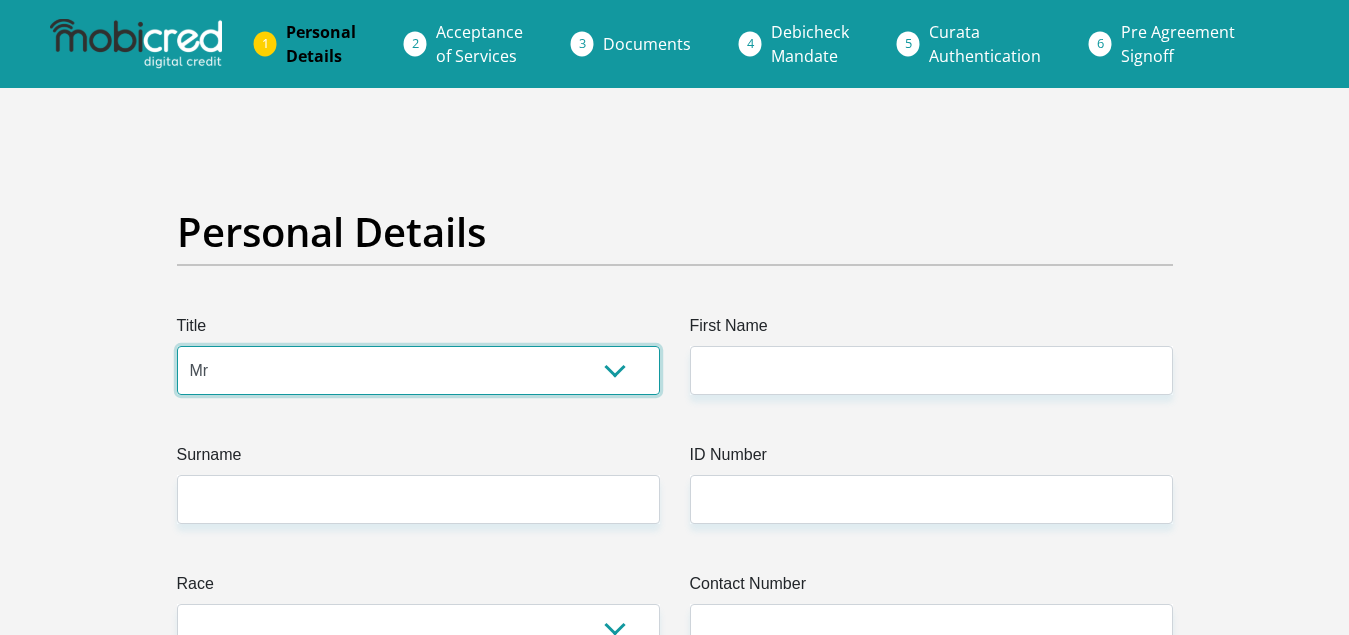 click on "Mr
Ms
Mrs
Dr
Other" at bounding box center [418, 370] 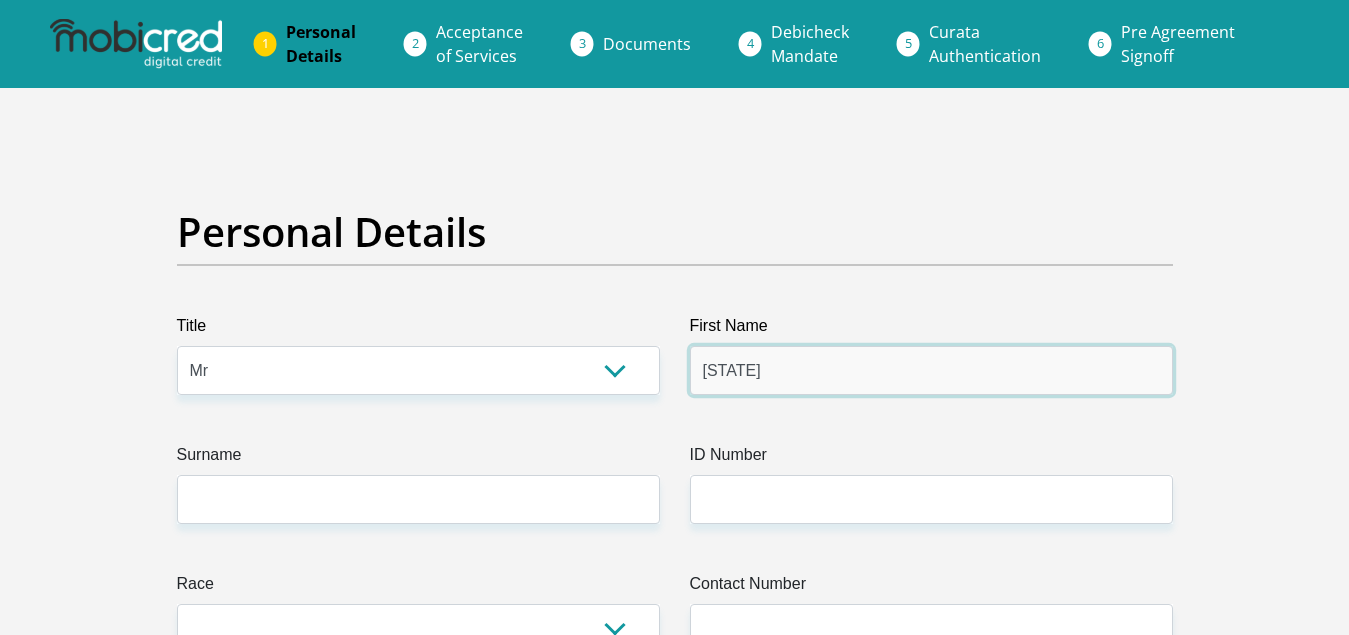 type on "y" 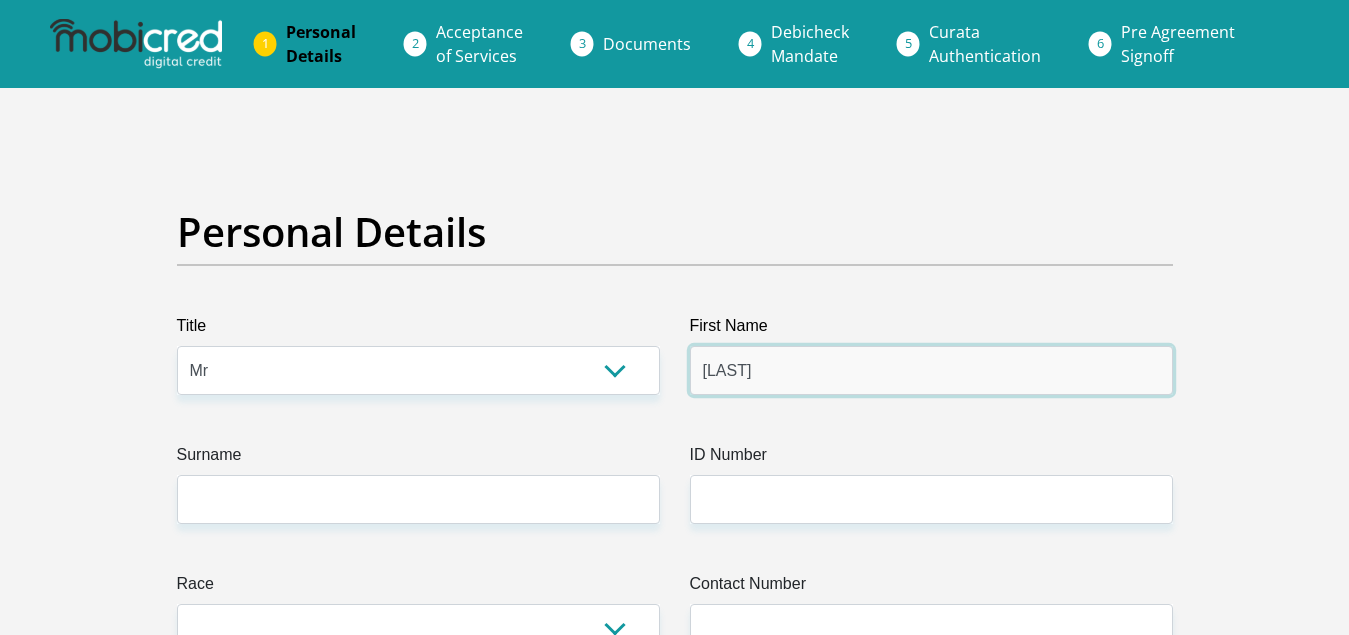 click on "[LAST]" at bounding box center (931, 370) 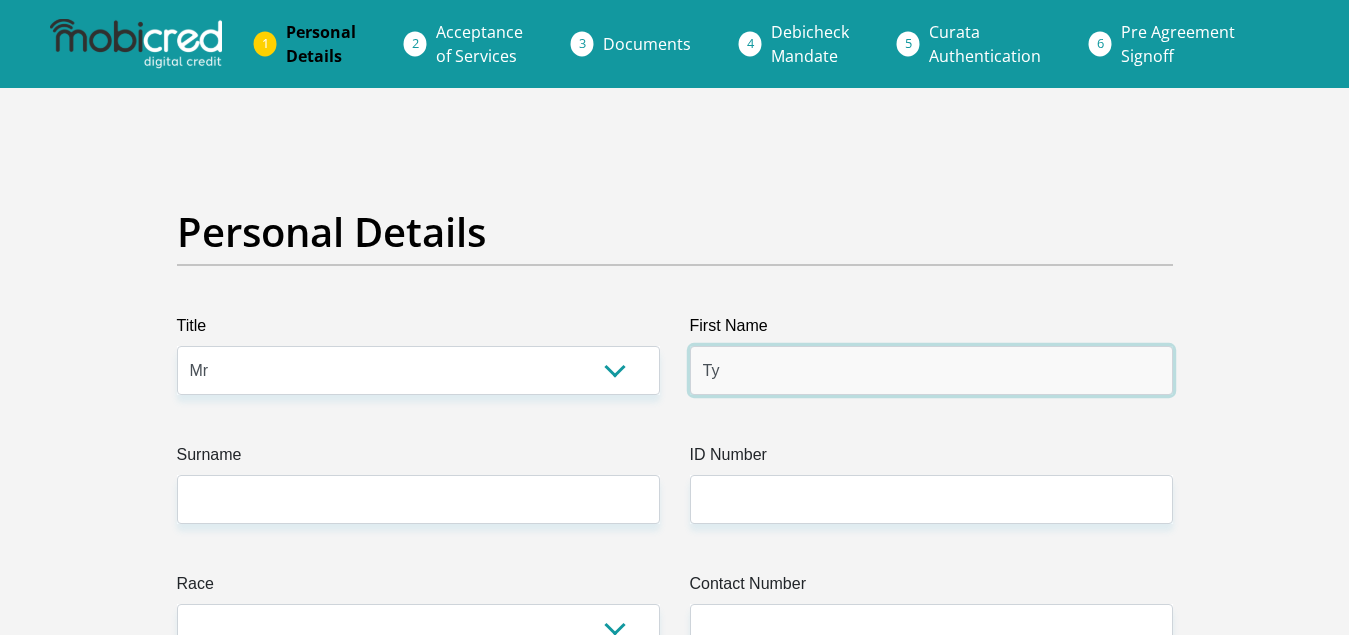 type on "T" 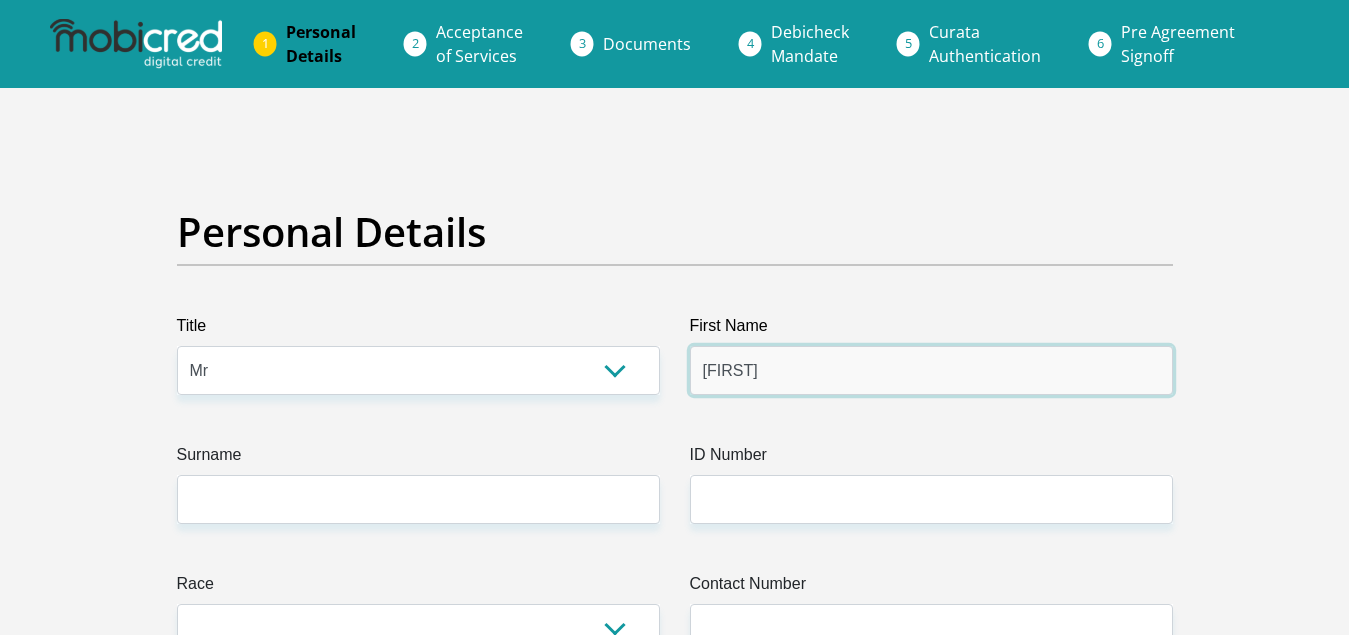 type on "[FIRST] [LAST]" 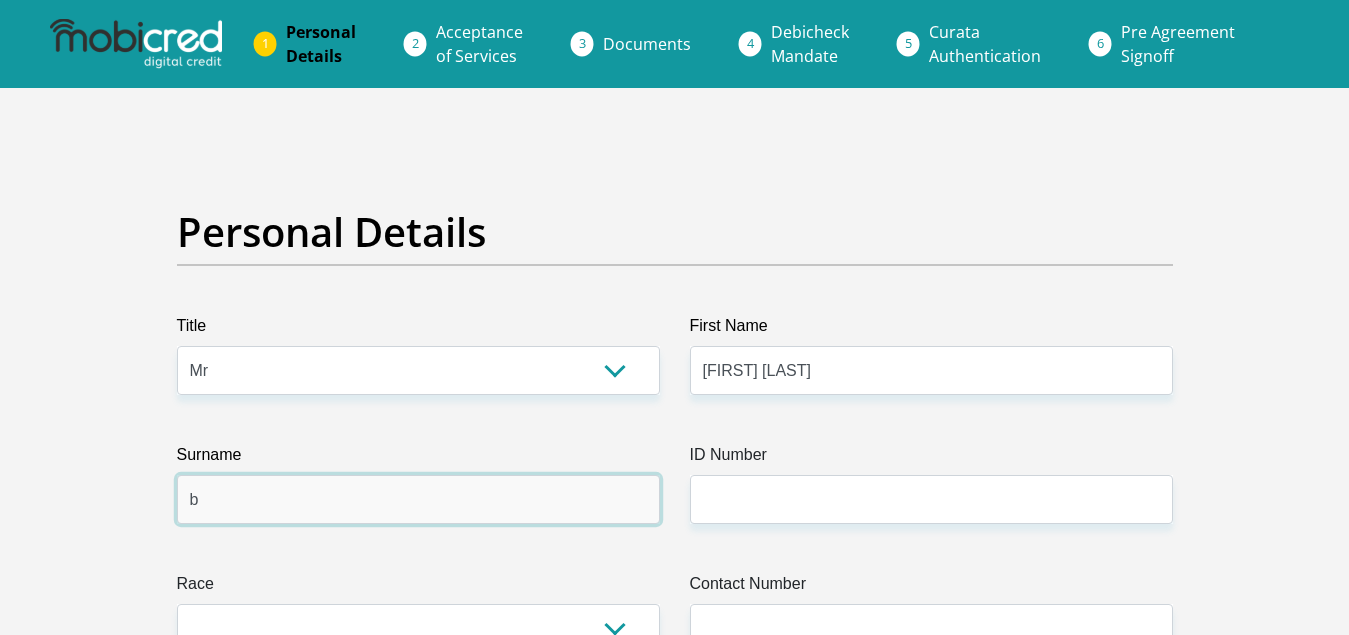 type on "[LAST]" 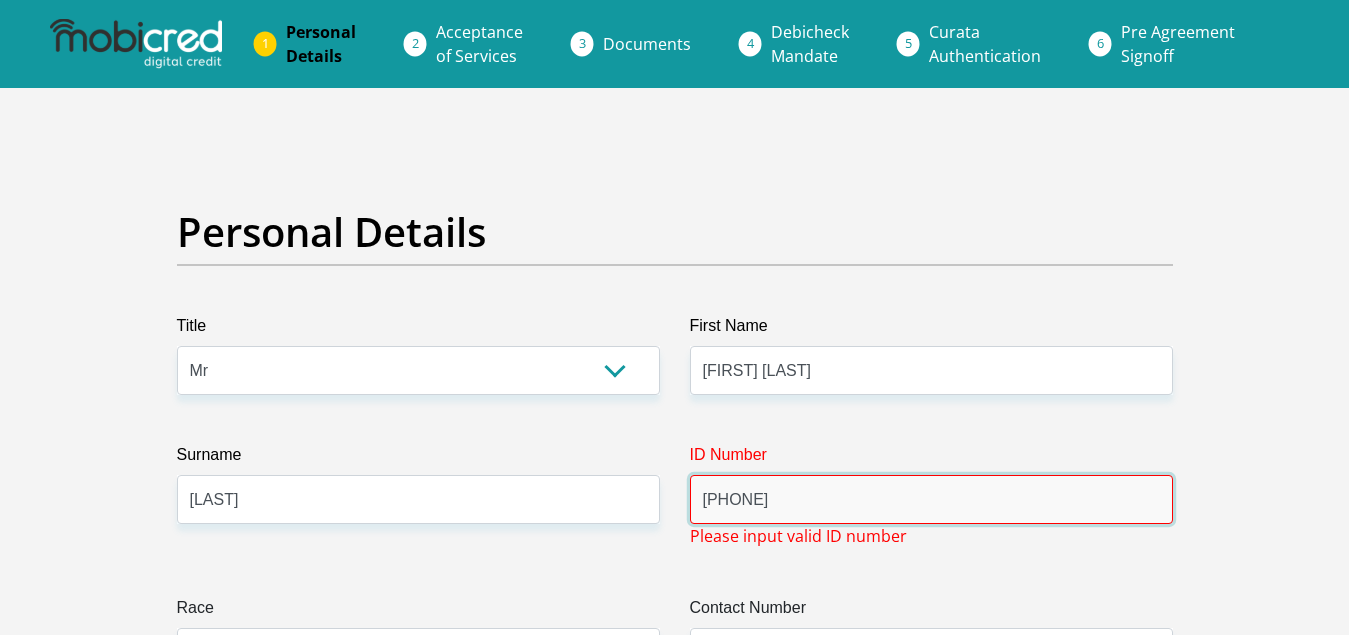 click on "[PHONE]" at bounding box center (931, 499) 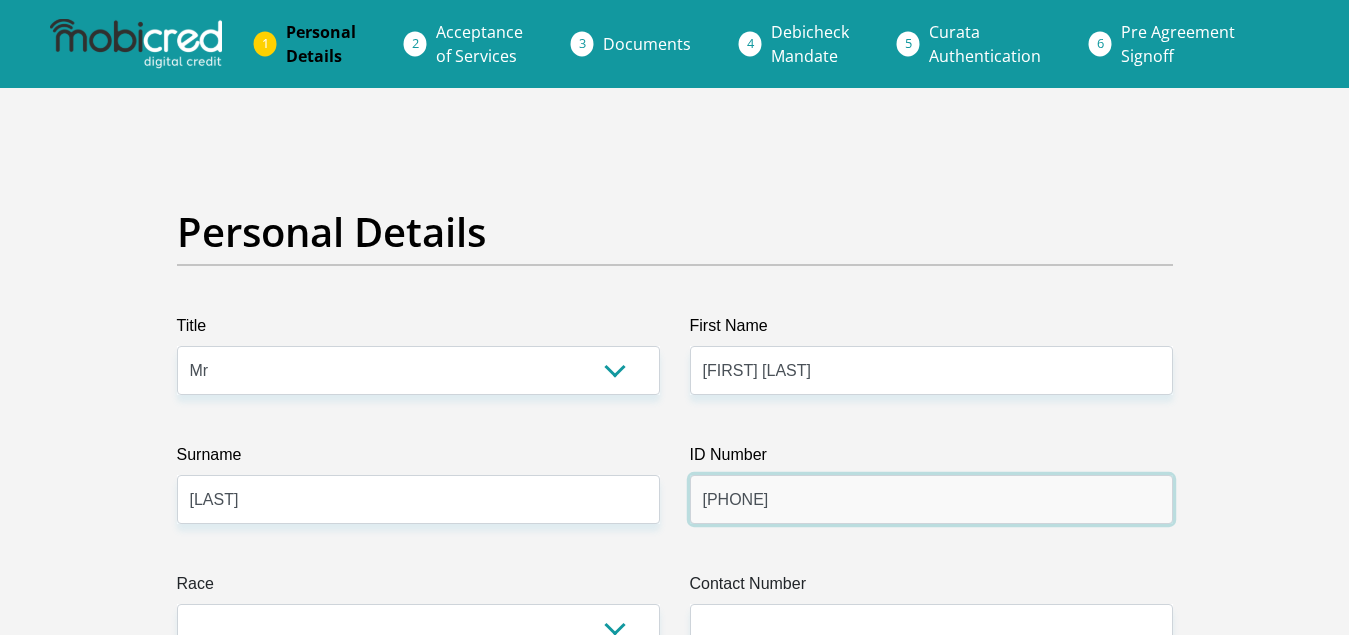type on "[PHONE]" 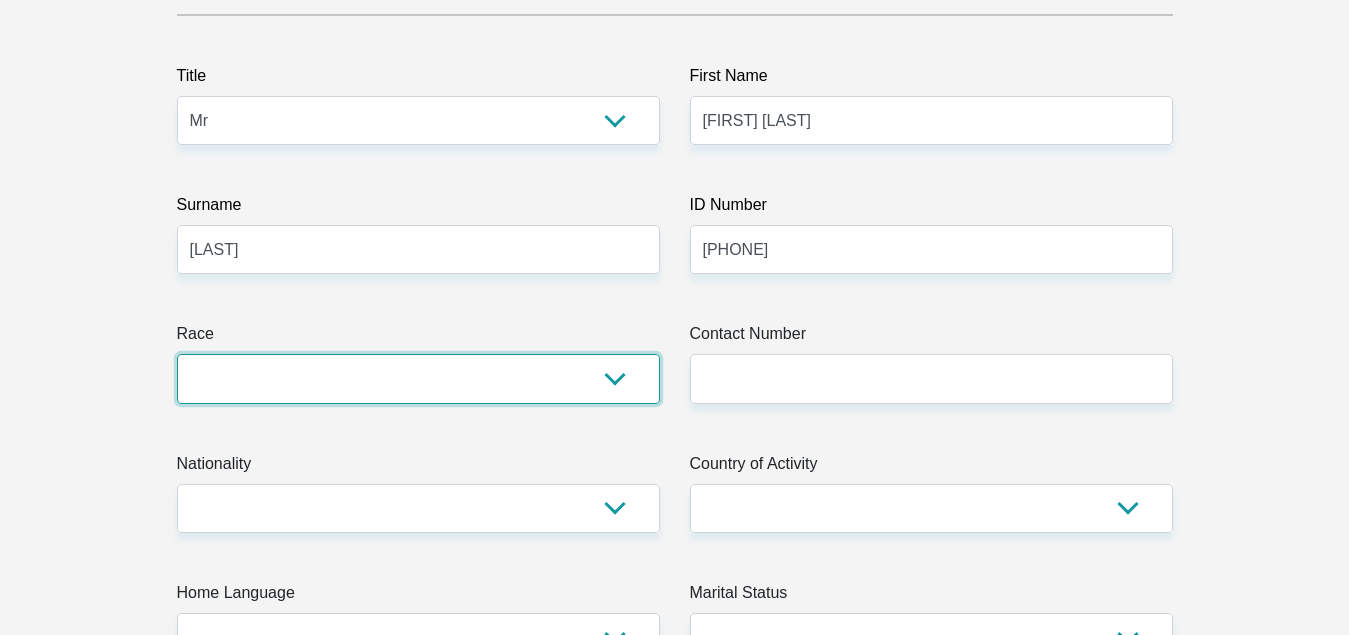 scroll, scrollTop: 318, scrollLeft: 0, axis: vertical 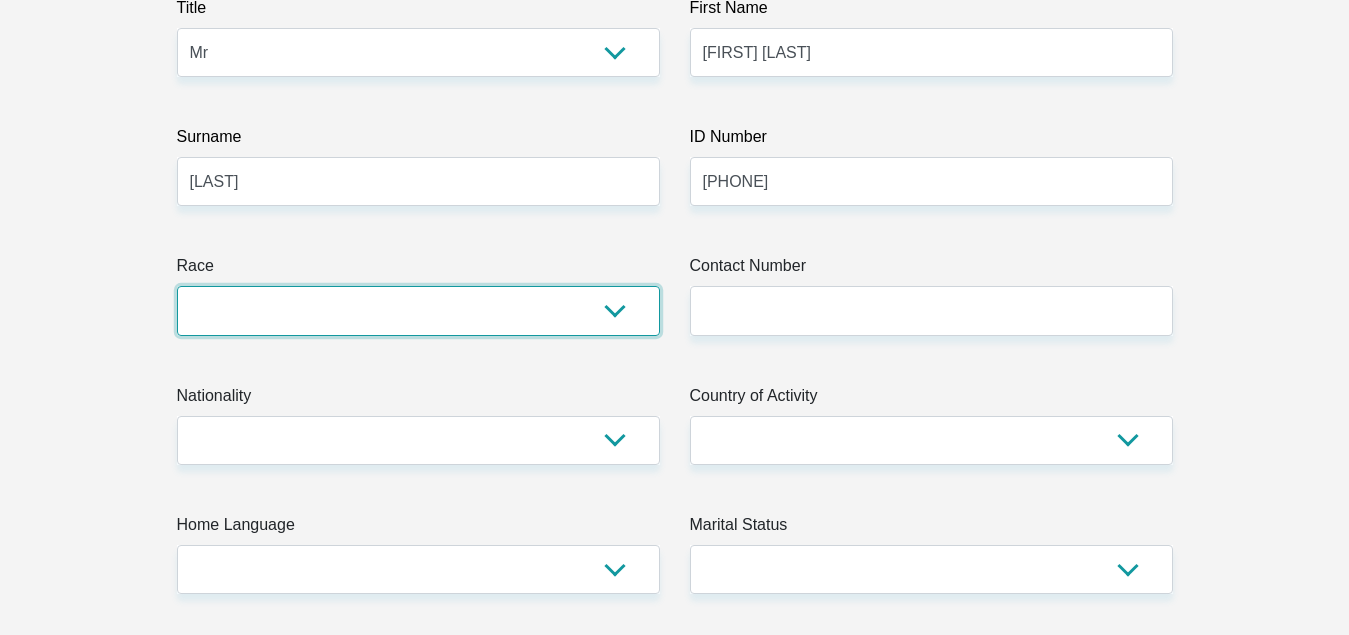 click on "Black
Coloured
Indian
White
Other" at bounding box center [418, 310] 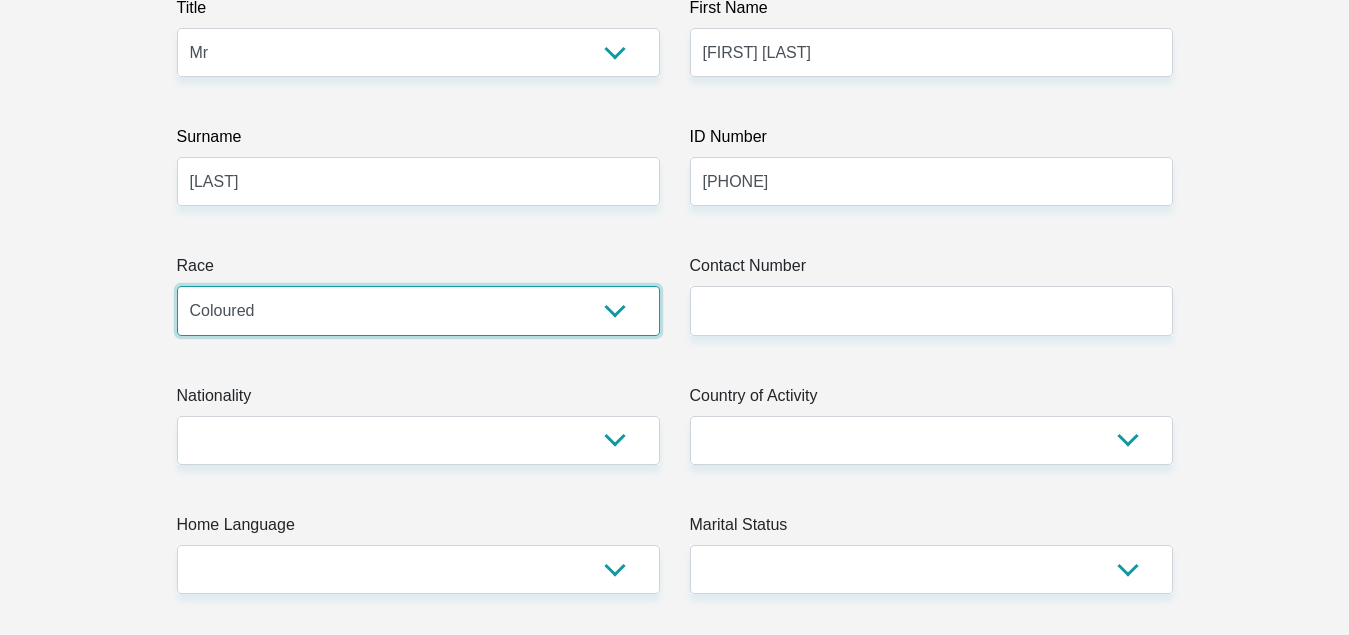 click on "Black
Coloured
Indian
White
Other" at bounding box center (418, 310) 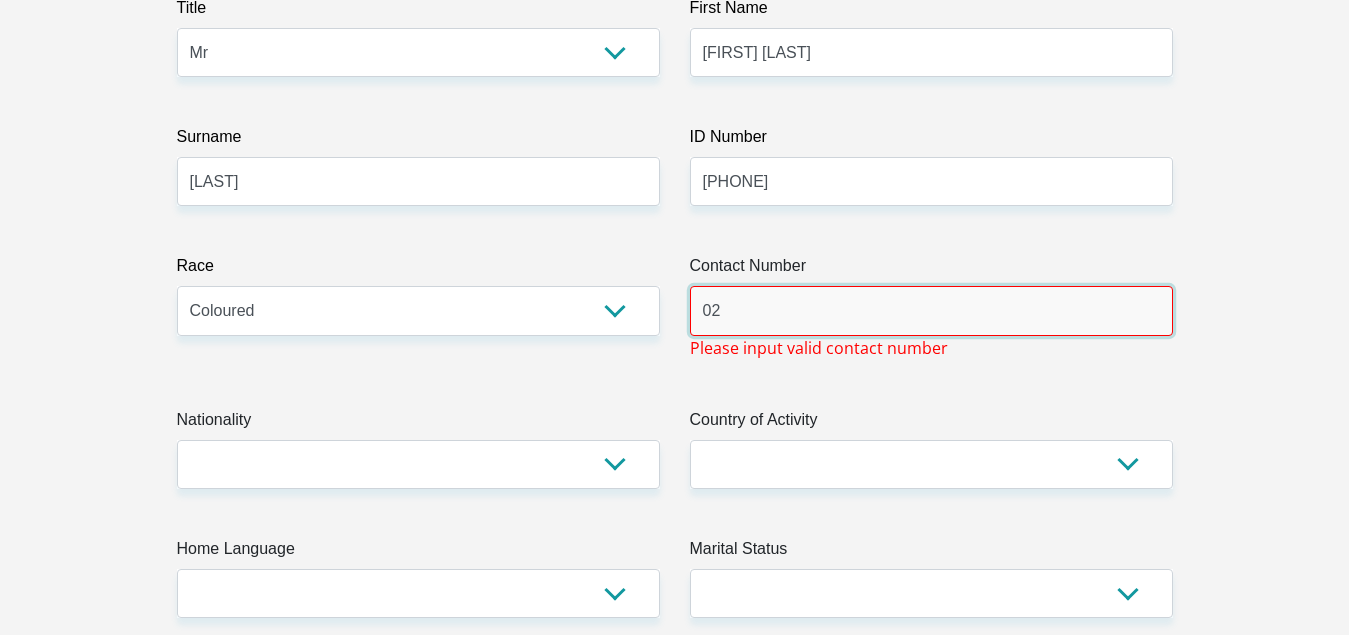 type on "0" 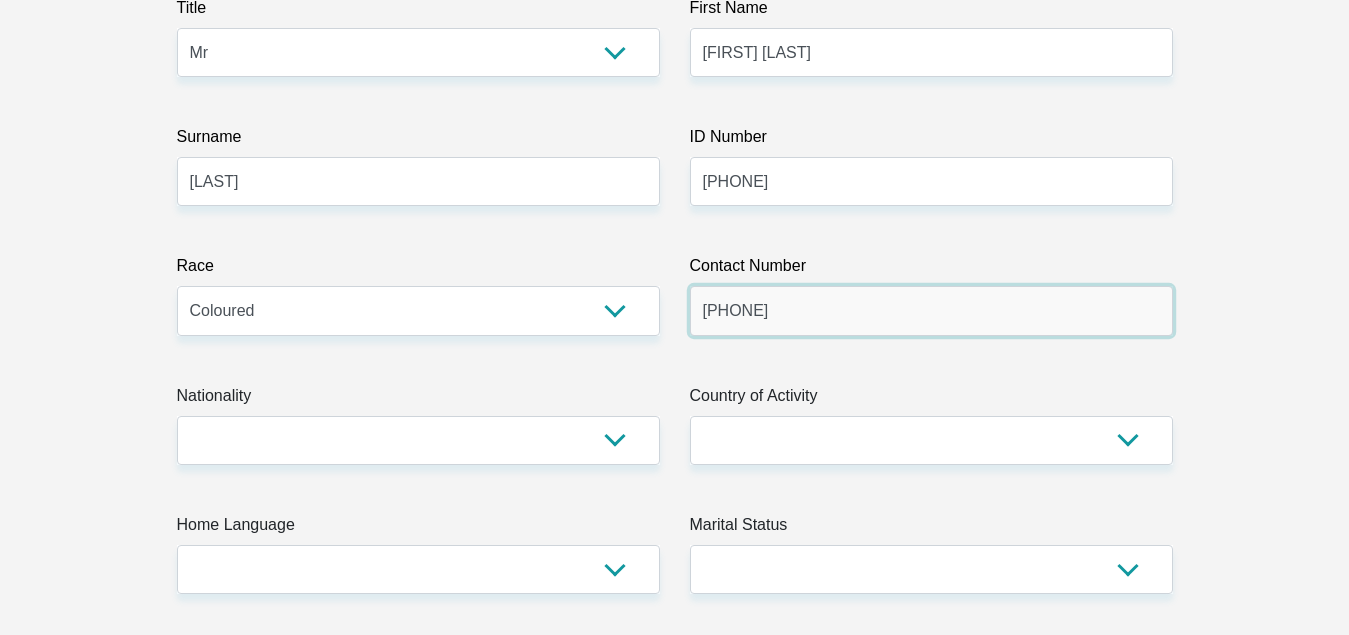 type on "[PHONE]" 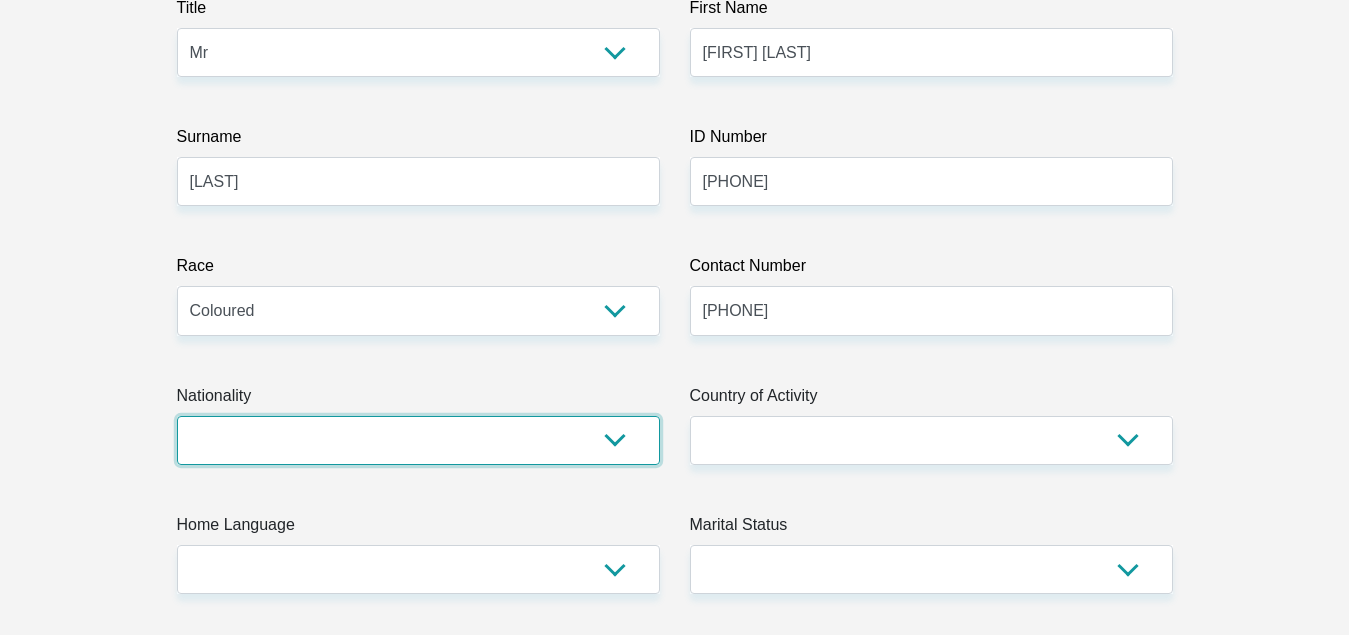 click on "South Africa
Afghanistan
Aland Islands
Albania
Algeria
America Samoa
American Virgin Islands
Andorra
Angola
Anguilla
Antarctica
Antigua and Barbuda
Argentina
Armenia
Aruba
Ascension Island
Australia
Austria
Azerbaijan
Bahamas
Bahrain
Bangladesh
Barbados
Chad" at bounding box center [418, 440] 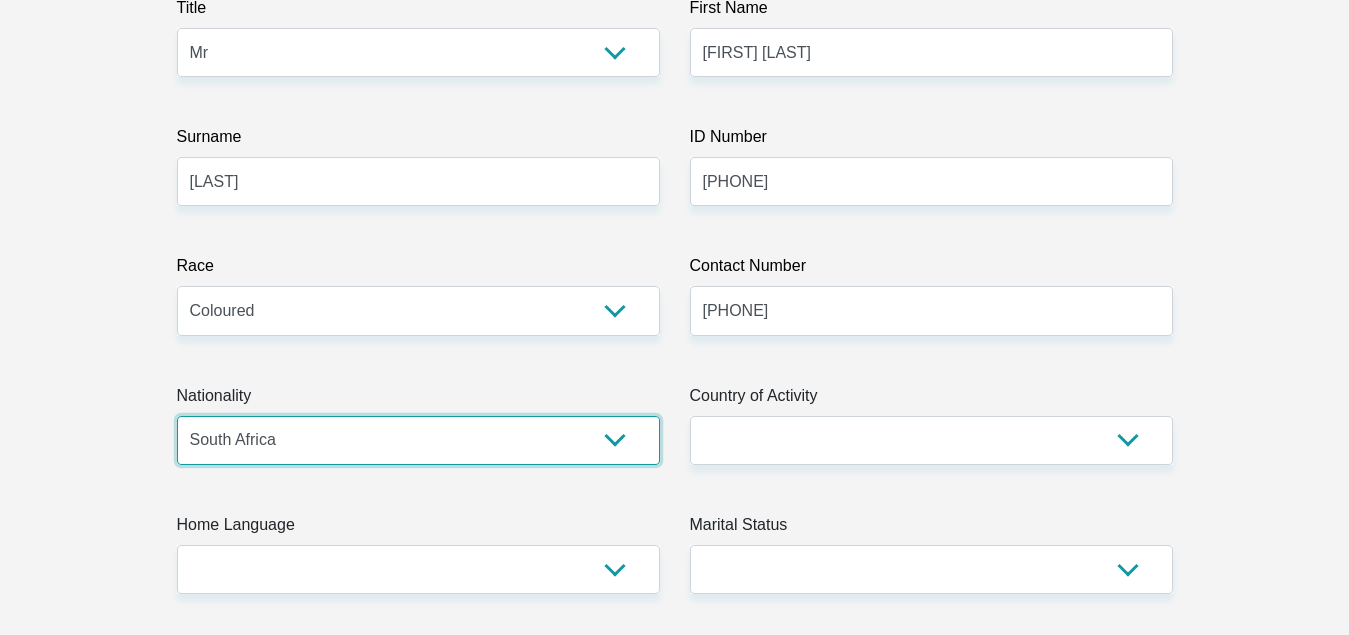 click on "South Africa
Afghanistan
Aland Islands
Albania
Algeria
America Samoa
American Virgin Islands
Andorra
Angola
Anguilla
Antarctica
Antigua and Barbuda
Argentina
Armenia
Aruba
Ascension Island
Australia
Austria
Azerbaijan
Bahamas
Bahrain
Bangladesh
Barbados
Chad" at bounding box center [418, 440] 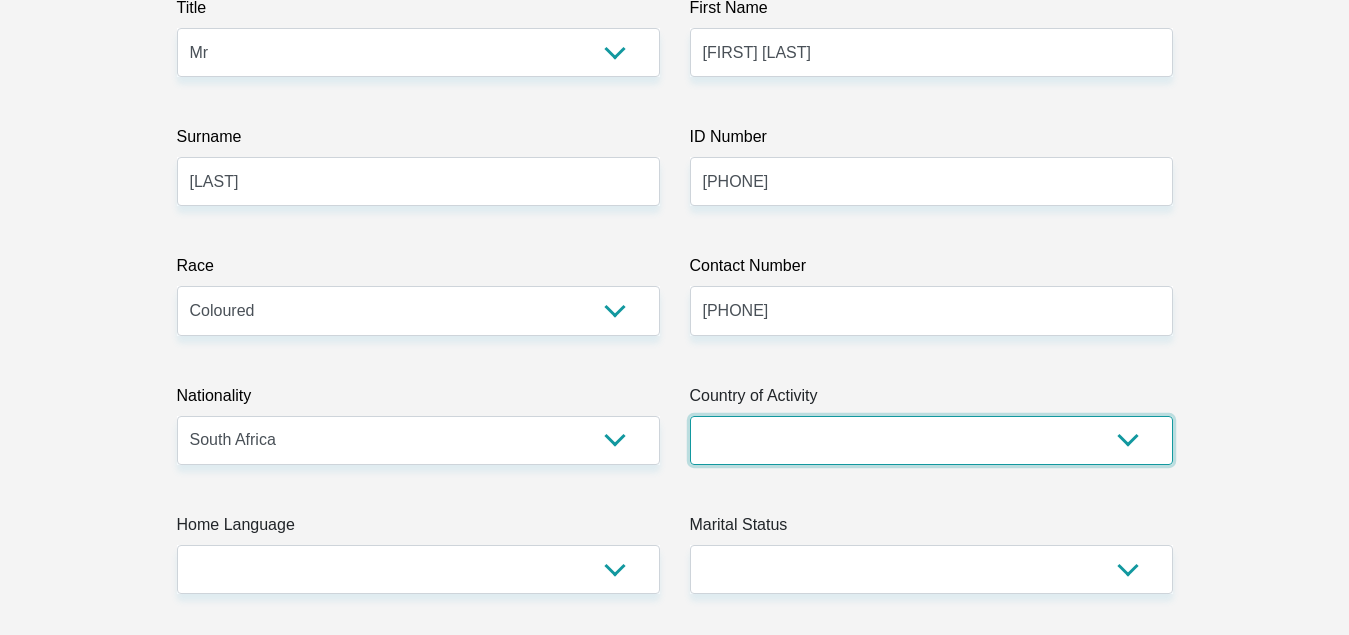 click on "South Africa
Afghanistan
Aland Islands
Albania
Algeria
America Samoa
American Virgin Islands
Andorra
Angola
Anguilla
Antarctica
Antigua and Barbuda
Argentina
Armenia
Aruba
Ascension Island
Australia
Austria
Azerbaijan
Chad" at bounding box center [931, 440] 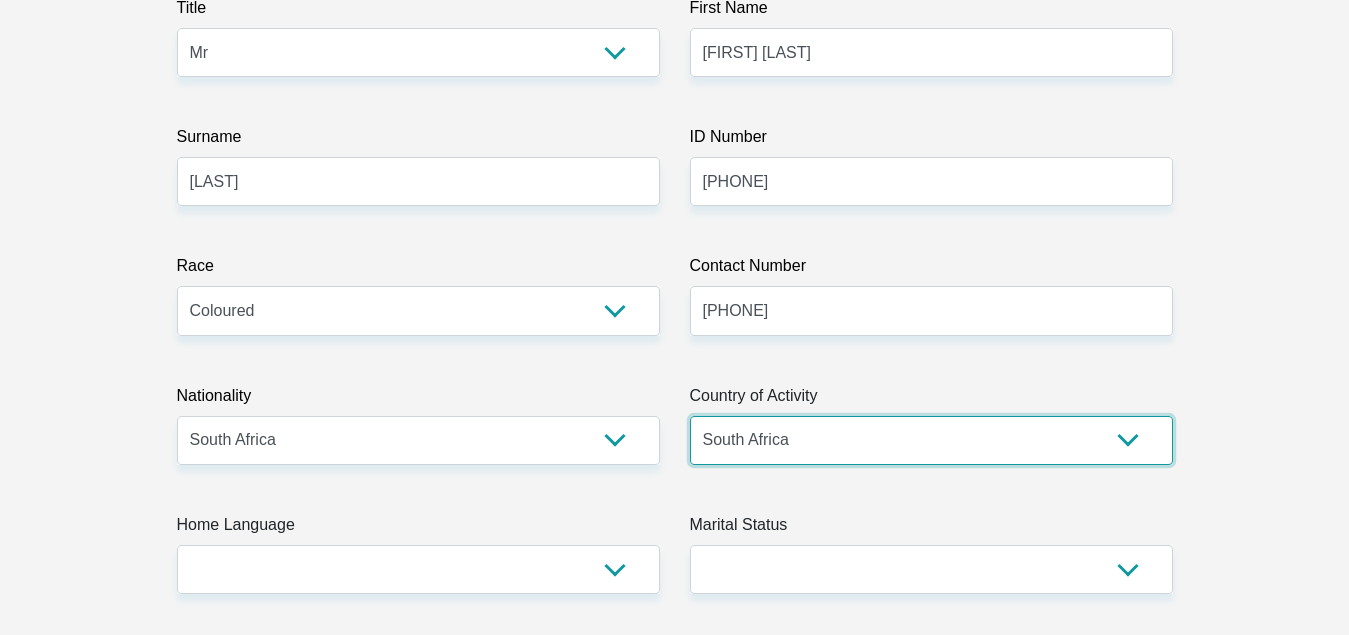 click on "South Africa
Afghanistan
Aland Islands
Albania
Algeria
America Samoa
American Virgin Islands
Andorra
Angola
Anguilla
Antarctica
Antigua and Barbuda
Argentina
Armenia
Aruba
Ascension Island
Australia
Austria
Azerbaijan
Chad" at bounding box center [931, 440] 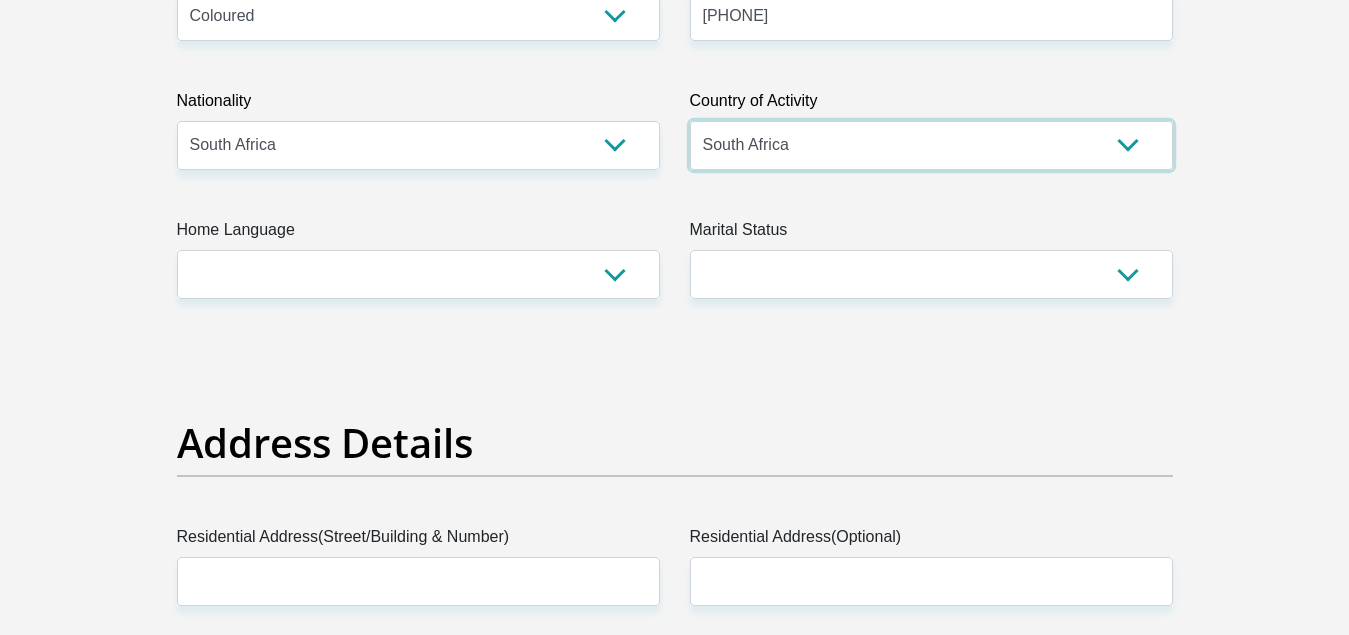 scroll, scrollTop: 618, scrollLeft: 0, axis: vertical 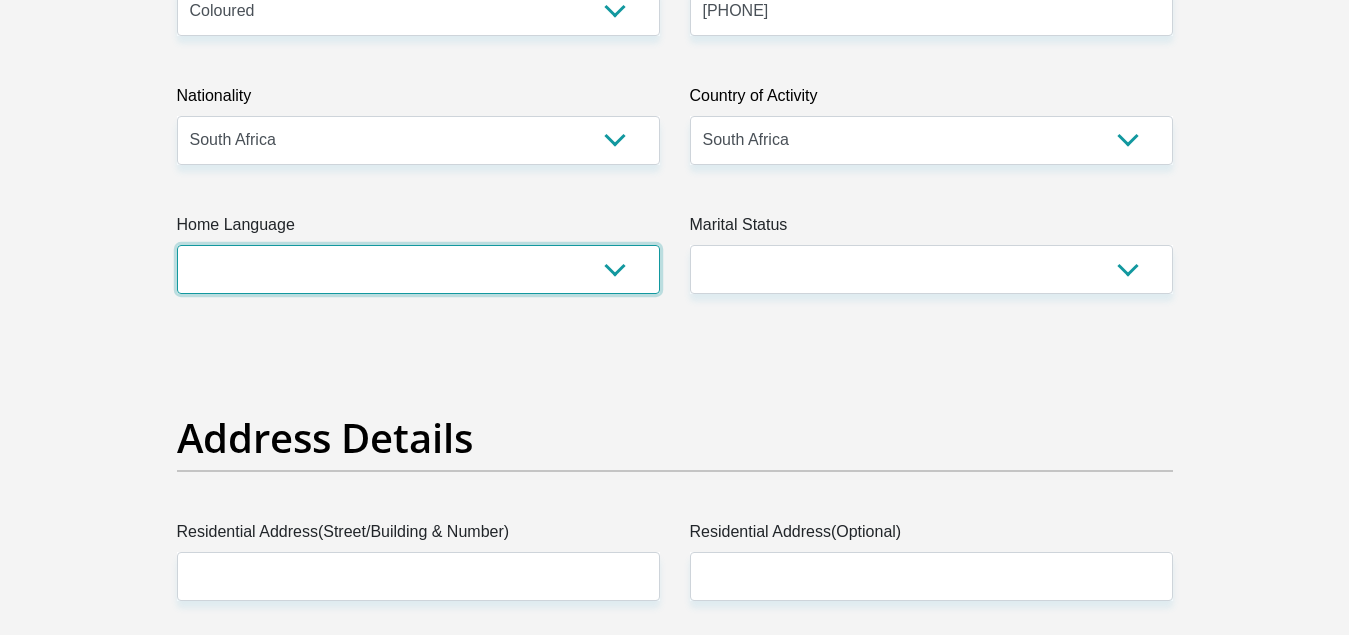 click on "Afrikaans
English
Sepedi
South Ndebele
Southern Sotho
Swati
Tsonga
Tswana
Venda
Xhosa
Zulu
Other" at bounding box center [418, 269] 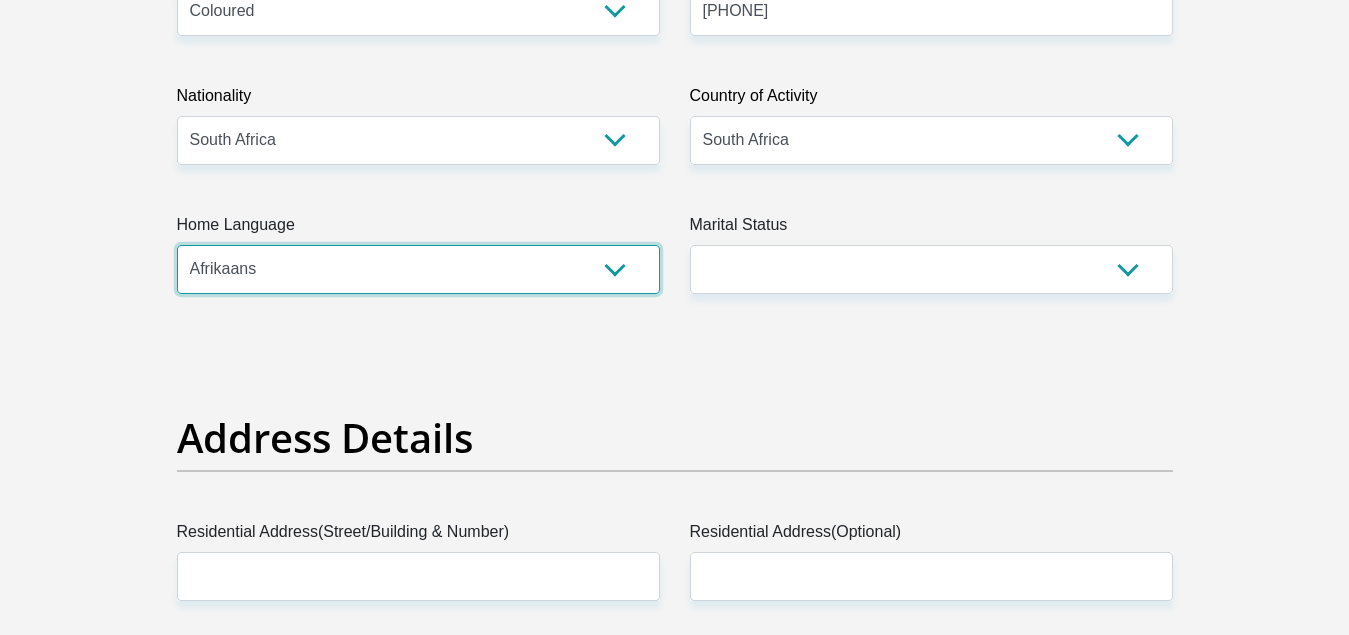 click on "Afrikaans
English
Sepedi
South Ndebele
Southern Sotho
Swati
Tsonga
Tswana
Venda
Xhosa
Zulu
Other" at bounding box center [418, 269] 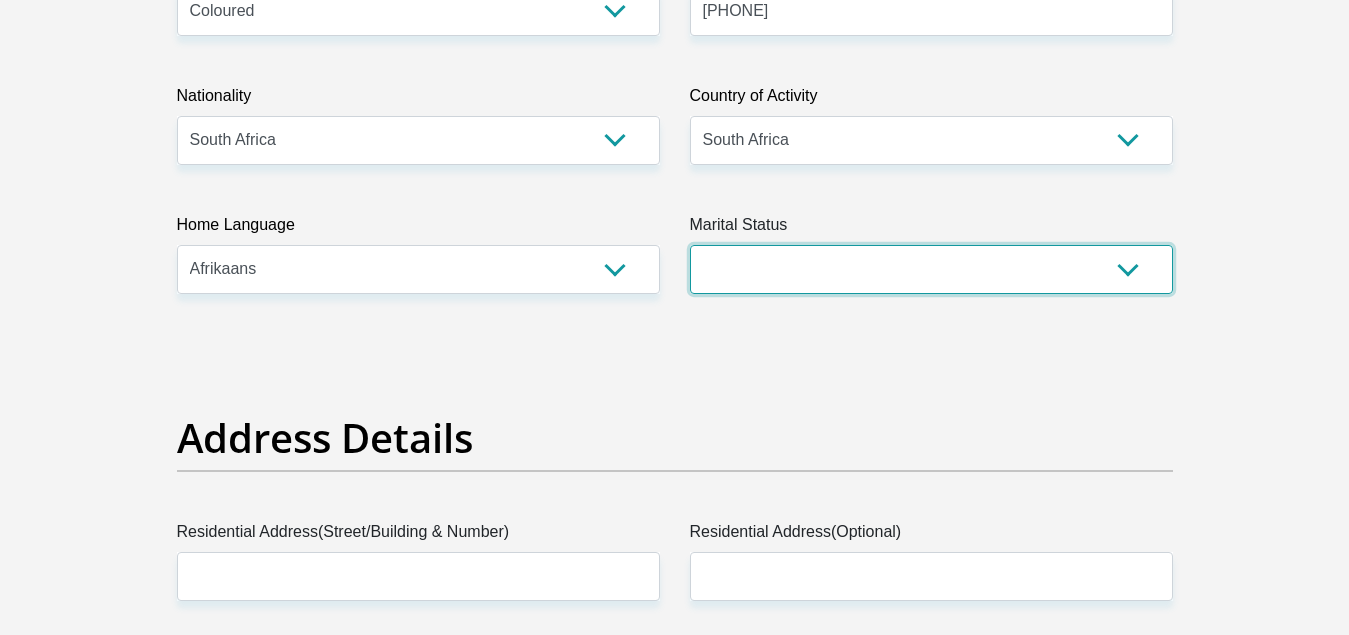 click on "Married ANC
Single
Divorced
Widowed
Married COP or Customary Law" at bounding box center [931, 269] 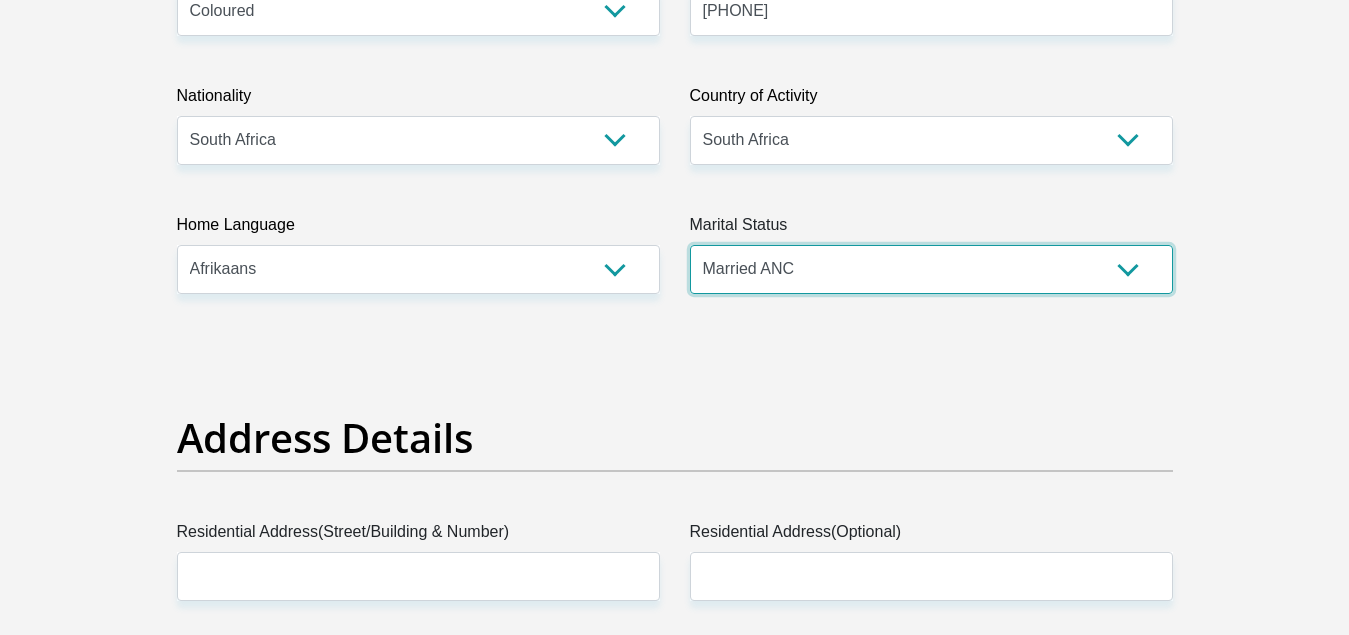 click on "Married ANC
Single
Divorced
Widowed
Married COP or Customary Law" at bounding box center [931, 269] 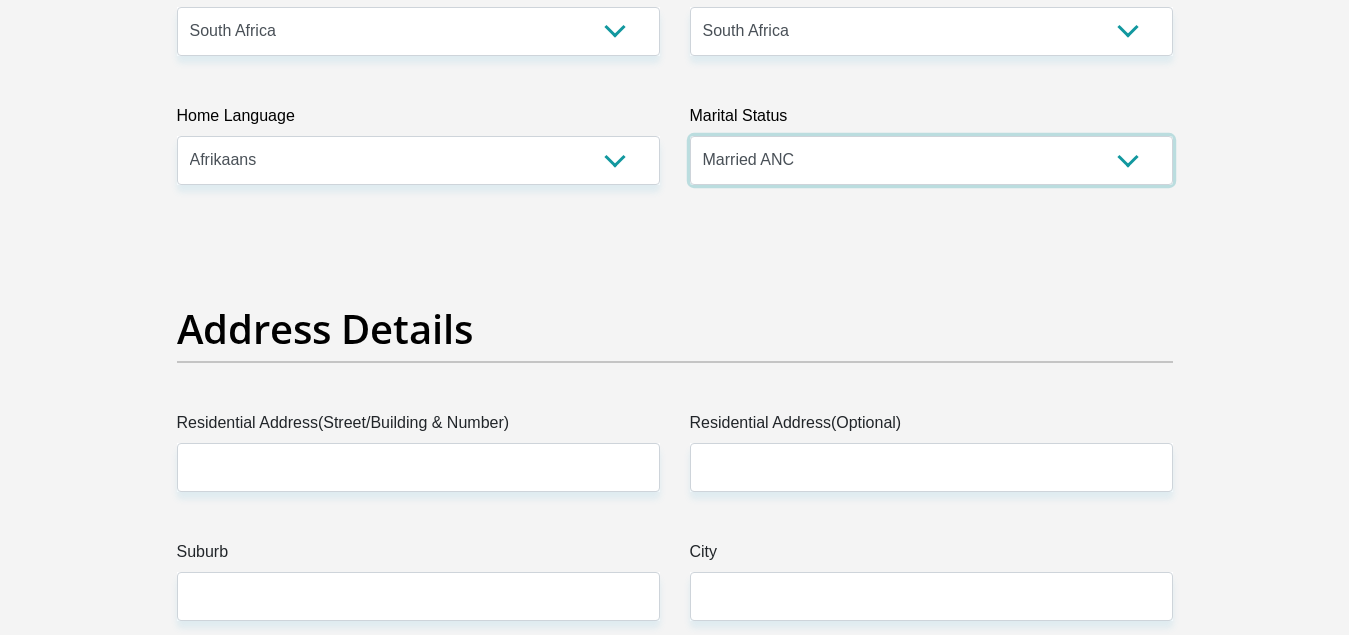 scroll, scrollTop: 718, scrollLeft: 0, axis: vertical 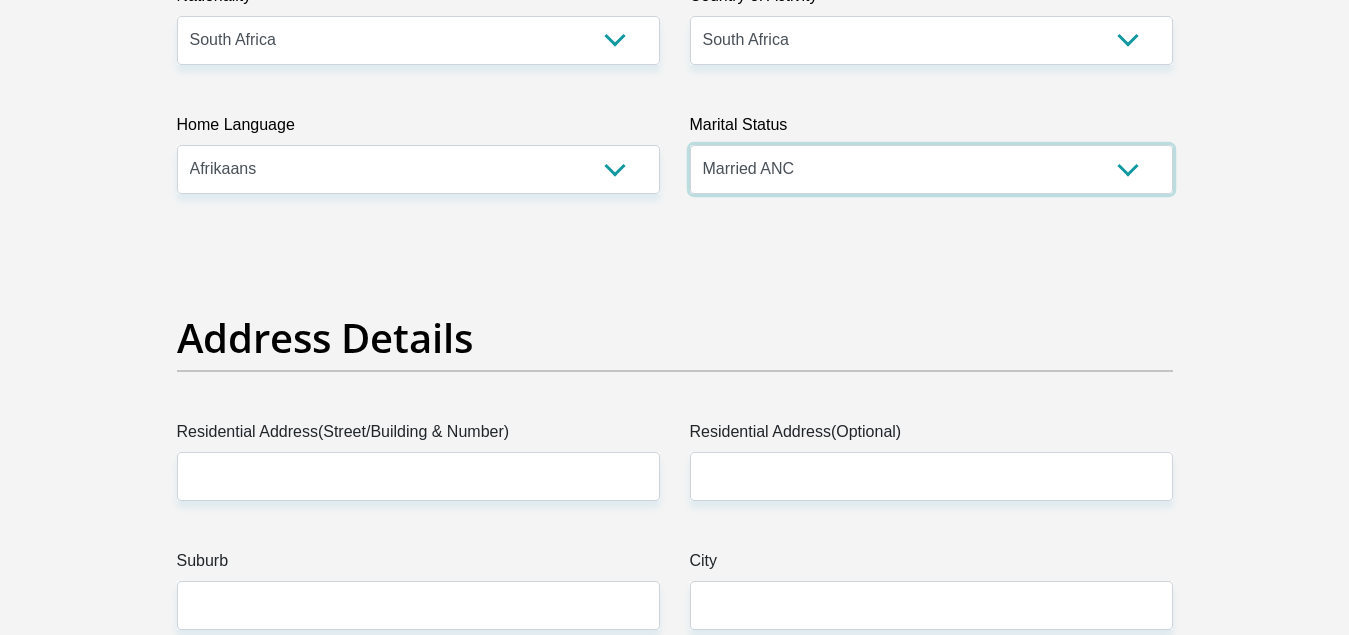 click on "Married ANC
Single
Divorced
Widowed
Married COP or Customary Law" at bounding box center (931, 169) 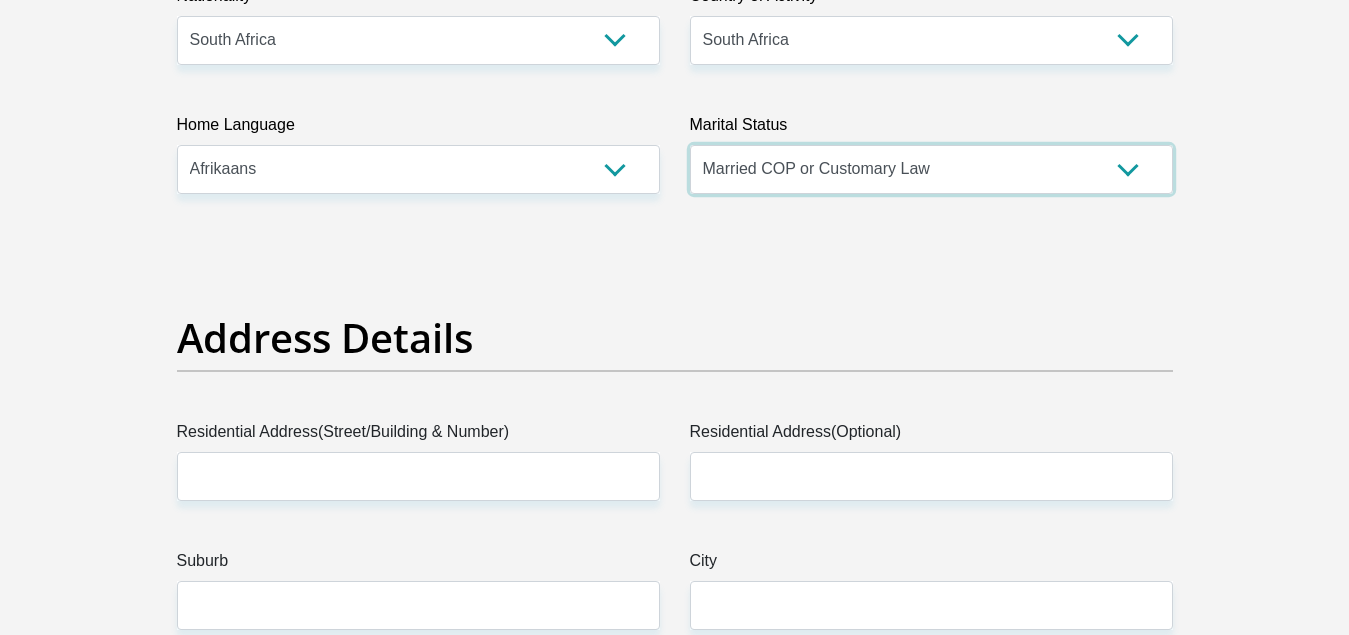 click on "Married ANC
Single
Divorced
Widowed
Married COP or Customary Law" at bounding box center [931, 169] 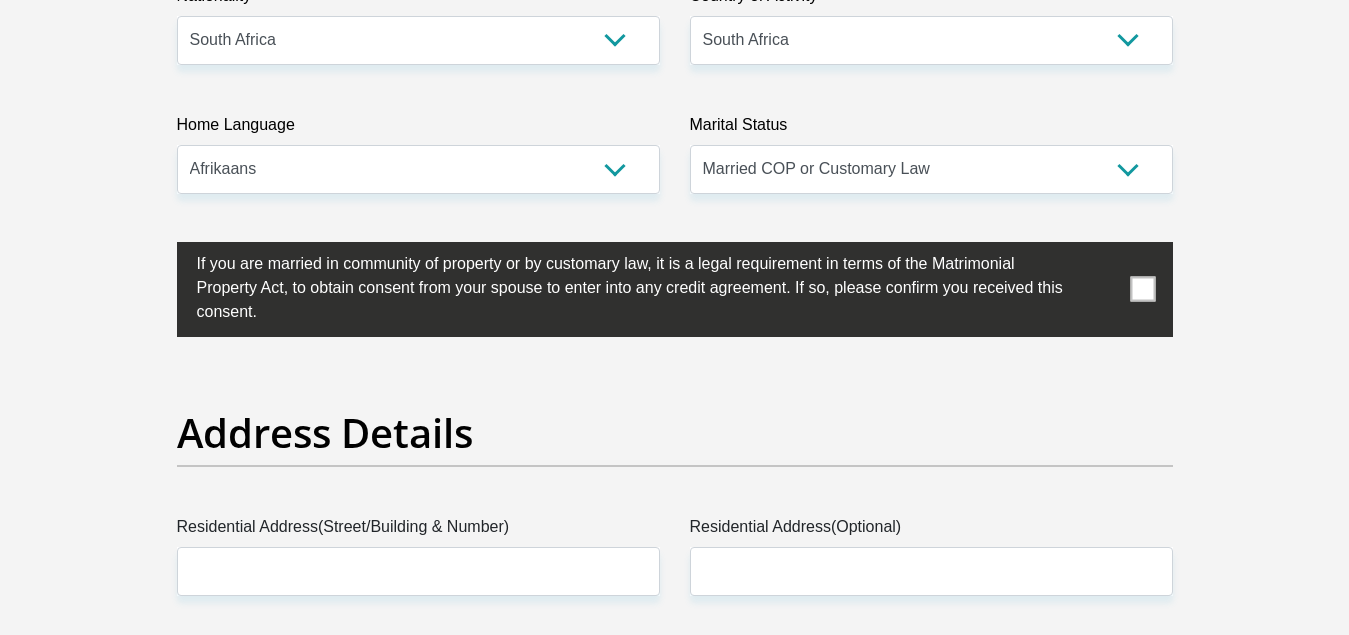 click at bounding box center (1142, 289) 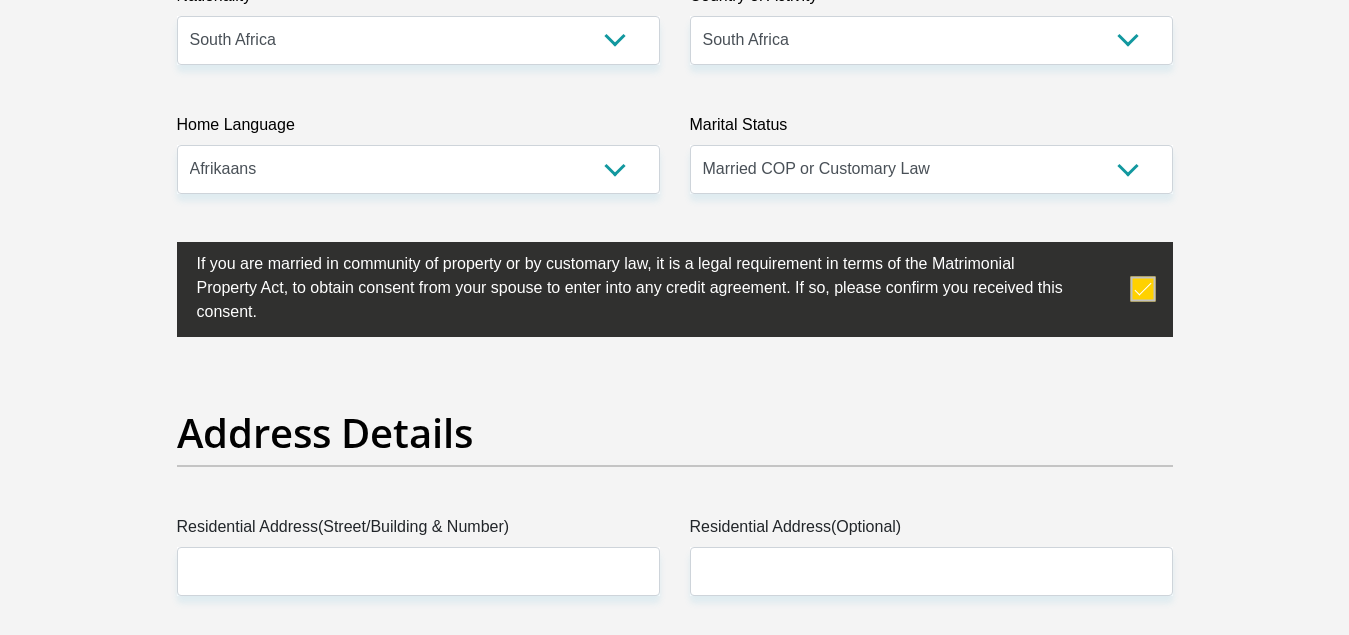 click at bounding box center (1142, 289) 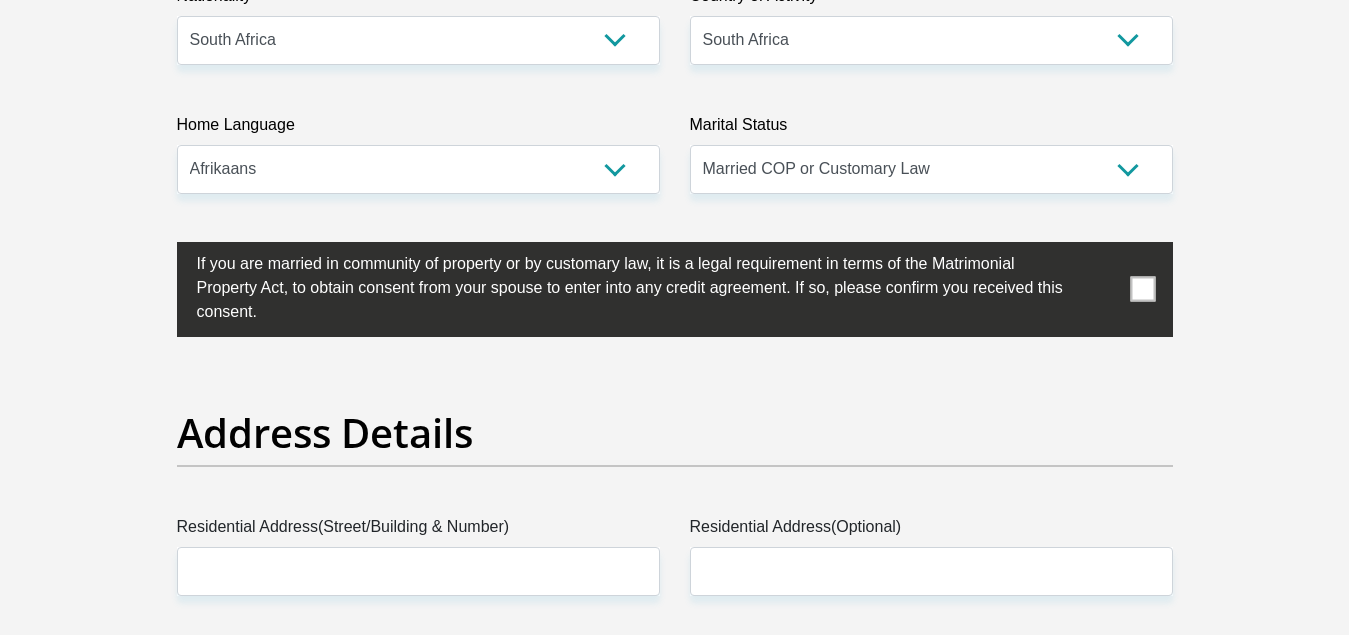 click at bounding box center (1142, 289) 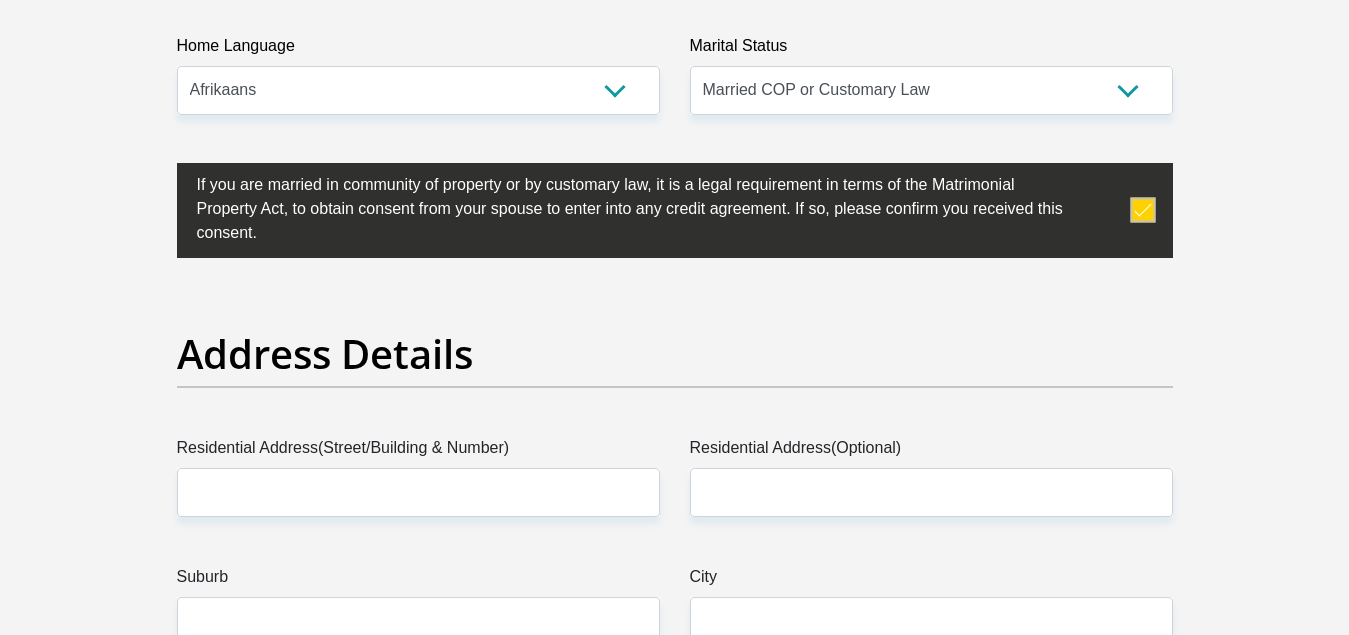 scroll, scrollTop: 1118, scrollLeft: 0, axis: vertical 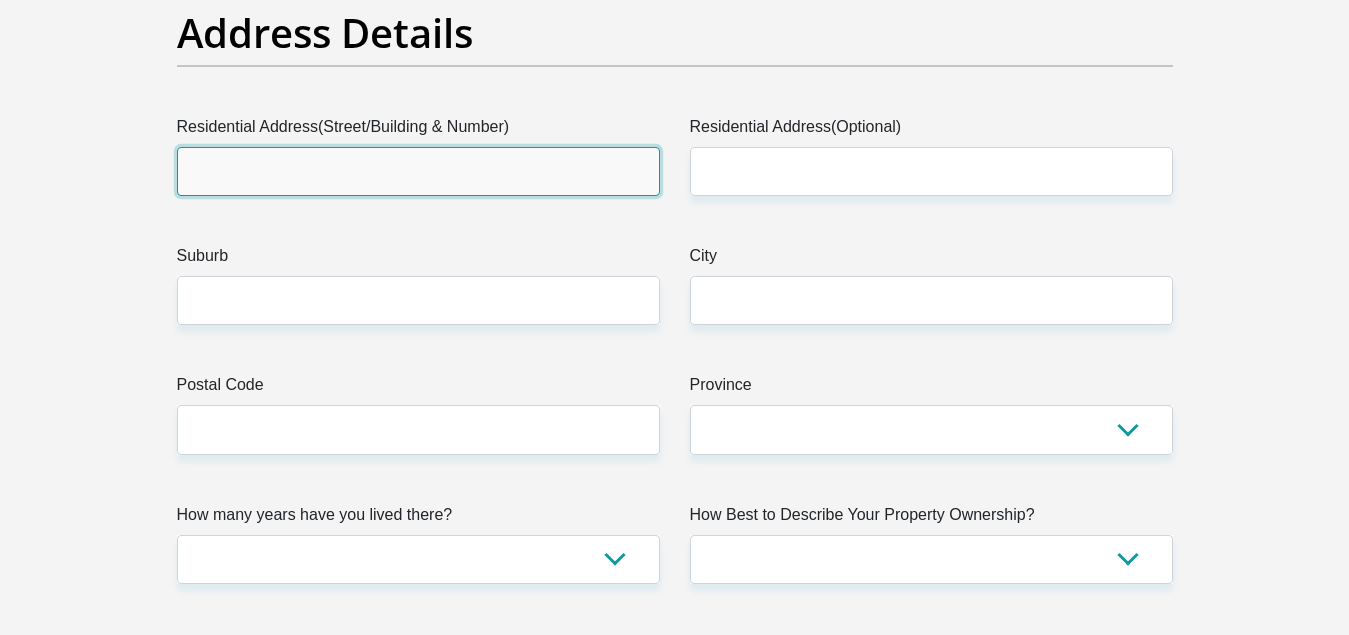 click on "Residential Address(Street/Building & Number)" at bounding box center [418, 171] 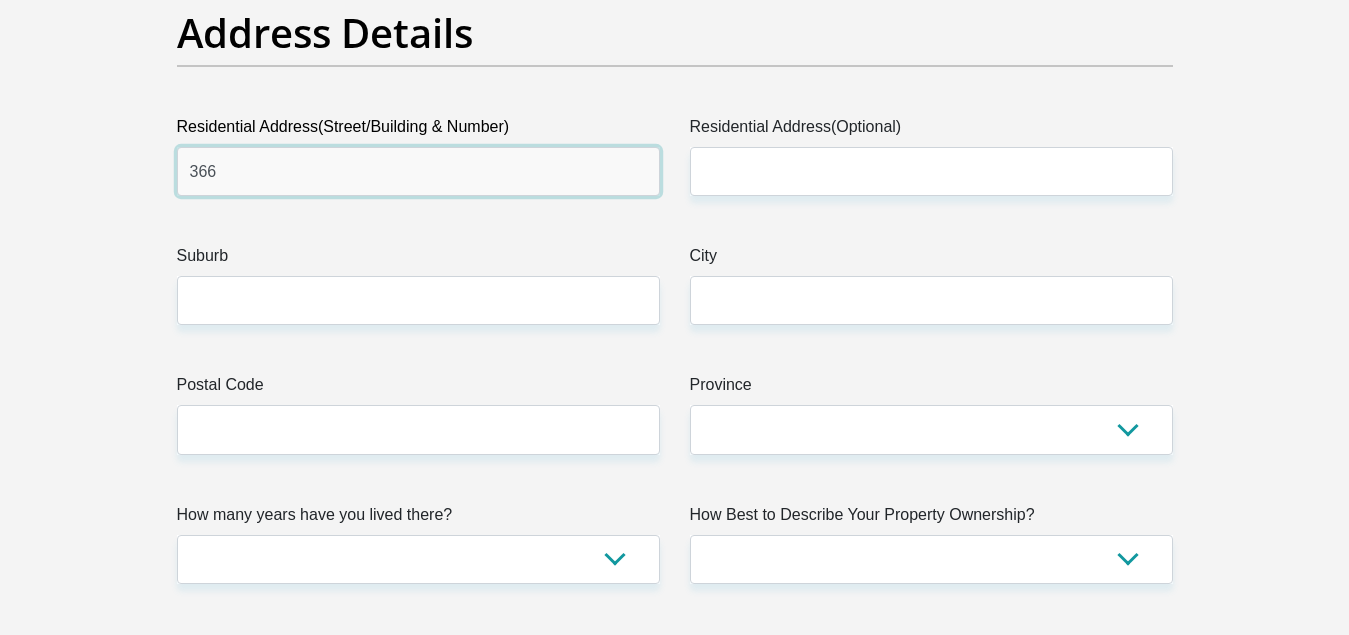 type on "366" 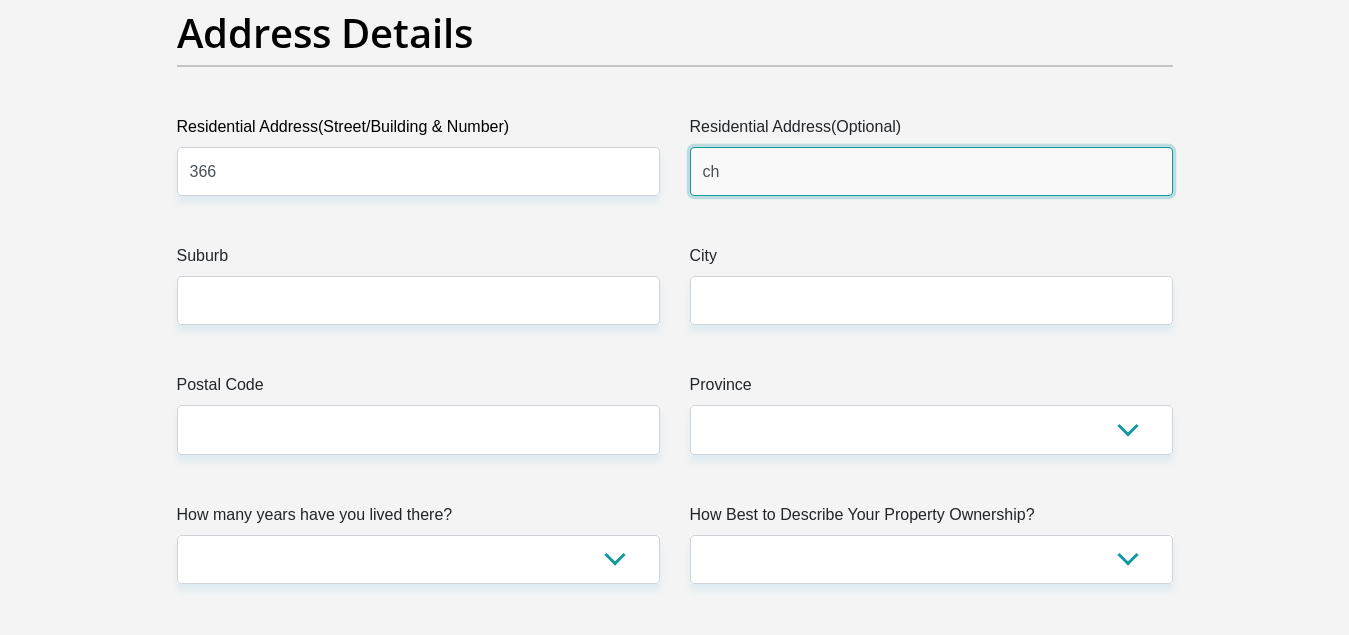 type on "c" 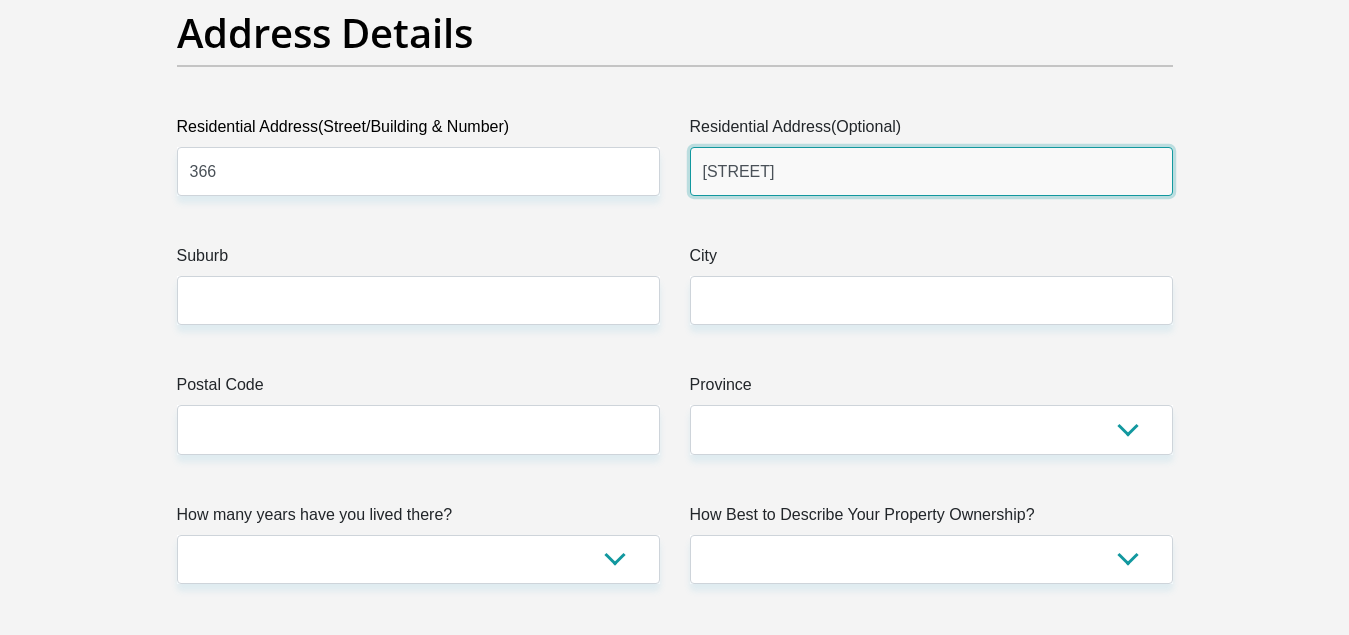 type on "CHURCH STREET" 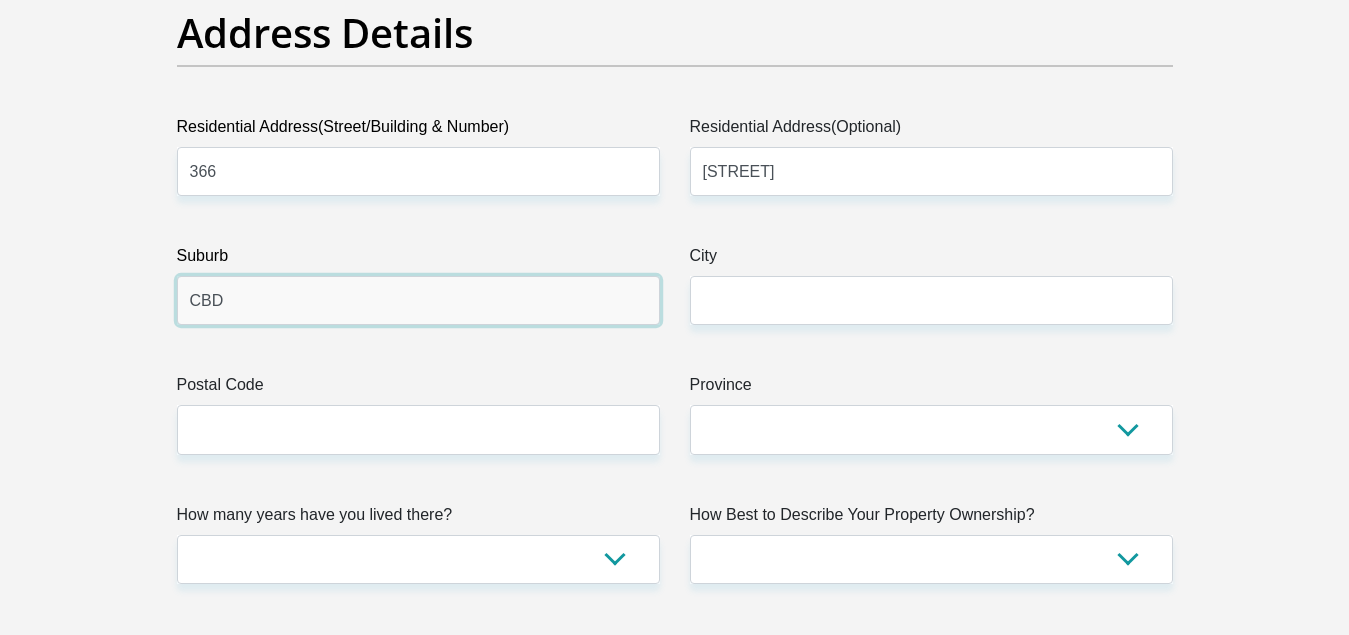 type on "CBD" 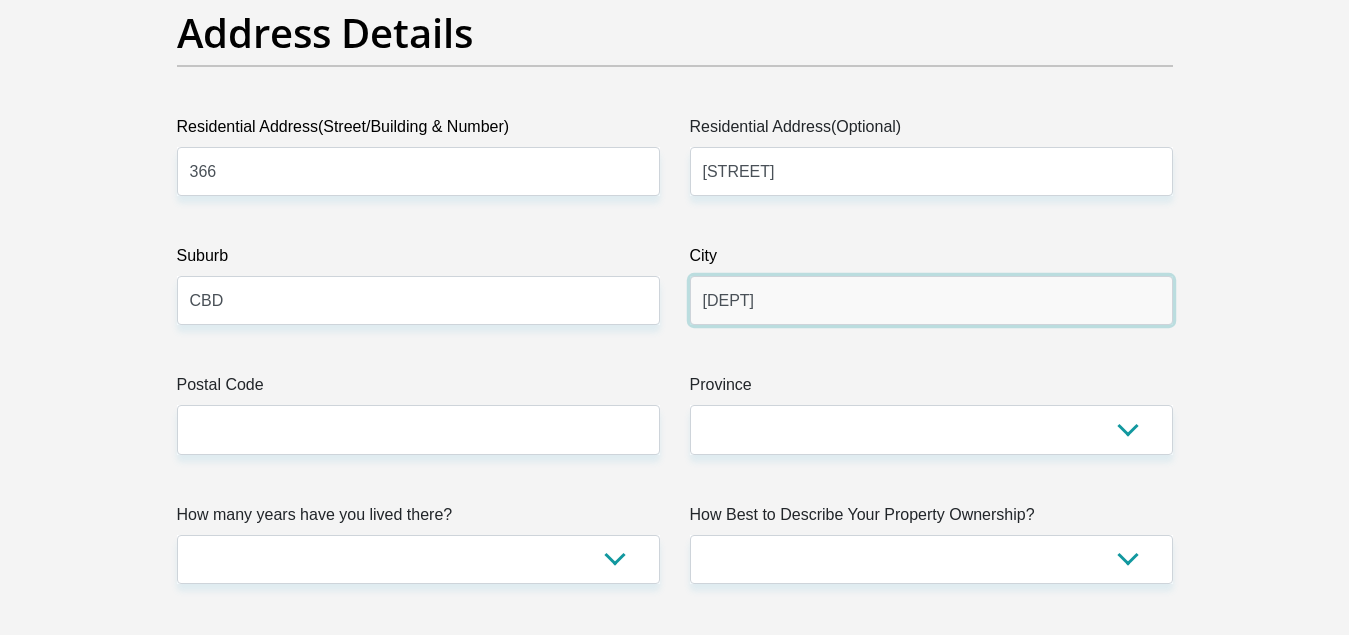 type on "NABABEEP" 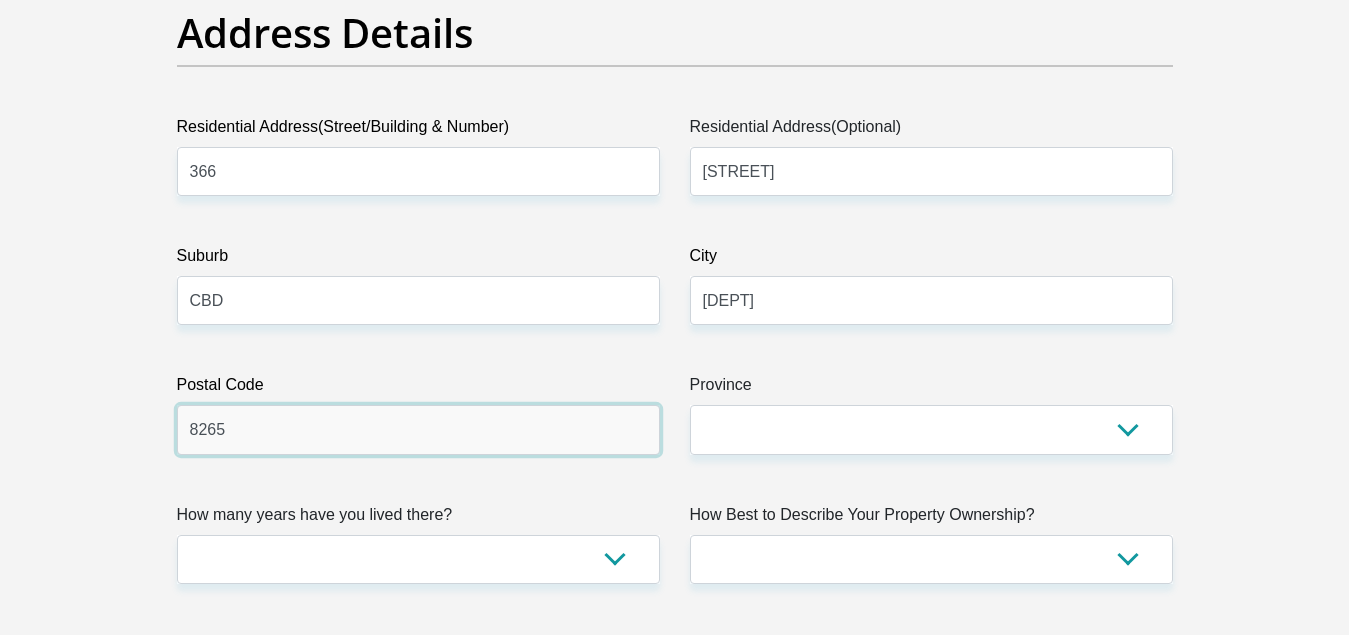 type on "8265" 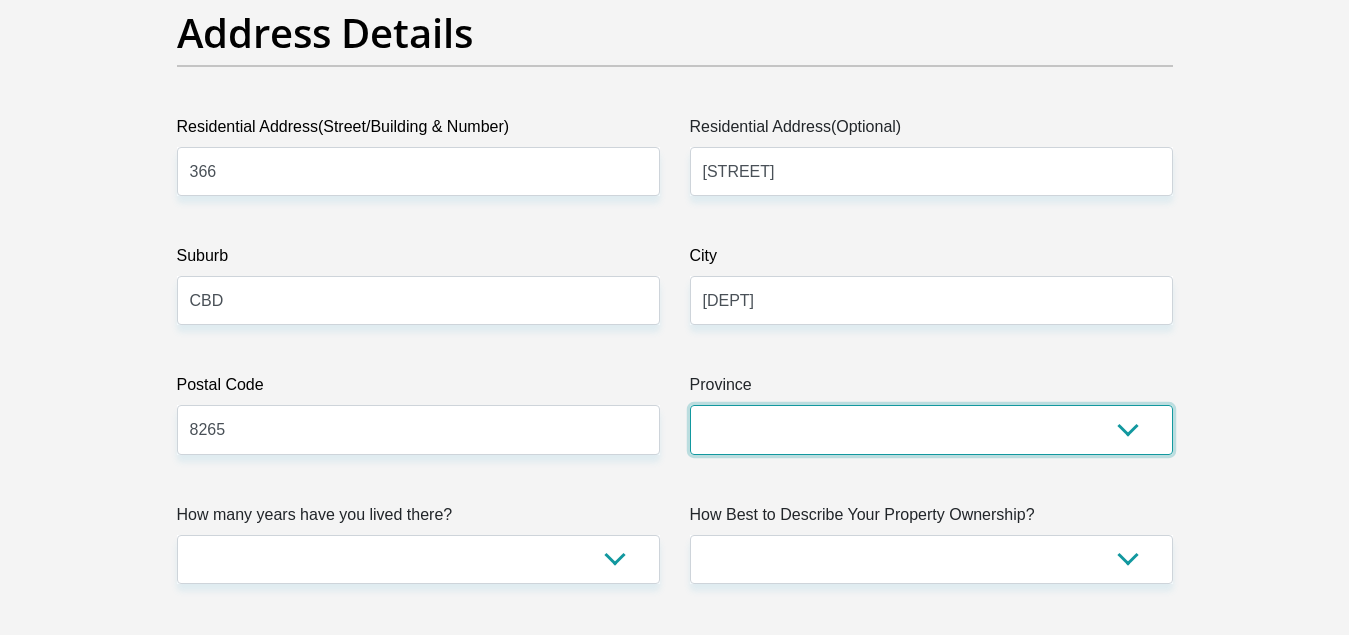 click on "Eastern Cape
Free State
Gauteng
KwaZulu-Natal
Limpopo
Mpumalanga
Northern Cape
North West
Western Cape" at bounding box center [931, 429] 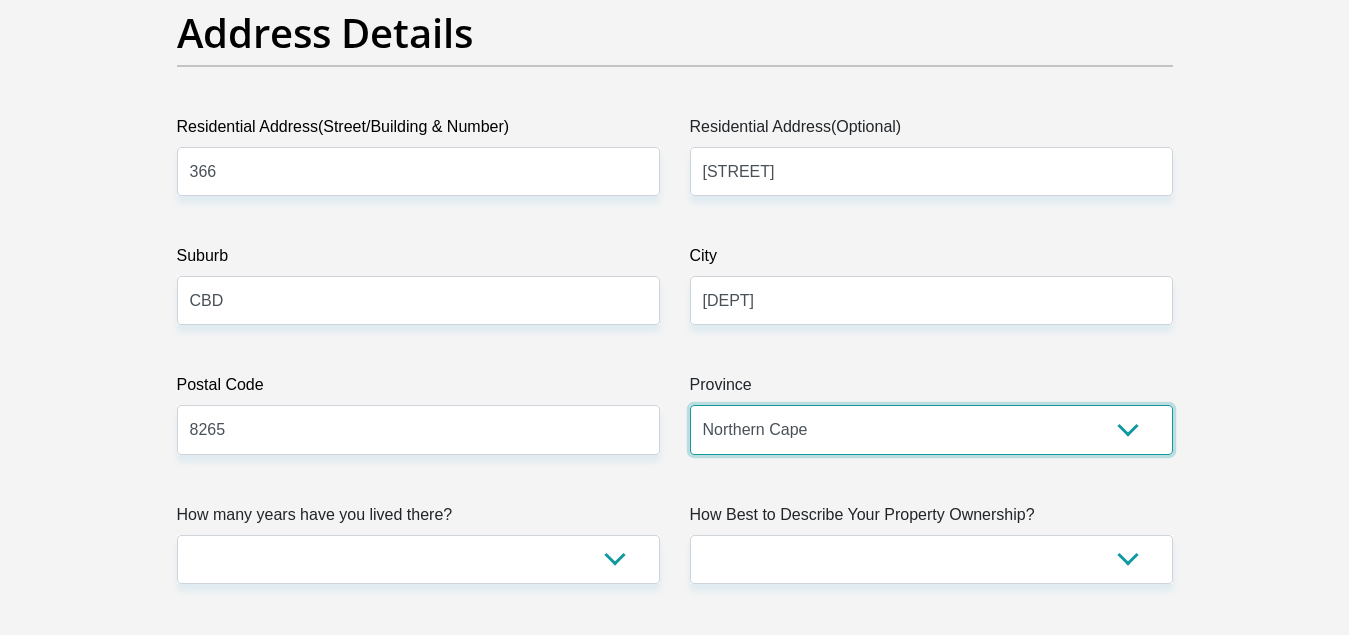 click on "Eastern Cape
Free State
Gauteng
KwaZulu-Natal
Limpopo
Mpumalanga
Northern Cape
North West
Western Cape" at bounding box center (931, 429) 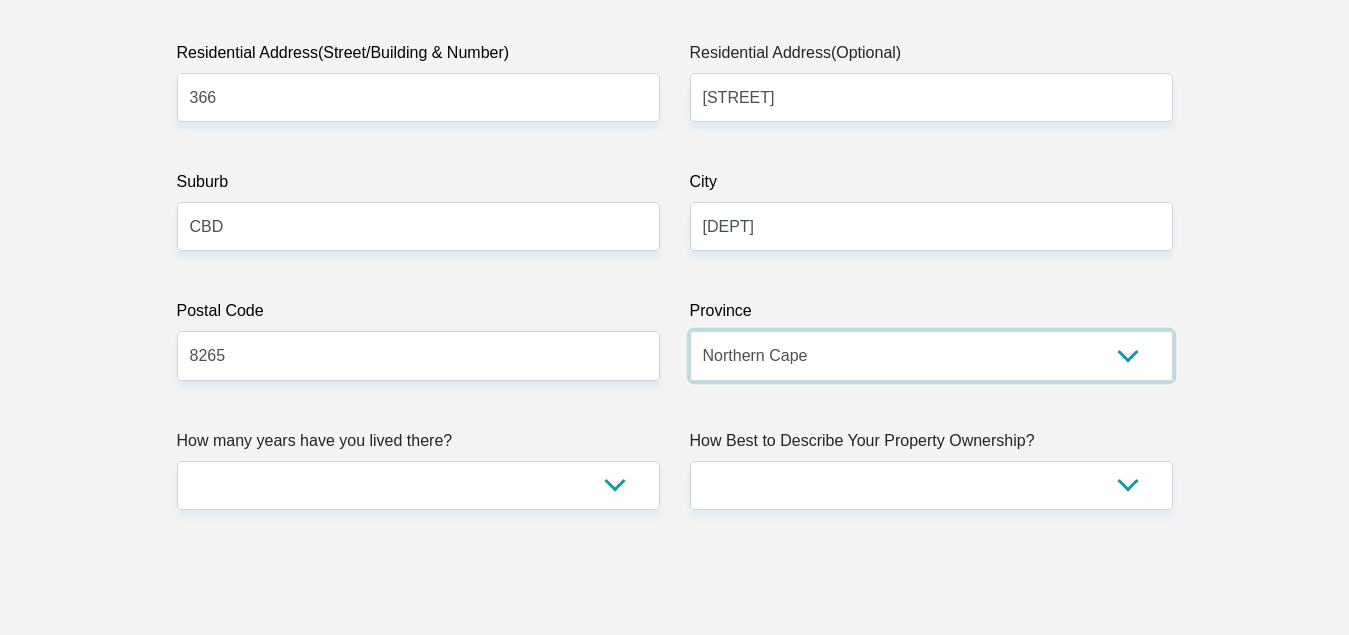 scroll, scrollTop: 1418, scrollLeft: 0, axis: vertical 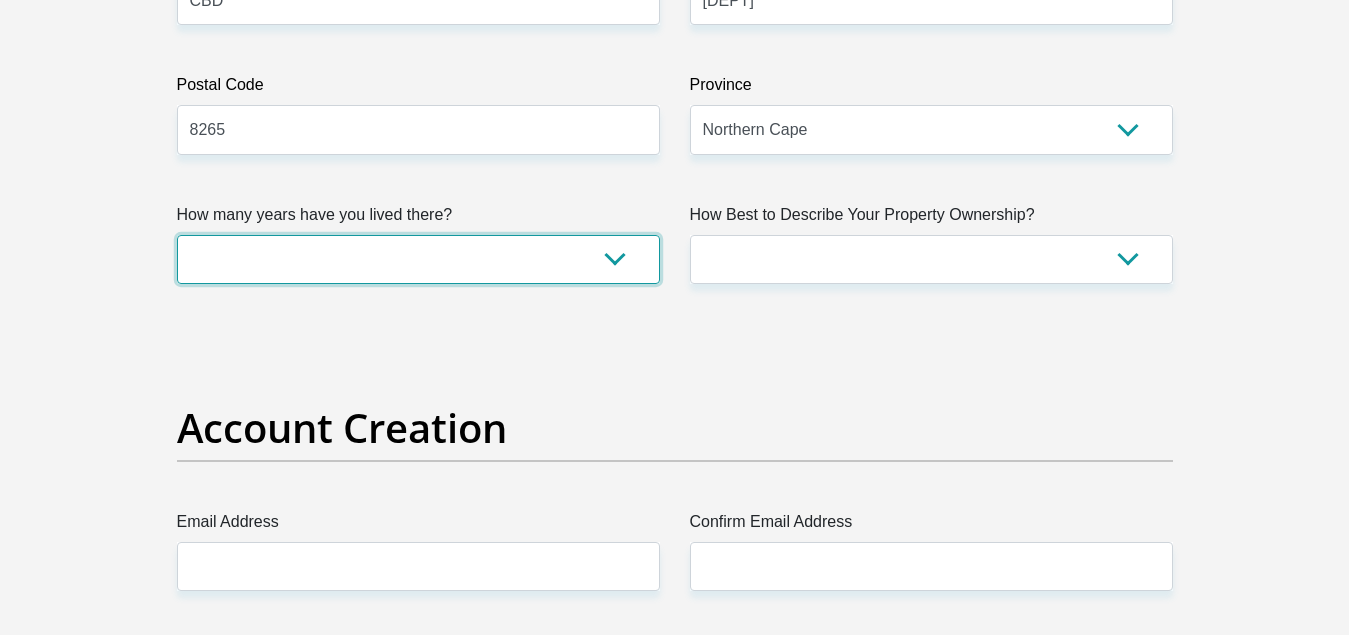 click on "less than 1 year
1-3 years
3-5 years
5+ years" at bounding box center [418, 259] 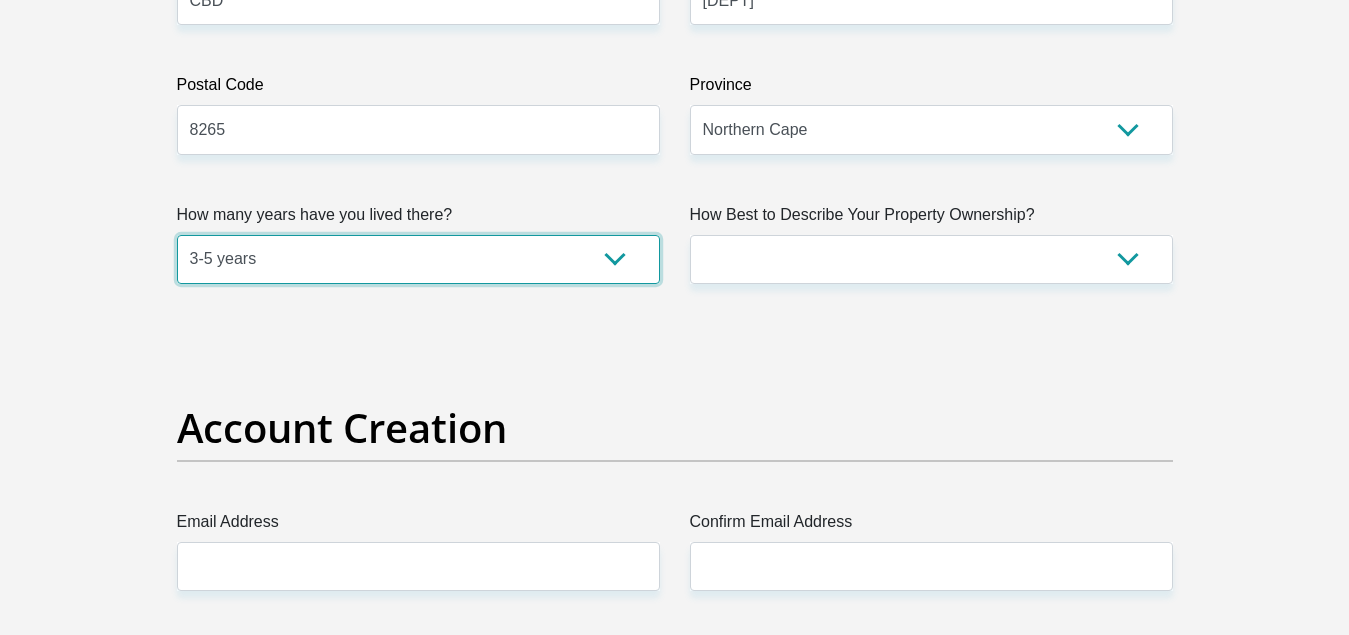 click on "less than 1 year
1-3 years
3-5 years
5+ years" at bounding box center [418, 259] 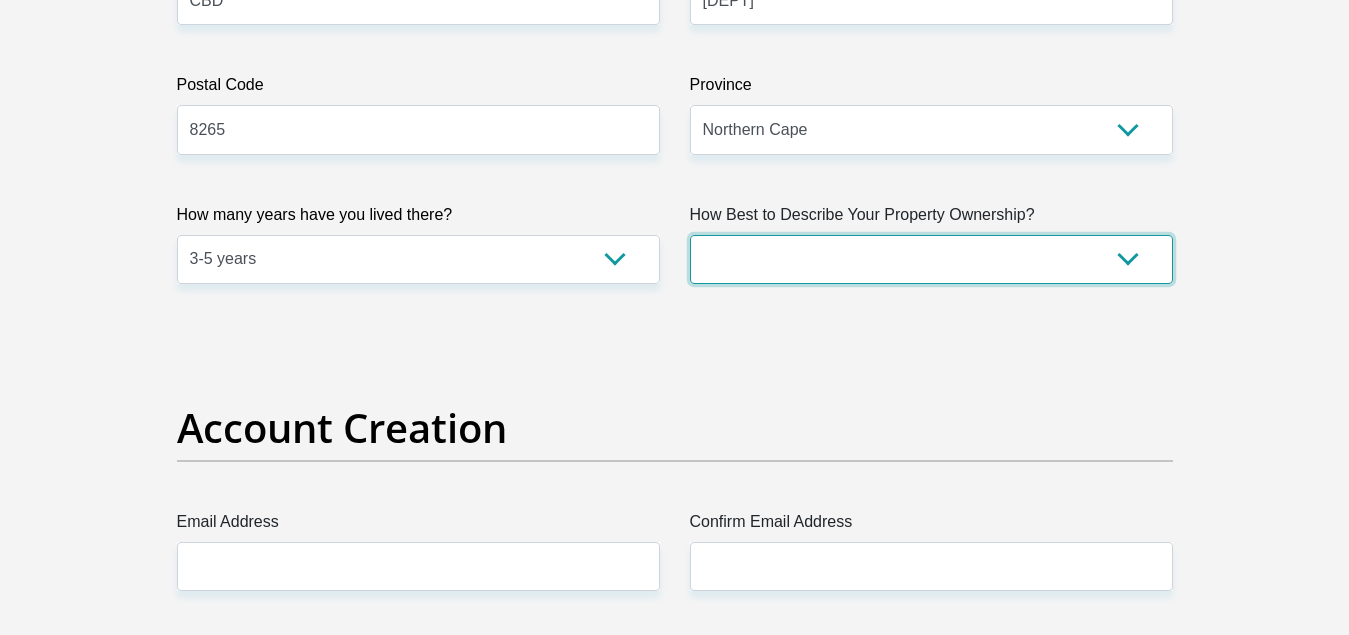 click on "Owned
Rented
Family Owned
Company Dwelling" at bounding box center [931, 259] 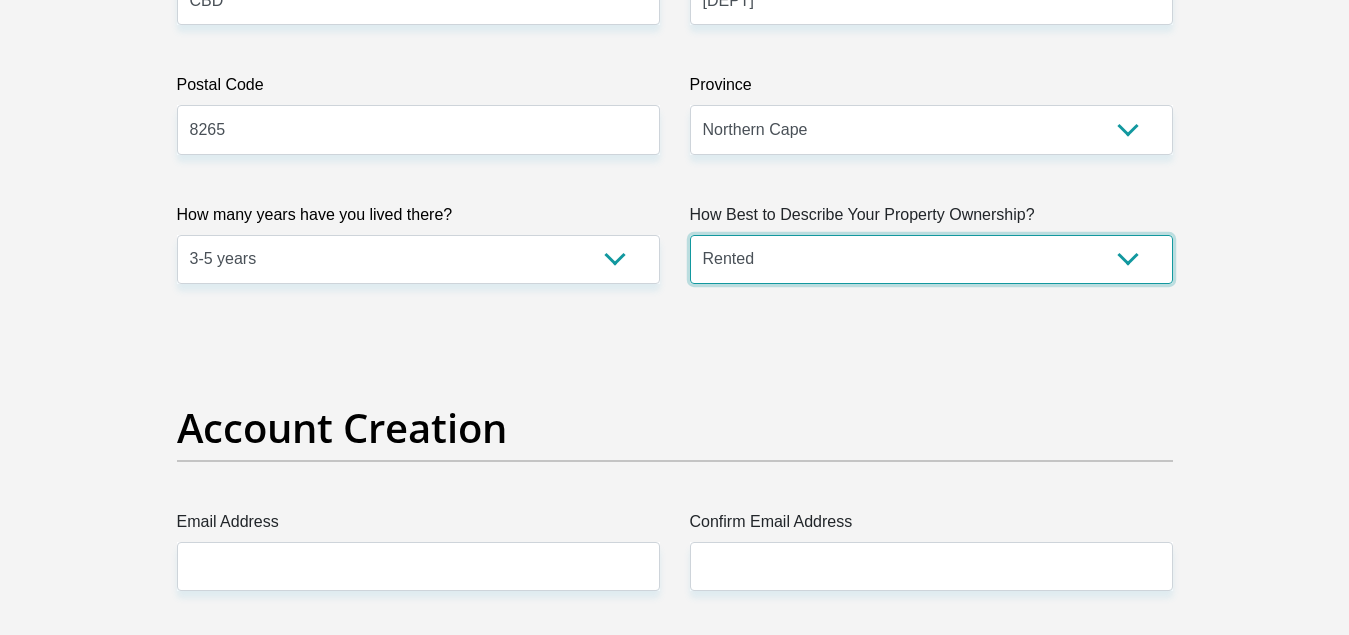 click on "Owned
Rented
Family Owned
Company Dwelling" at bounding box center [931, 259] 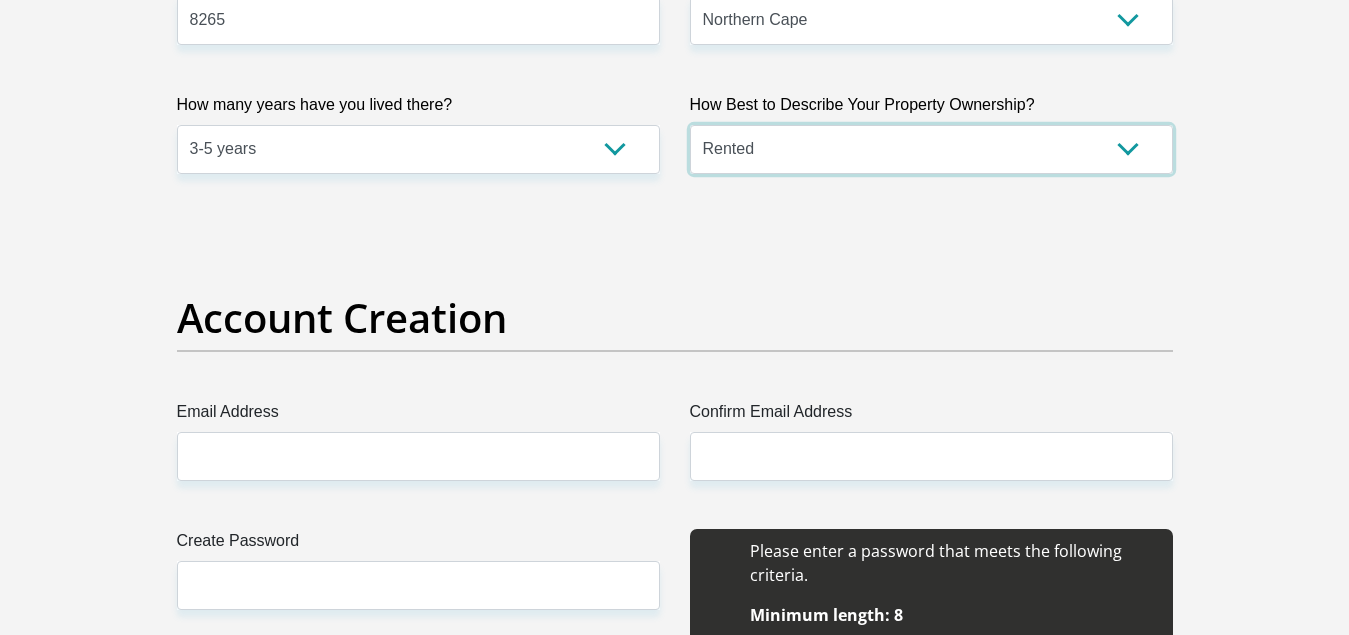 scroll, scrollTop: 1718, scrollLeft: 0, axis: vertical 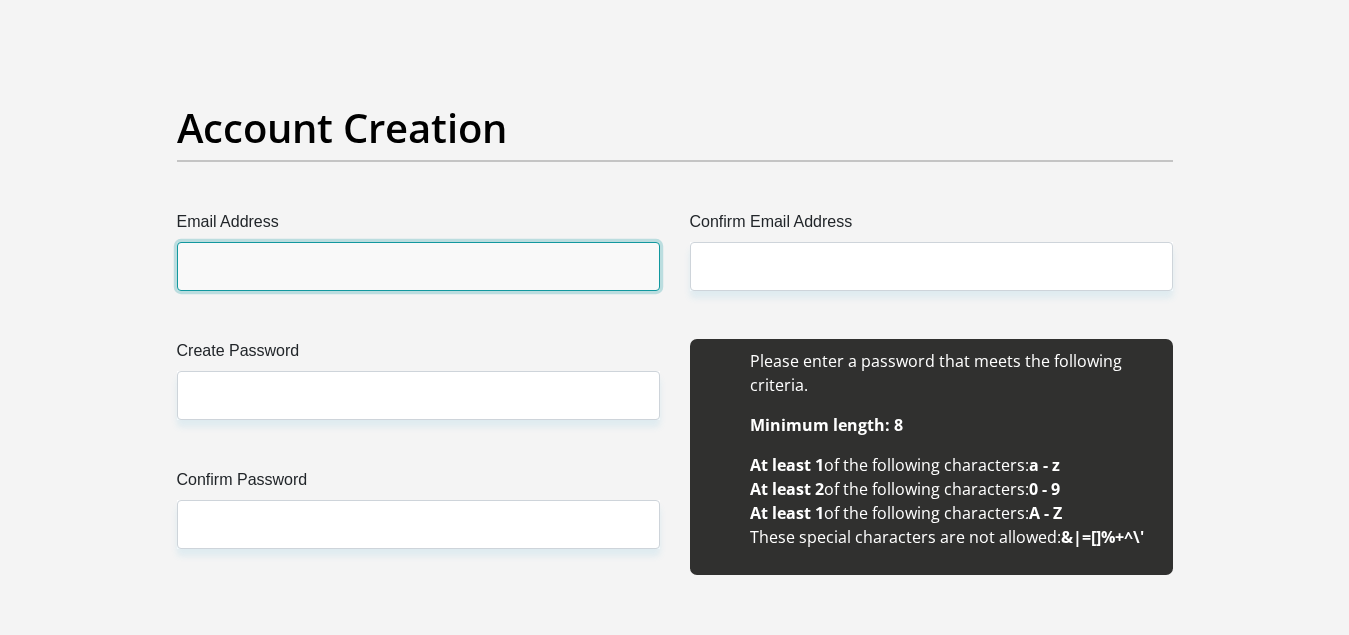 click on "Email Address" at bounding box center [418, 266] 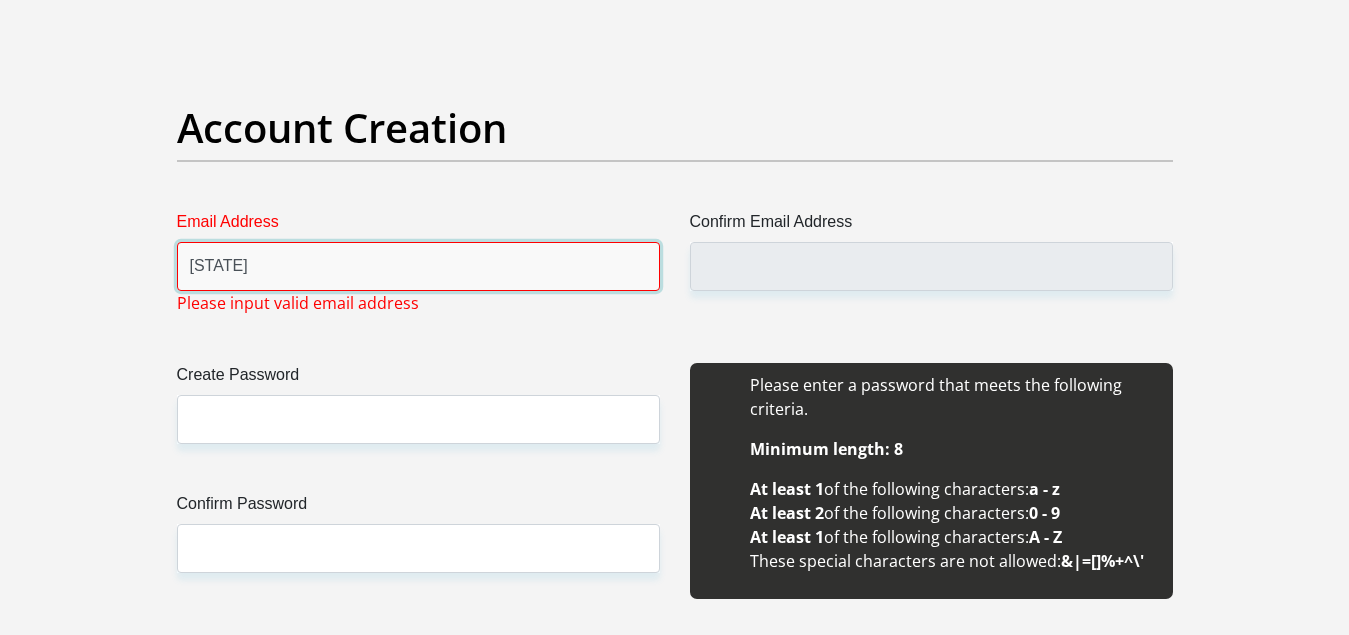 type on "R" 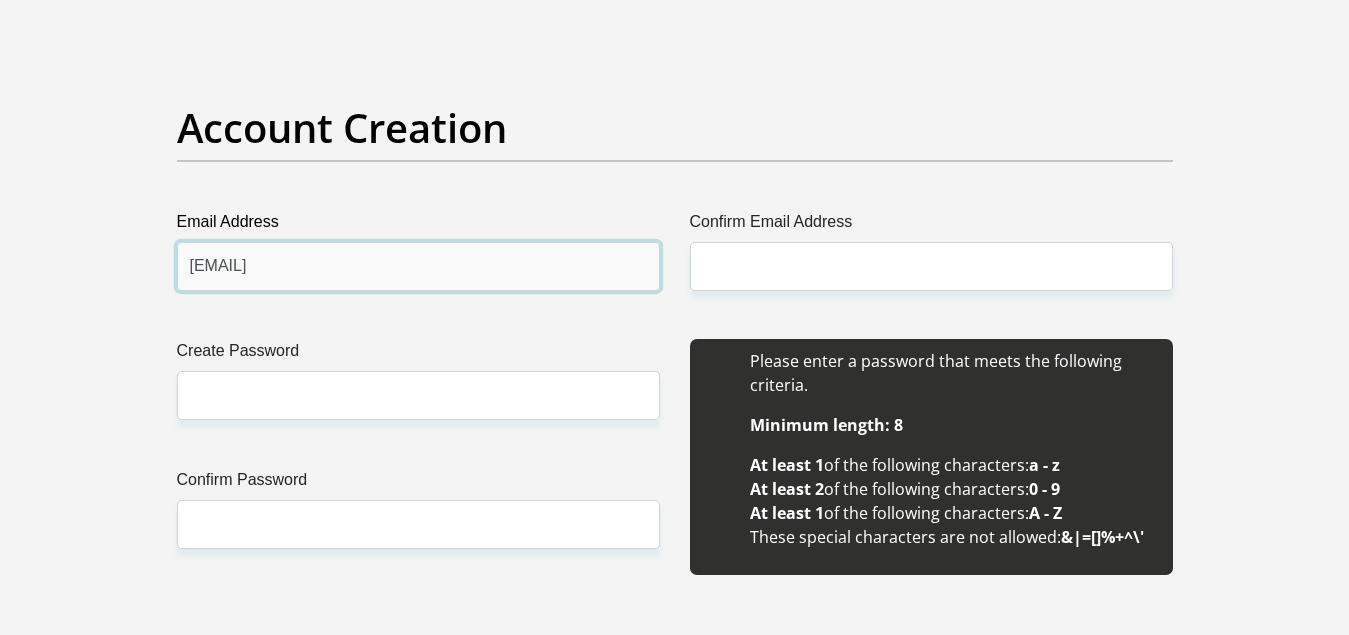 type on "ryanburgess32@gmail.com" 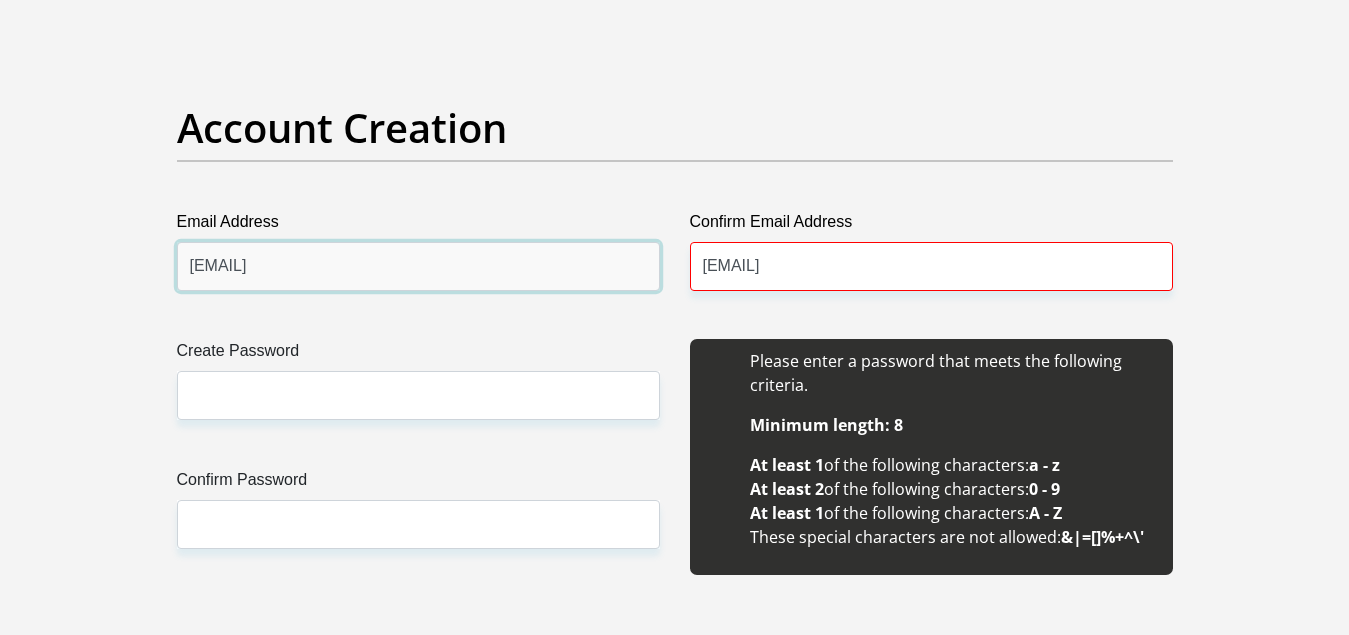 click on "ryanburgess32@gmail.com" at bounding box center [418, 266] 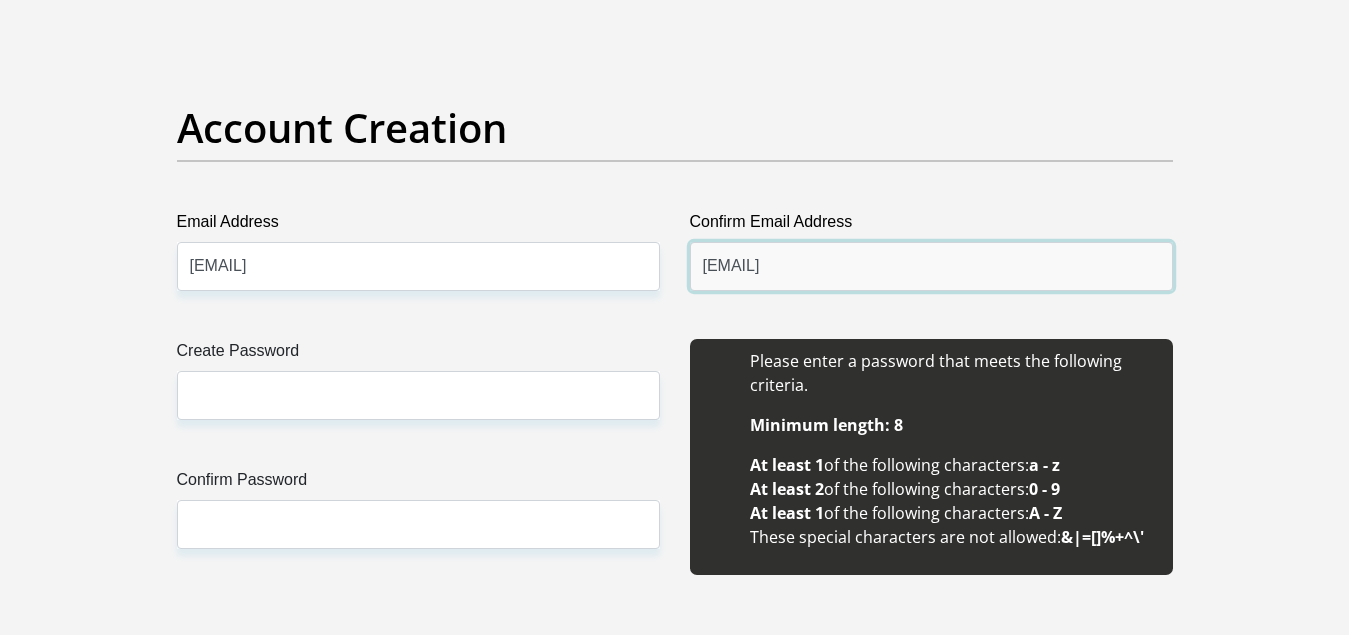 type on "ryanburgess32@gmail.com" 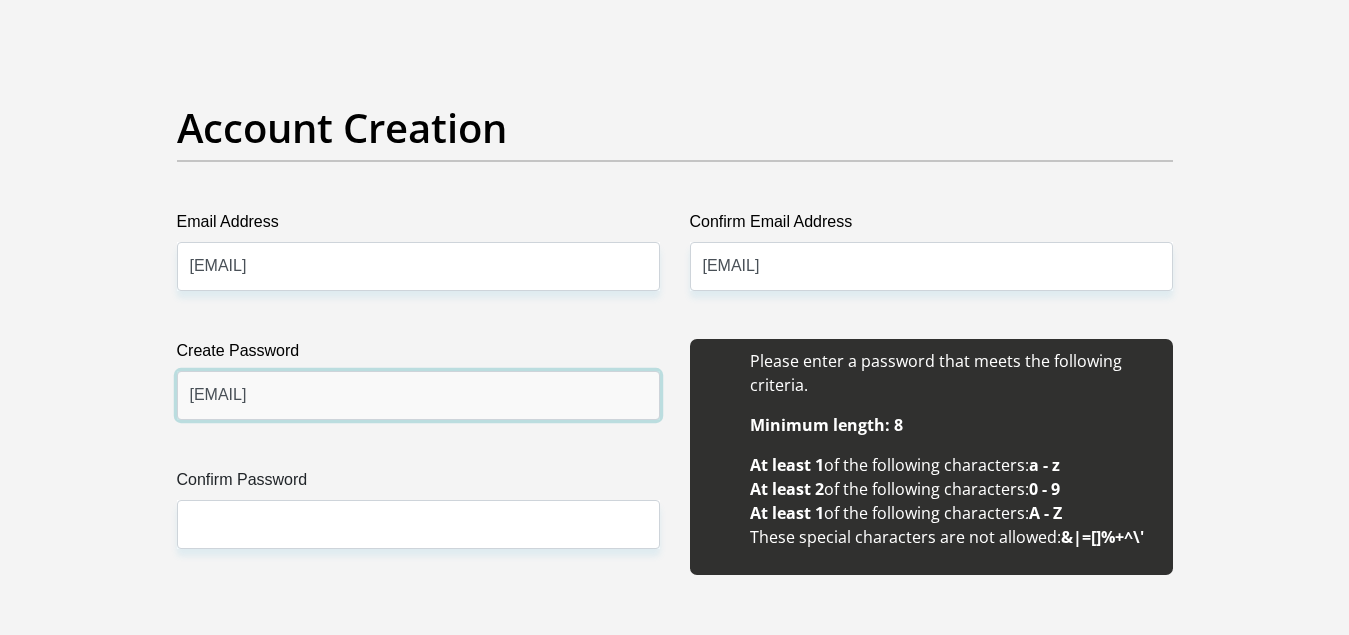 type on "Piet@0405" 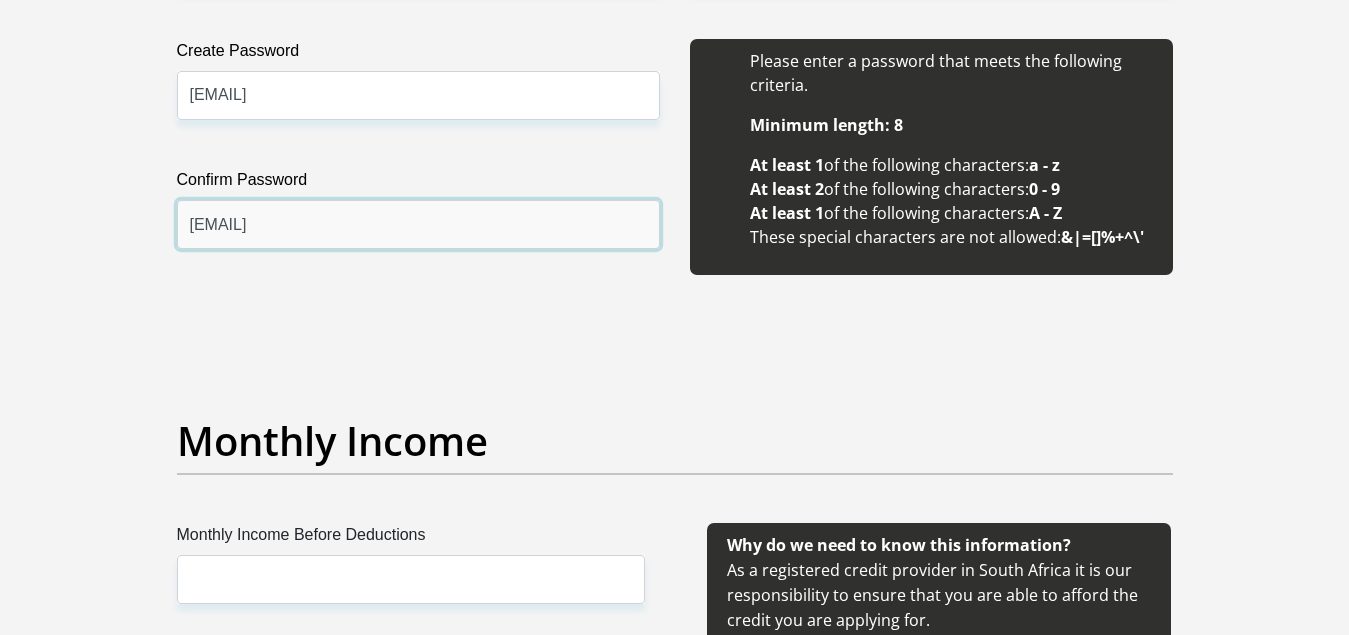 scroll, scrollTop: 2118, scrollLeft: 0, axis: vertical 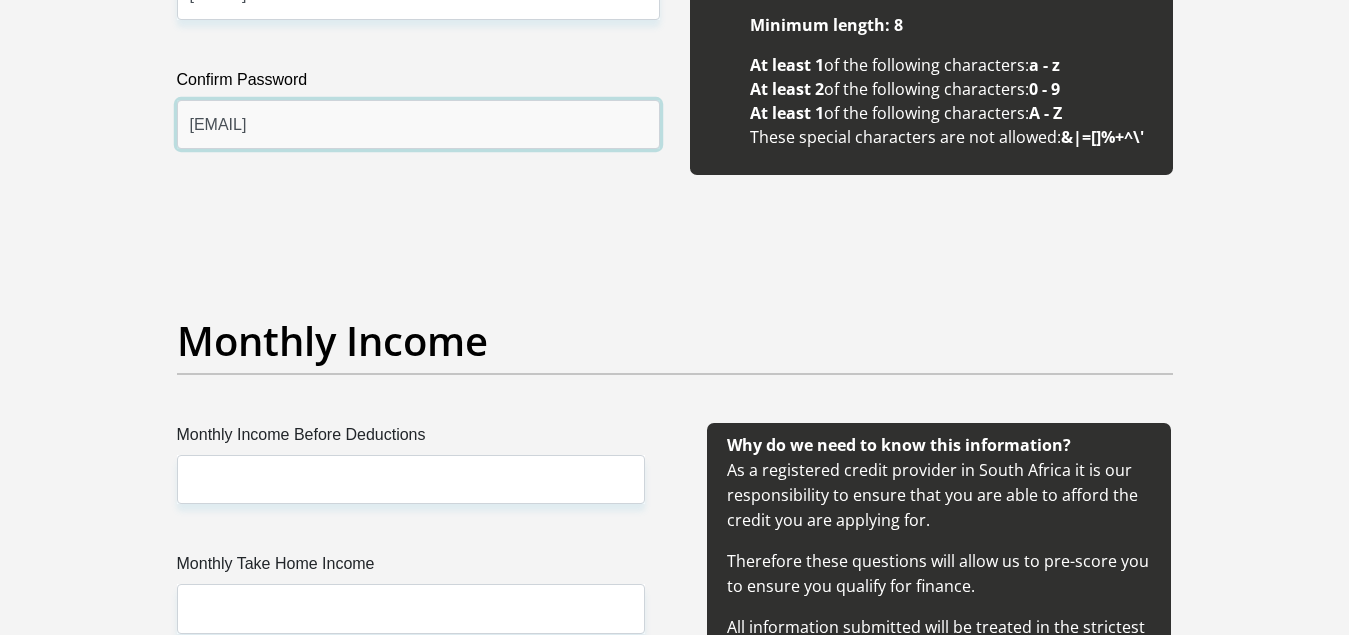 type on "Piet@0405" 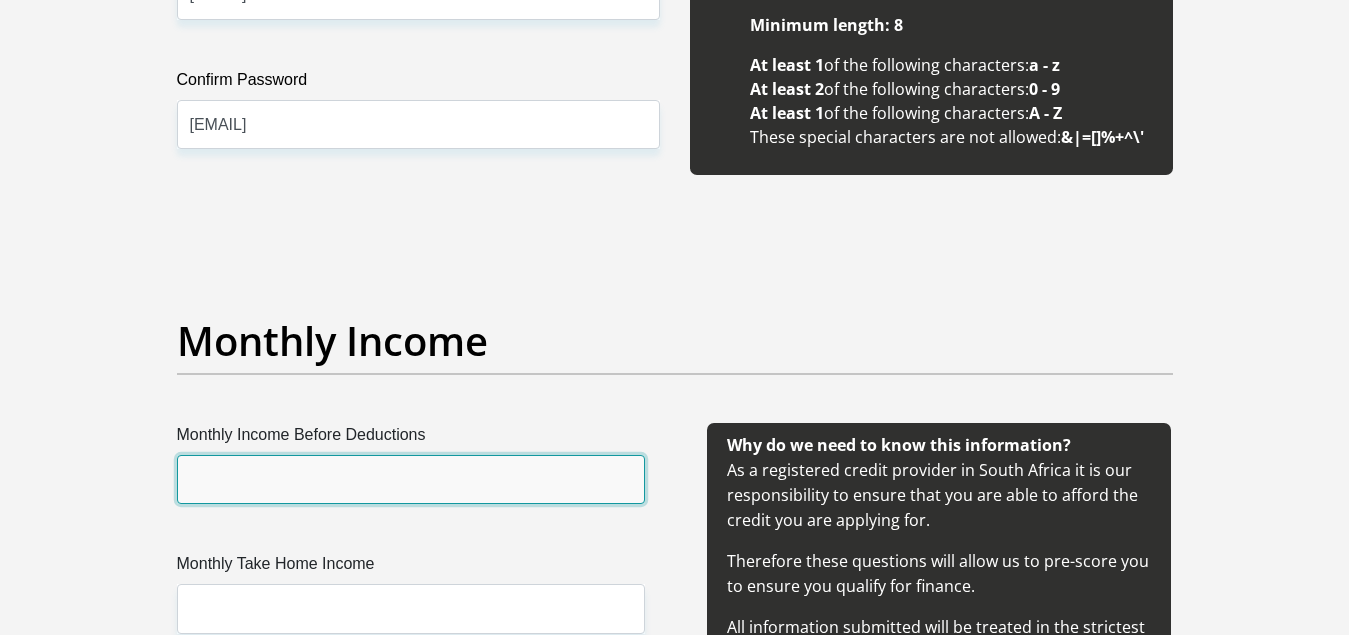 click on "Monthly Income Before Deductions" at bounding box center [411, 479] 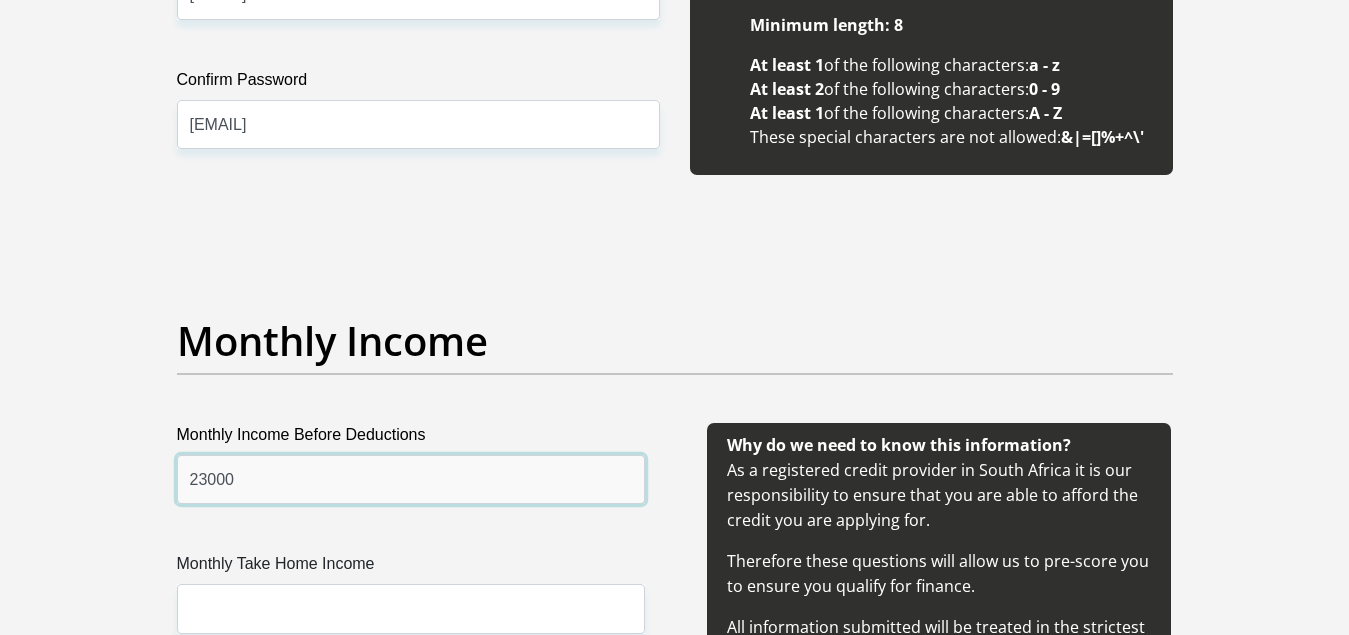type on "23000" 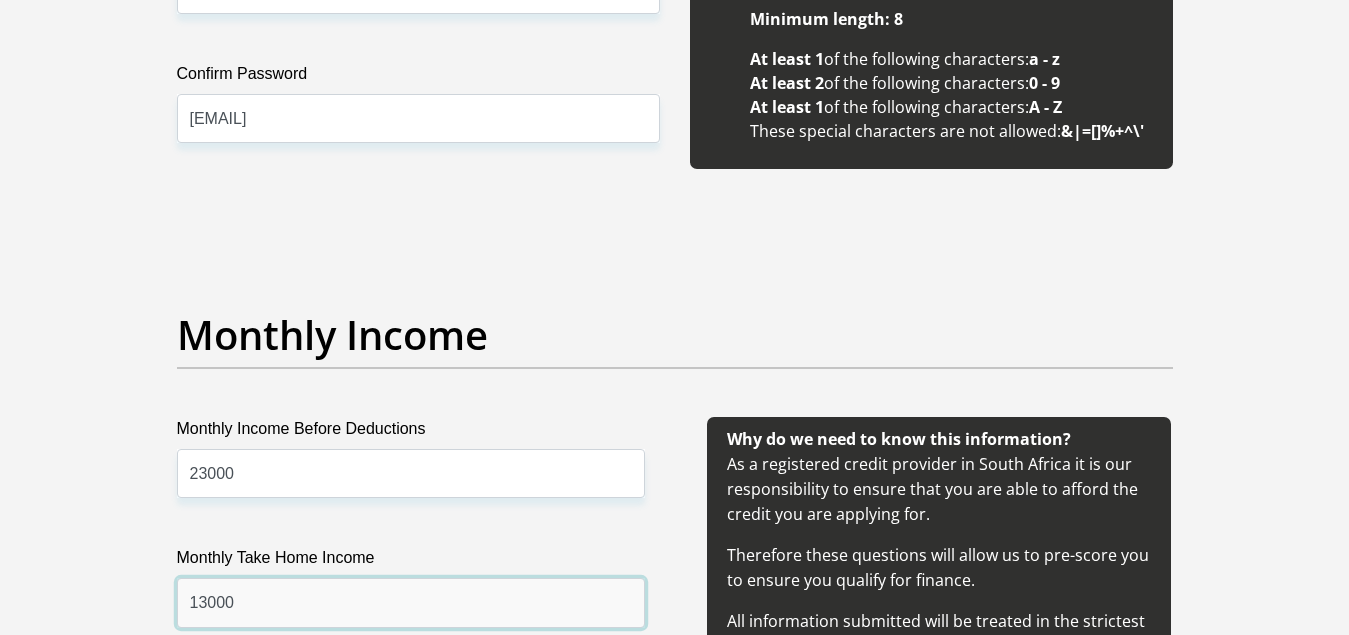 scroll, scrollTop: 2518, scrollLeft: 0, axis: vertical 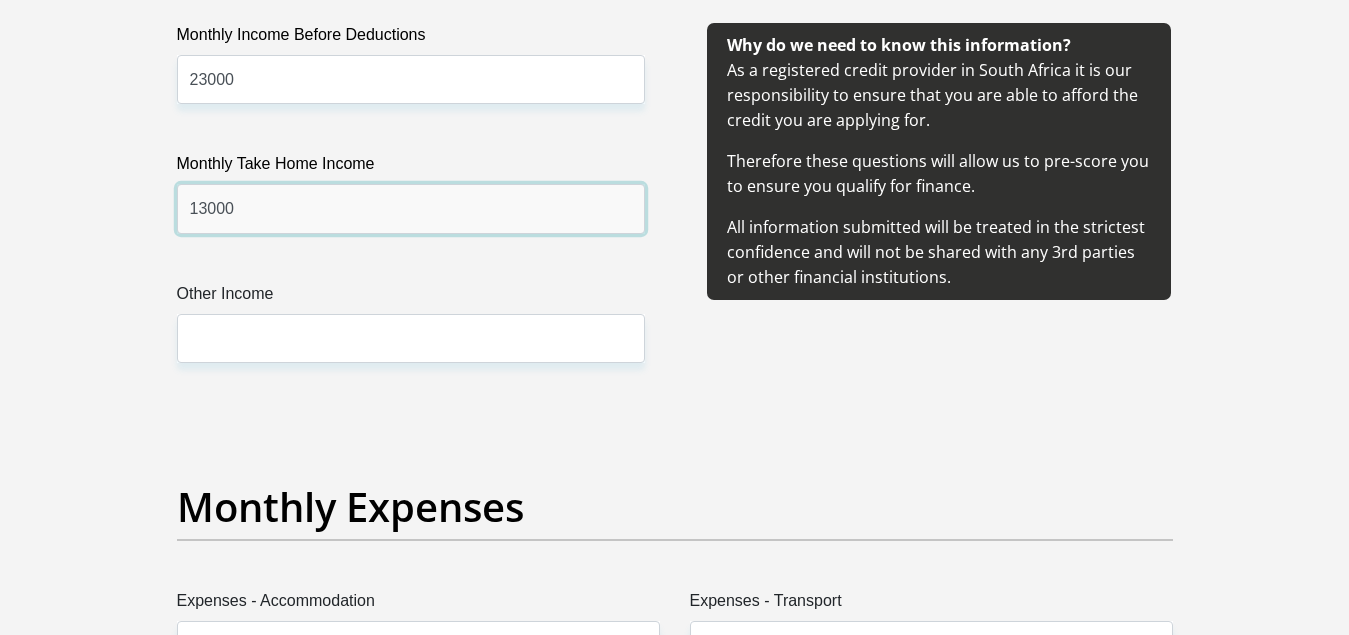 type on "13000" 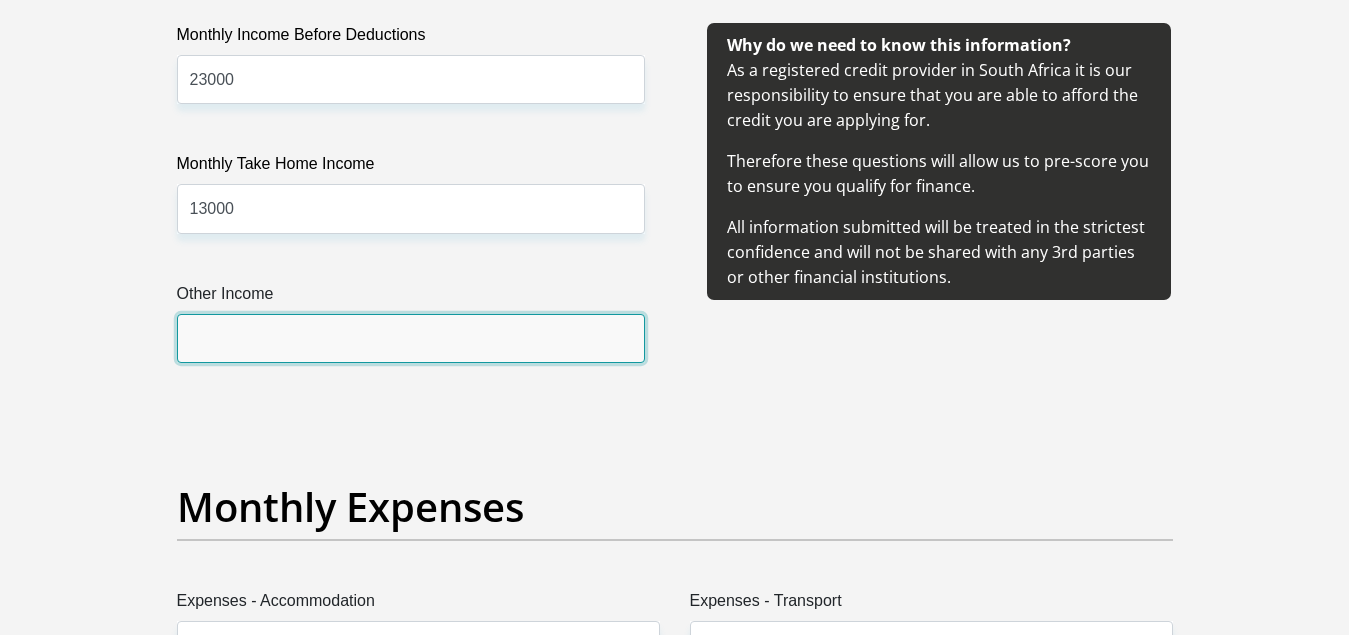 click on "Other Income" at bounding box center [411, 338] 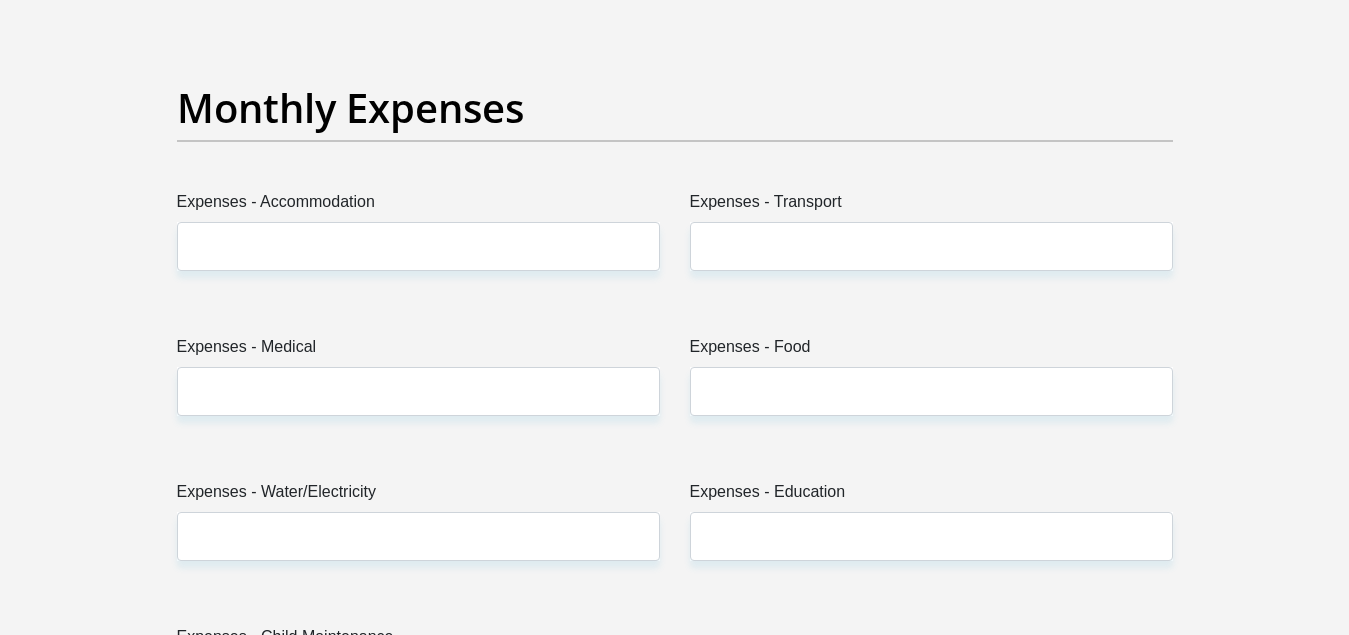 scroll, scrollTop: 2918, scrollLeft: 0, axis: vertical 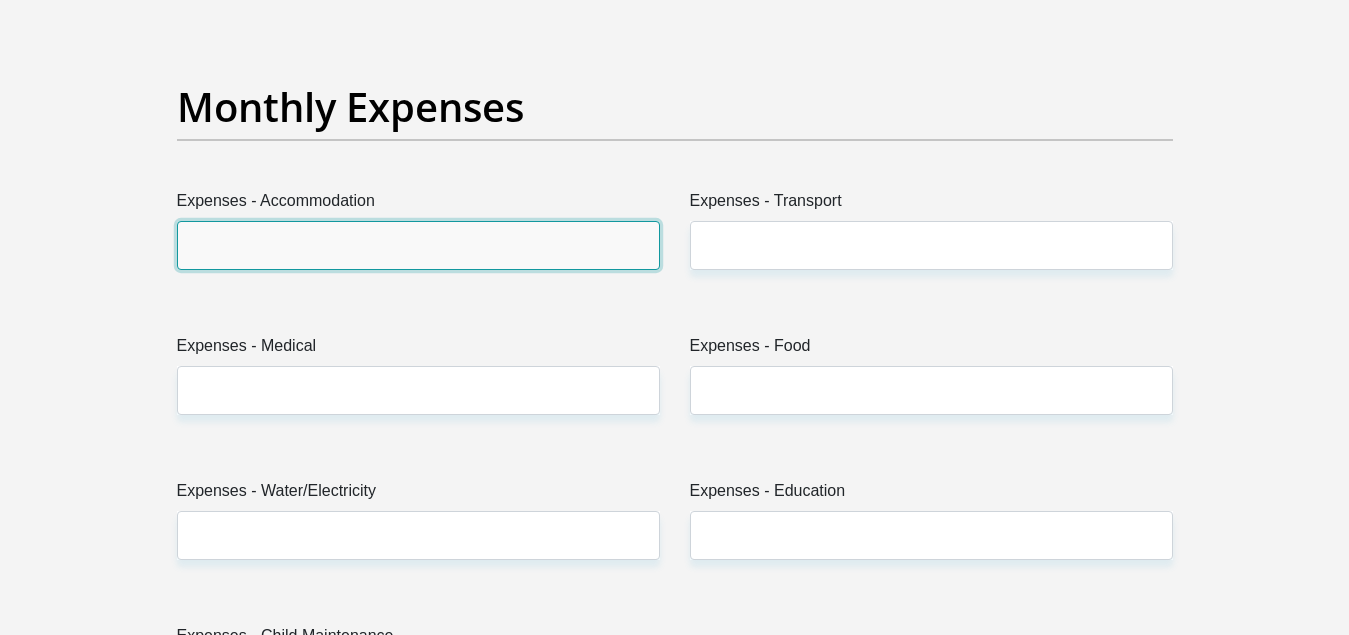 click on "Expenses - Accommodation" at bounding box center (418, 245) 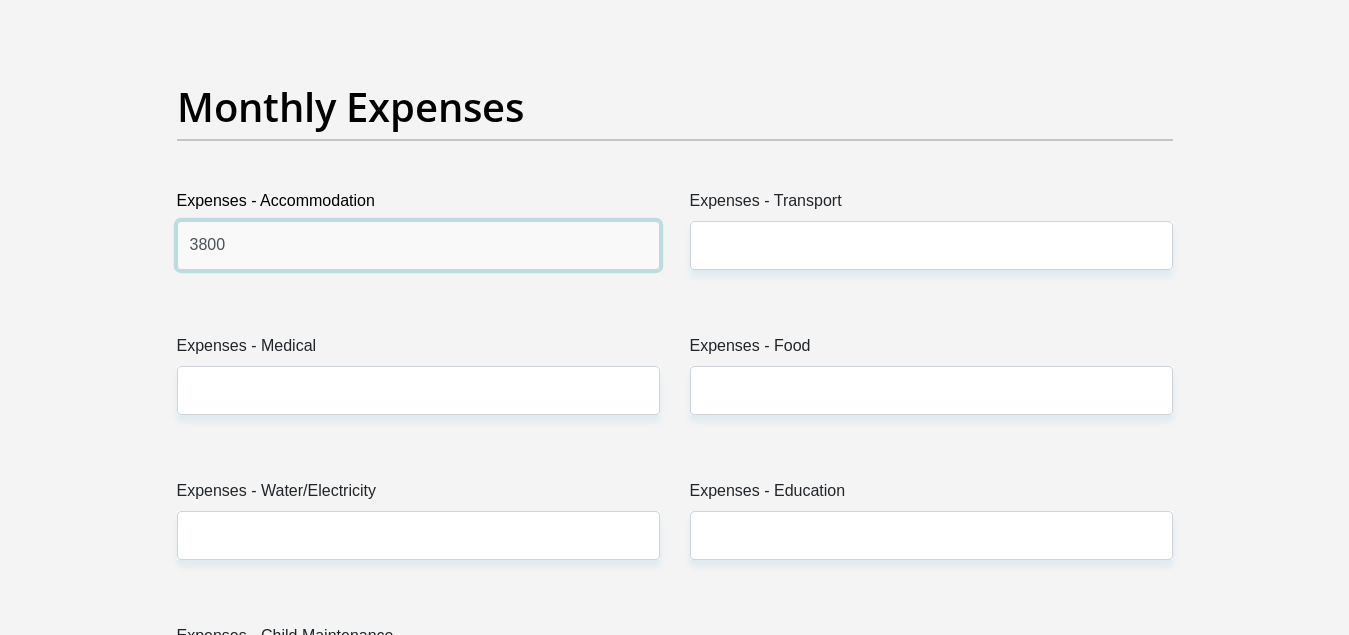 type on "3800" 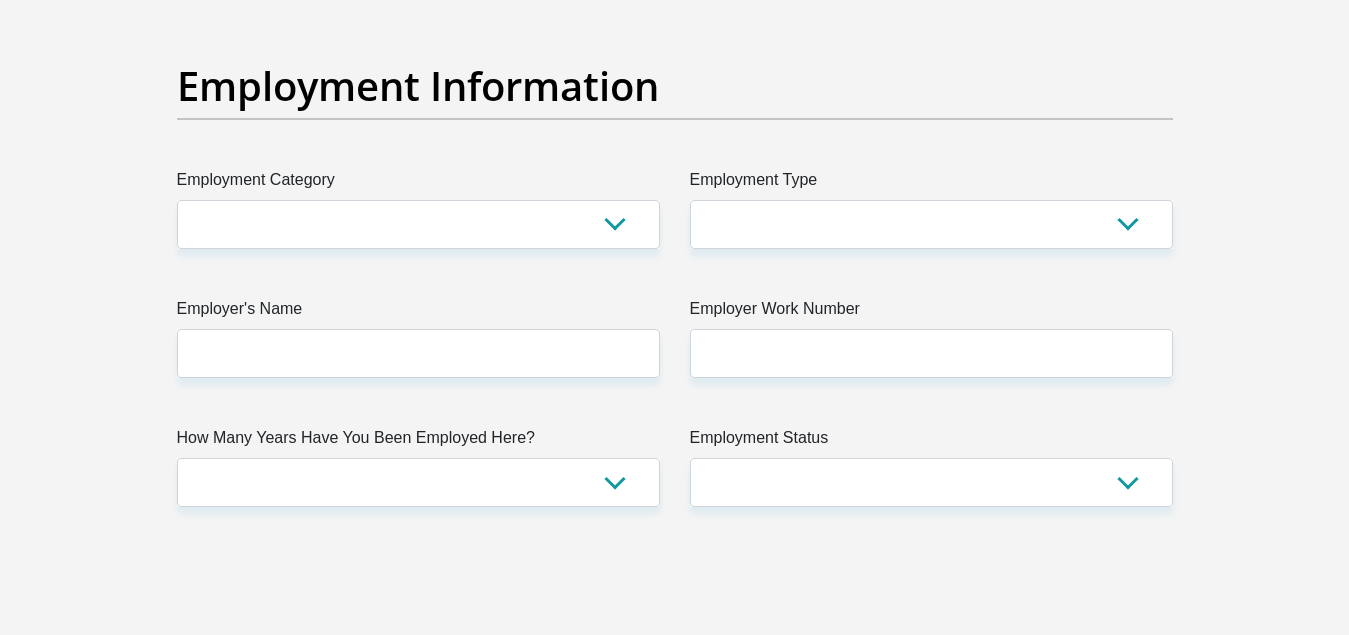 scroll, scrollTop: 3718, scrollLeft: 0, axis: vertical 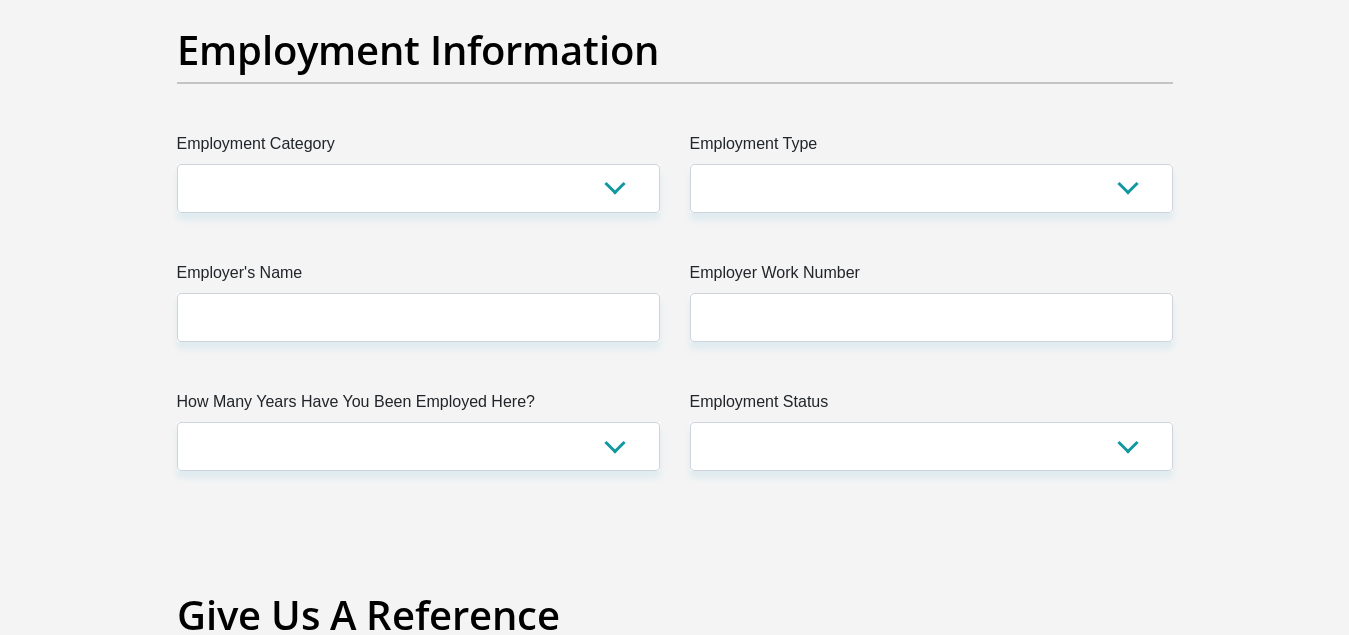 type on "300" 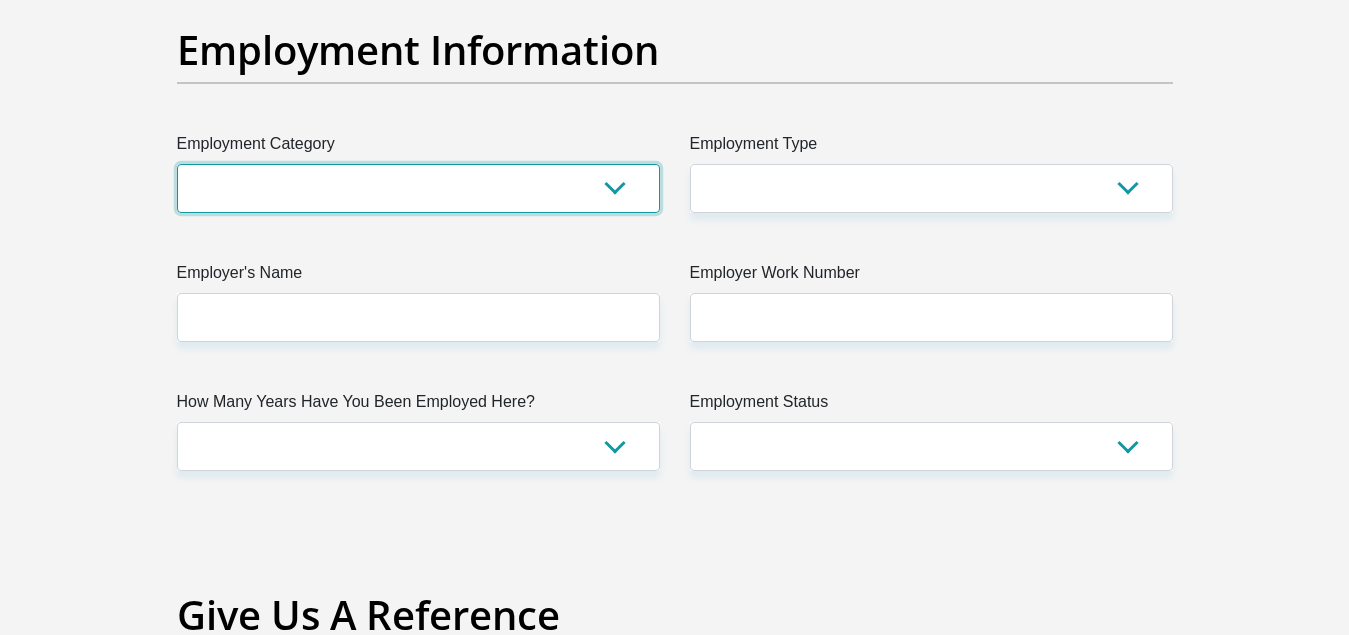 click on "AGRICULTURE
ALCOHOL & TOBACCO
CONSTRUCTION MATERIALS
METALLURGY
EQUIPMENT FOR RENEWABLE ENERGY
SPECIALIZED CONTRACTORS
CAR
GAMING (INCL. INTERNET
OTHER WHOLESALE
UNLICENSED PHARMACEUTICALS
CURRENCY EXCHANGE HOUSES
OTHER FINANCIAL INSTITUTIONS & INSURANCE
REAL ESTATE AGENTS
OIL & GAS
OTHER MATERIALS (E.G. IRON ORE)
PRECIOUS STONES & PRECIOUS METALS
POLITICAL ORGANIZATIONS
RELIGIOUS ORGANIZATIONS(NOT SECTS)
ACTI. HAVING BUSINESS DEAL WITH PUBLIC ADMINISTRATION
LAUNDROMATS" at bounding box center (418, 188) 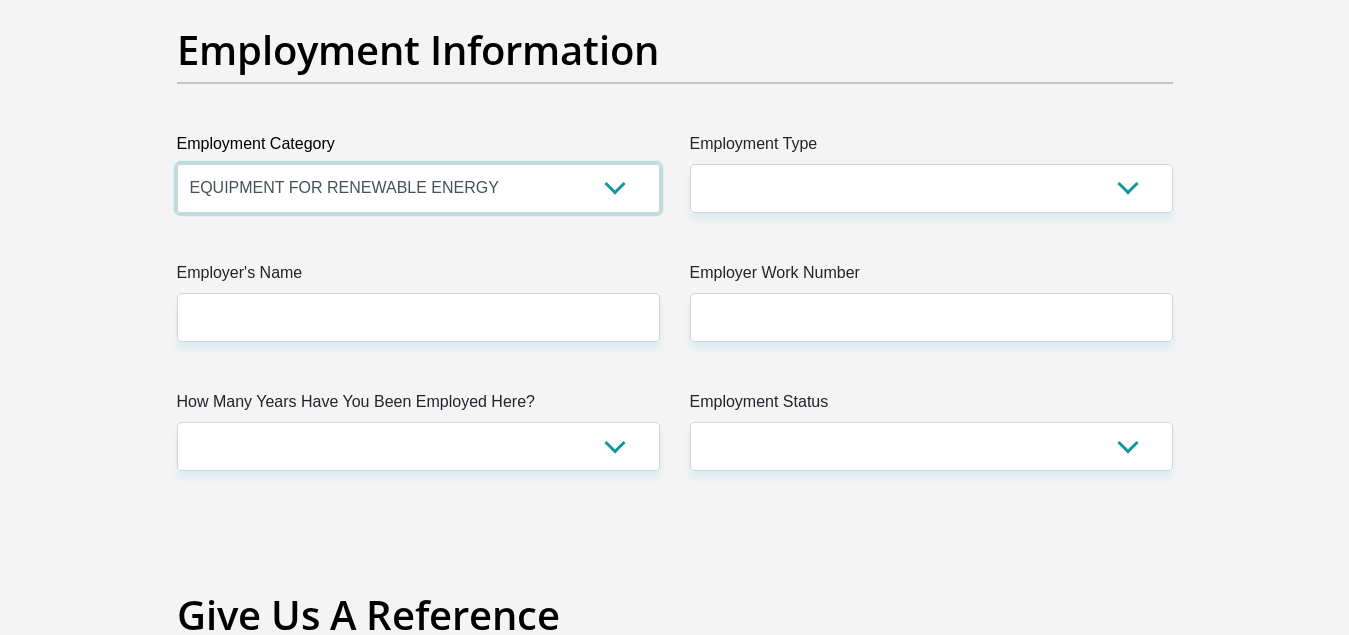 click on "AGRICULTURE
ALCOHOL & TOBACCO
CONSTRUCTION MATERIALS
METALLURGY
EQUIPMENT FOR RENEWABLE ENERGY
SPECIALIZED CONTRACTORS
CAR
GAMING (INCL. INTERNET
OTHER WHOLESALE
UNLICENSED PHARMACEUTICALS
CURRENCY EXCHANGE HOUSES
OTHER FINANCIAL INSTITUTIONS & INSURANCE
REAL ESTATE AGENTS
OIL & GAS
OTHER MATERIALS (E.G. IRON ORE)
PRECIOUS STONES & PRECIOUS METALS
POLITICAL ORGANIZATIONS
RELIGIOUS ORGANIZATIONS(NOT SECTS)
ACTI. HAVING BUSINESS DEAL WITH PUBLIC ADMINISTRATION
LAUNDROMATS" at bounding box center [418, 188] 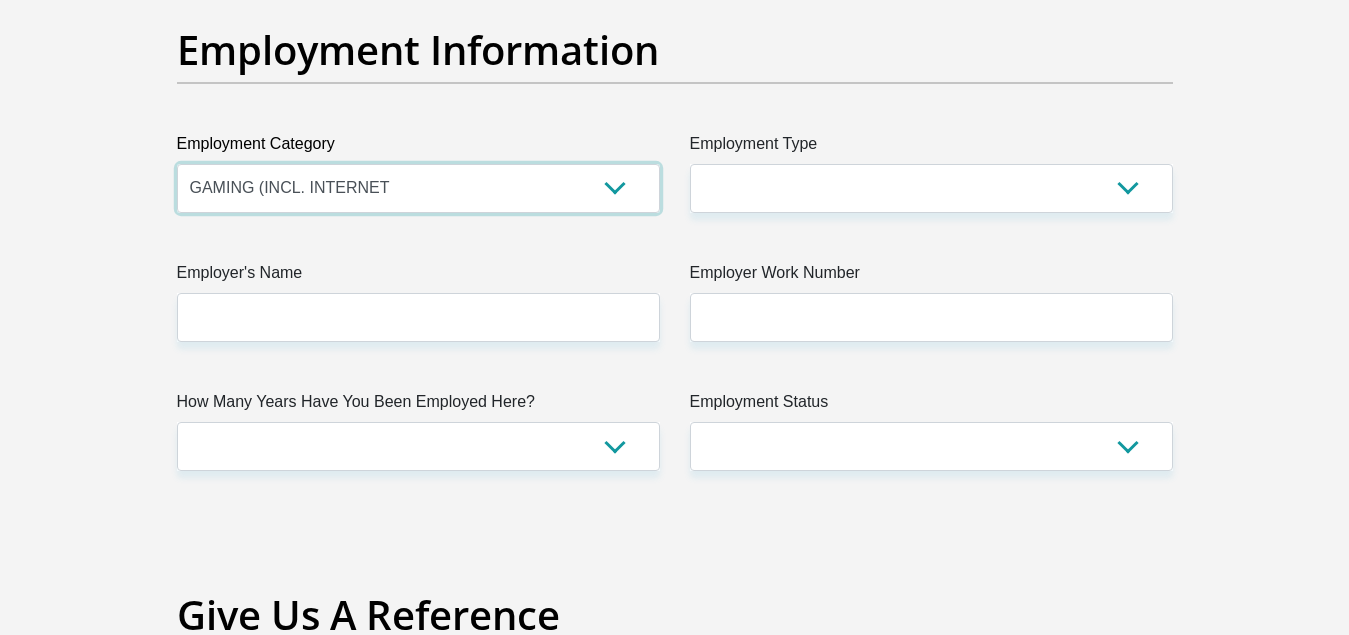 click on "AGRICULTURE
ALCOHOL & TOBACCO
CONSTRUCTION MATERIALS
METALLURGY
EQUIPMENT FOR RENEWABLE ENERGY
SPECIALIZED CONTRACTORS
CAR
GAMING (INCL. INTERNET
OTHER WHOLESALE
UNLICENSED PHARMACEUTICALS
CURRENCY EXCHANGE HOUSES
OTHER FINANCIAL INSTITUTIONS & INSURANCE
REAL ESTATE AGENTS
OIL & GAS
OTHER MATERIALS (E.G. IRON ORE)
PRECIOUS STONES & PRECIOUS METALS
POLITICAL ORGANIZATIONS
RELIGIOUS ORGANIZATIONS(NOT SECTS)
ACTI. HAVING BUSINESS DEAL WITH PUBLIC ADMINISTRATION
LAUNDROMATS" at bounding box center (418, 188) 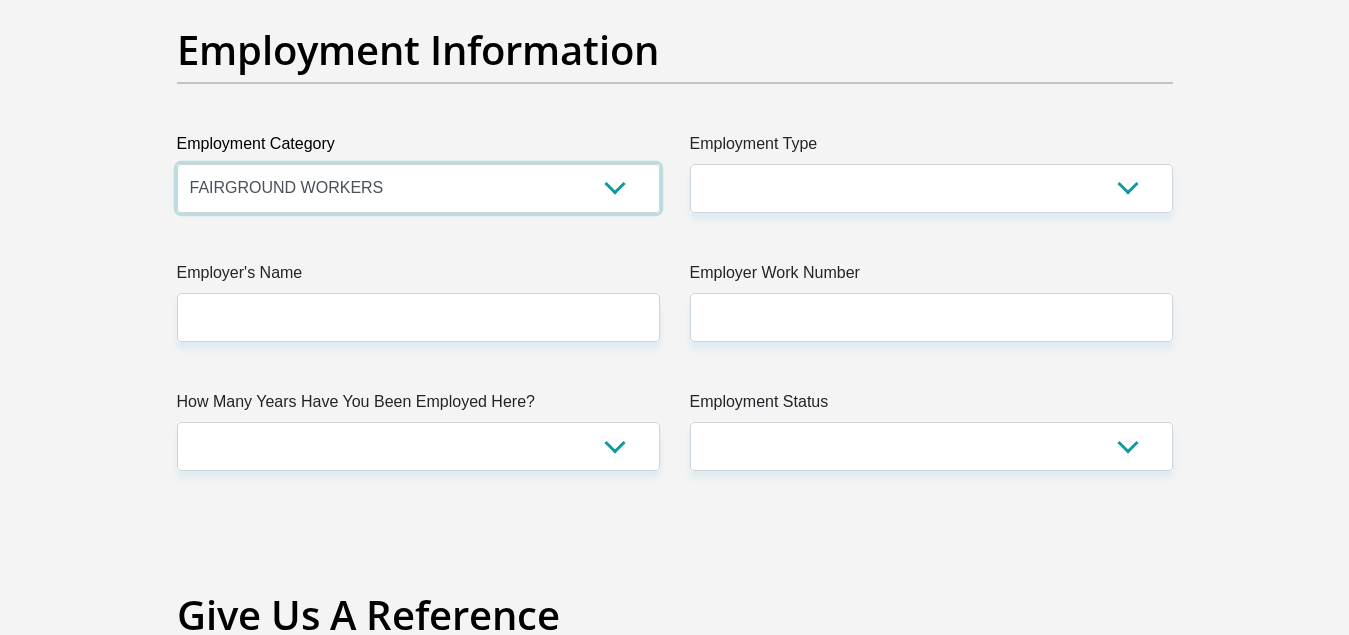 click on "AGRICULTURE
ALCOHOL & TOBACCO
CONSTRUCTION MATERIALS
METALLURGY
EQUIPMENT FOR RENEWABLE ENERGY
SPECIALIZED CONTRACTORS
CAR
GAMING (INCL. INTERNET
OTHER WHOLESALE
UNLICENSED PHARMACEUTICALS
CURRENCY EXCHANGE HOUSES
OTHER FINANCIAL INSTITUTIONS & INSURANCE
REAL ESTATE AGENTS
OIL & GAS
OTHER MATERIALS (E.G. IRON ORE)
PRECIOUS STONES & PRECIOUS METALS
POLITICAL ORGANIZATIONS
RELIGIOUS ORGANIZATIONS(NOT SECTS)
ACTI. HAVING BUSINESS DEAL WITH PUBLIC ADMINISTRATION
LAUNDROMATS" at bounding box center (418, 188) 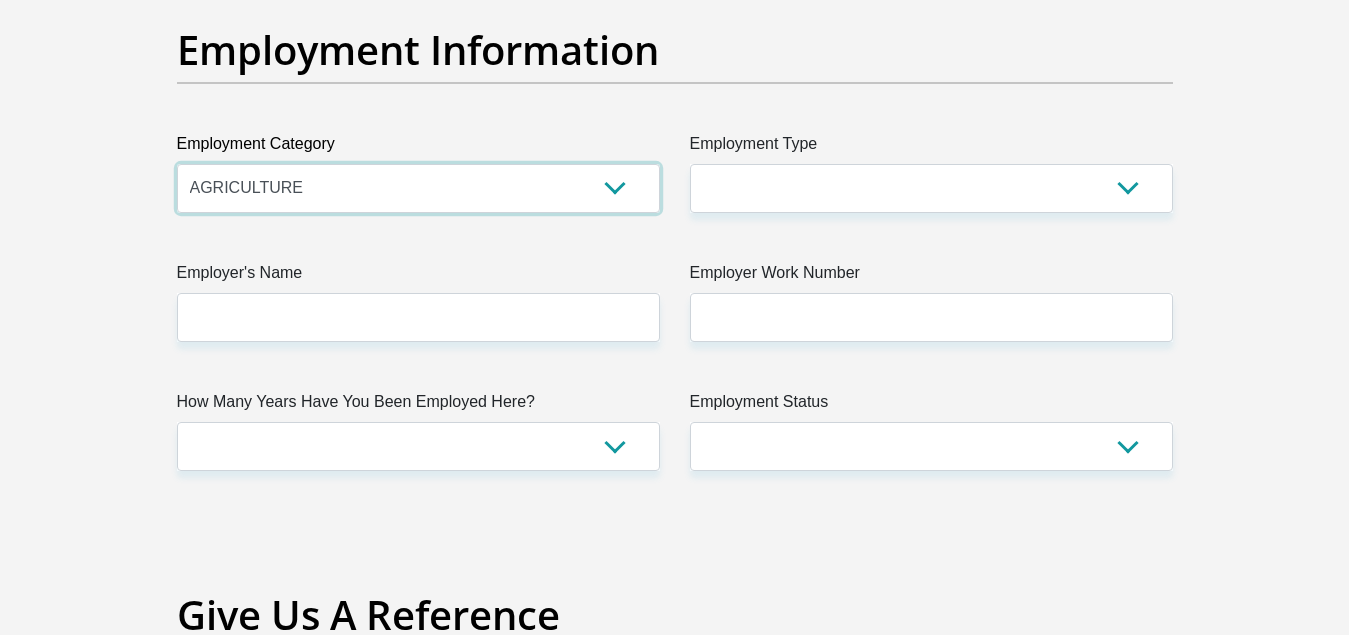 click on "AGRICULTURE
ALCOHOL & TOBACCO
CONSTRUCTION MATERIALS
METALLURGY
EQUIPMENT FOR RENEWABLE ENERGY
SPECIALIZED CONTRACTORS
CAR
GAMING (INCL. INTERNET
OTHER WHOLESALE
UNLICENSED PHARMACEUTICALS
CURRENCY EXCHANGE HOUSES
OTHER FINANCIAL INSTITUTIONS & INSURANCE
REAL ESTATE AGENTS
OIL & GAS
OTHER MATERIALS (E.G. IRON ORE)
PRECIOUS STONES & PRECIOUS METALS
POLITICAL ORGANIZATIONS
RELIGIOUS ORGANIZATIONS(NOT SECTS)
ACTI. HAVING BUSINESS DEAL WITH PUBLIC ADMINISTRATION
LAUNDROMATS" at bounding box center [418, 188] 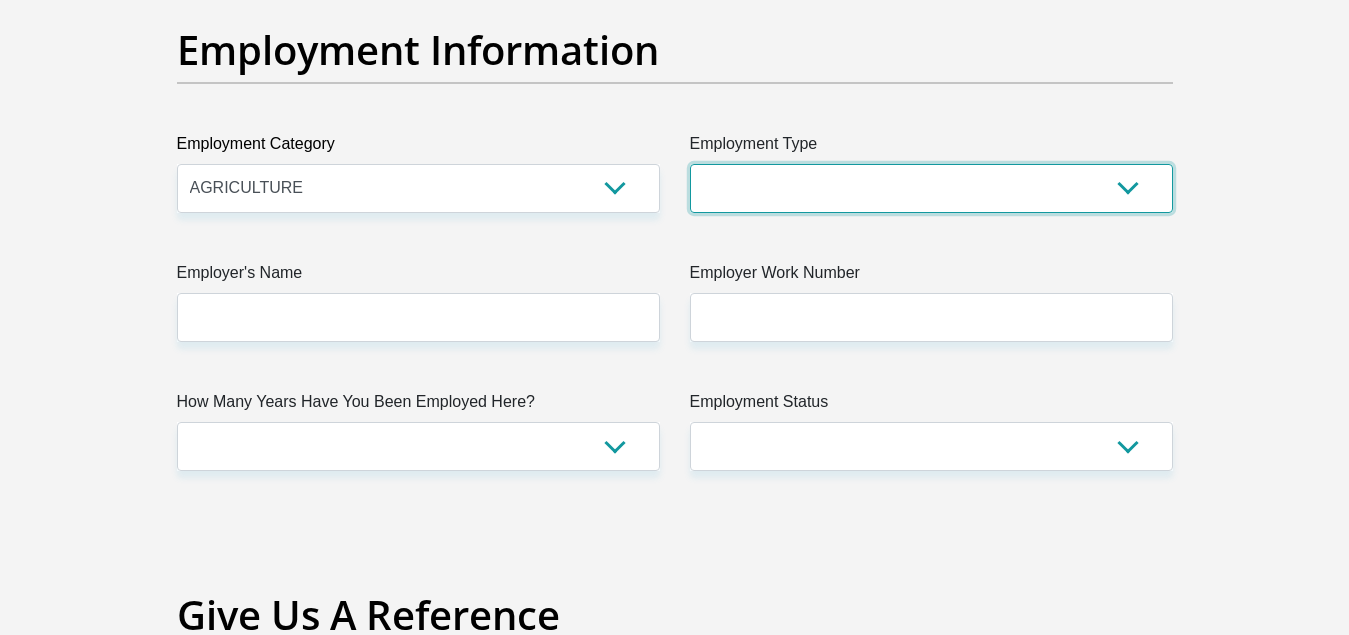click on "College/Lecturer
Craft Seller
Creative
Driver
Executive
Farmer
Forces - Non Commissioned
Forces - Officer
Hawker
Housewife
Labourer
Licenced Professional
Manager
Miner
Non Licenced Professional
Office Staff/Clerk
Outside Worker
Pensioner
Permanent Teacher
Production/Manufacturing
Sales
Self-Employed
Semi-Professional Worker
Service Industry  Social Worker  Student" at bounding box center (931, 188) 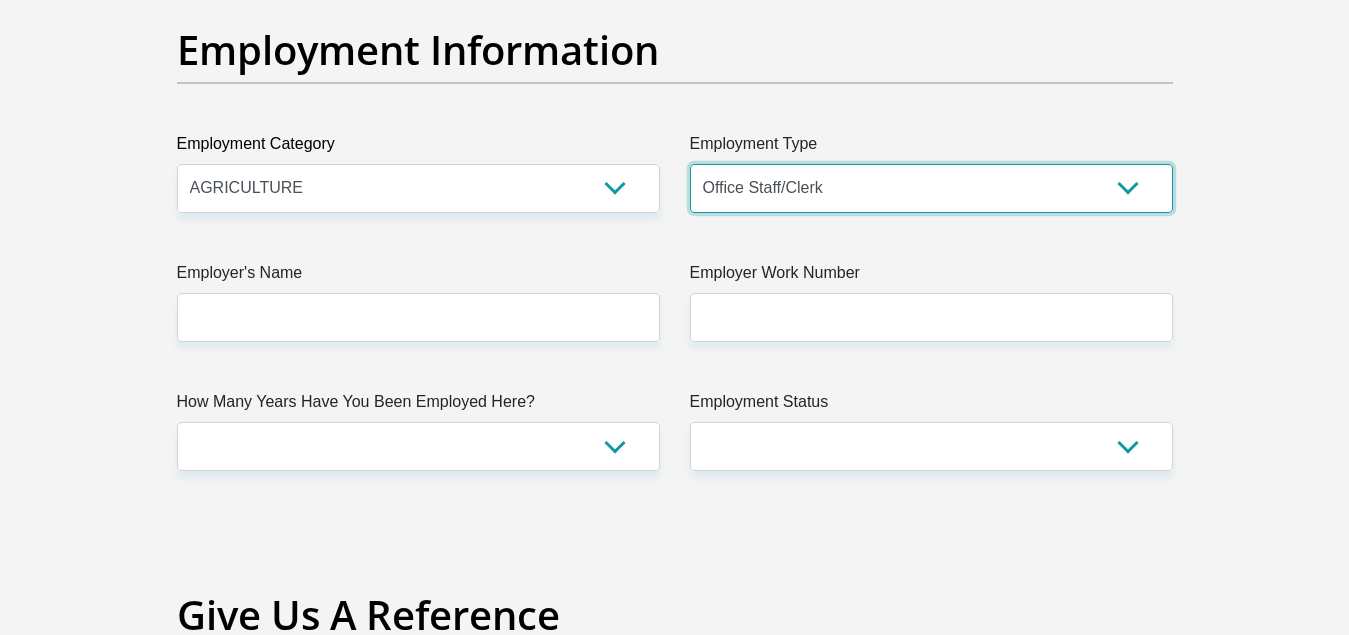 click on "College/Lecturer
Craft Seller
Creative
Driver
Executive
Farmer
Forces - Non Commissioned
Forces - Officer
Hawker
Housewife
Labourer
Licenced Professional
Manager
Miner
Non Licenced Professional
Office Staff/Clerk
Outside Worker
Pensioner
Permanent Teacher
Production/Manufacturing
Sales
Self-Employed
Semi-Professional Worker
Service Industry  Social Worker  Student" at bounding box center [931, 188] 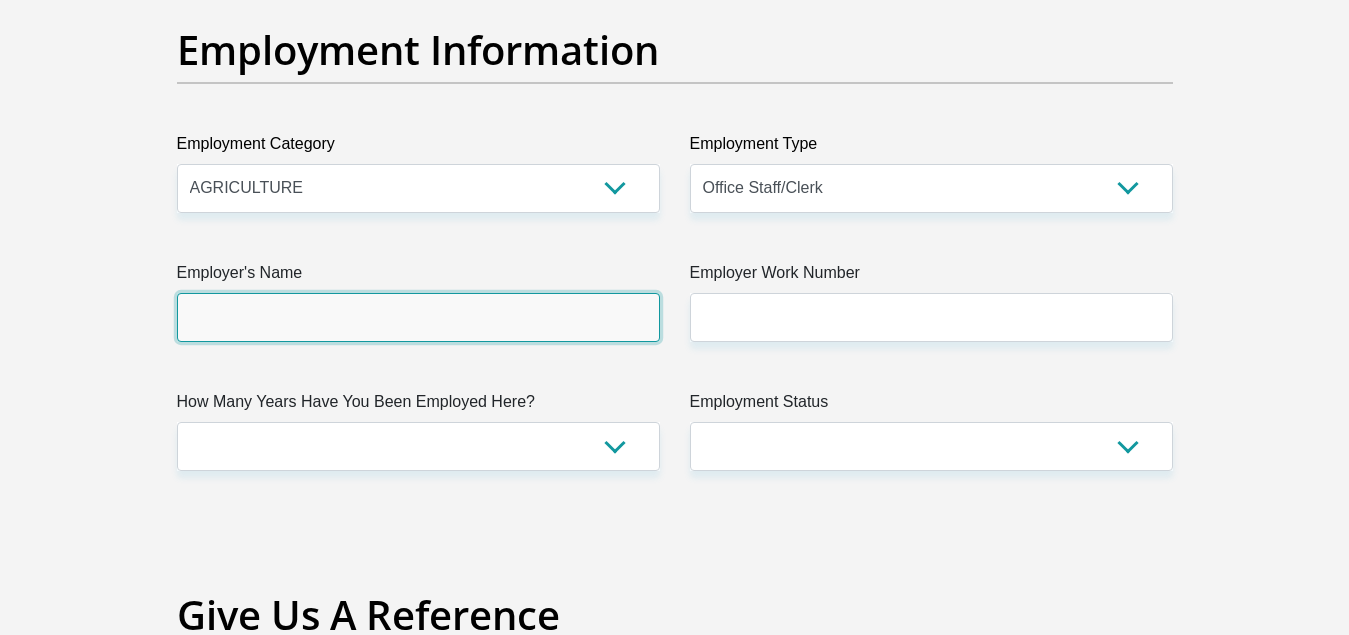 click on "Employer's Name" at bounding box center [418, 317] 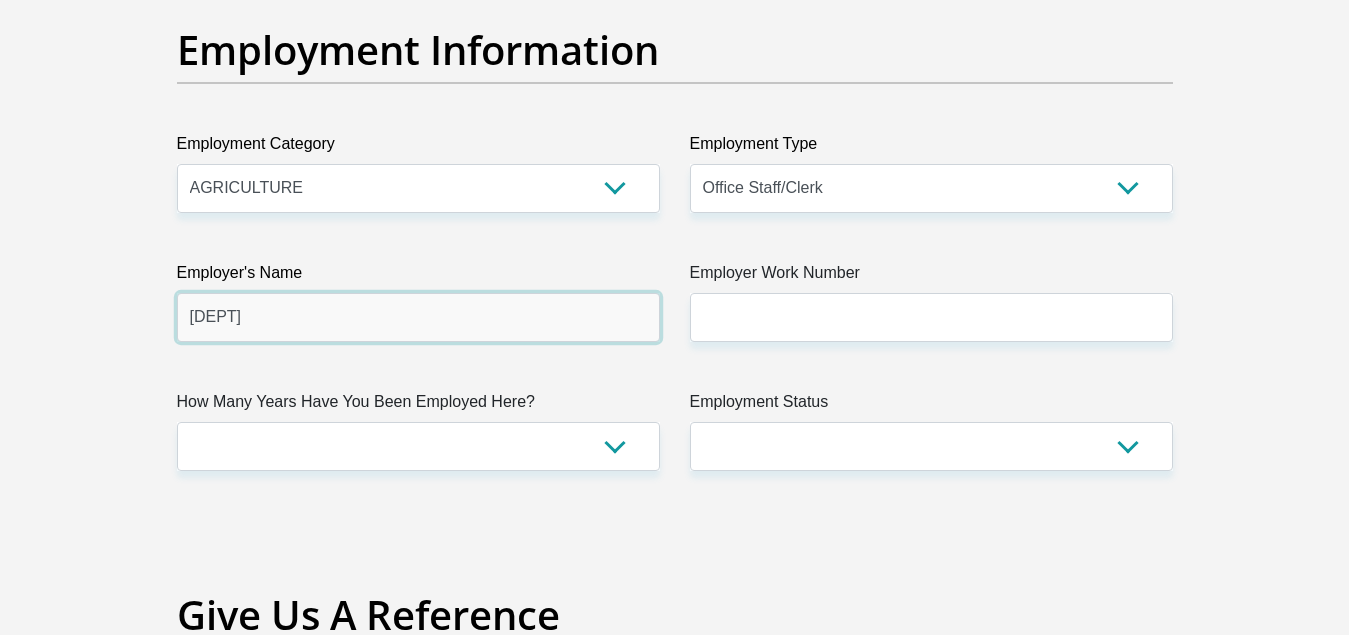 type on "NorthernCapeDepartementofEducation" 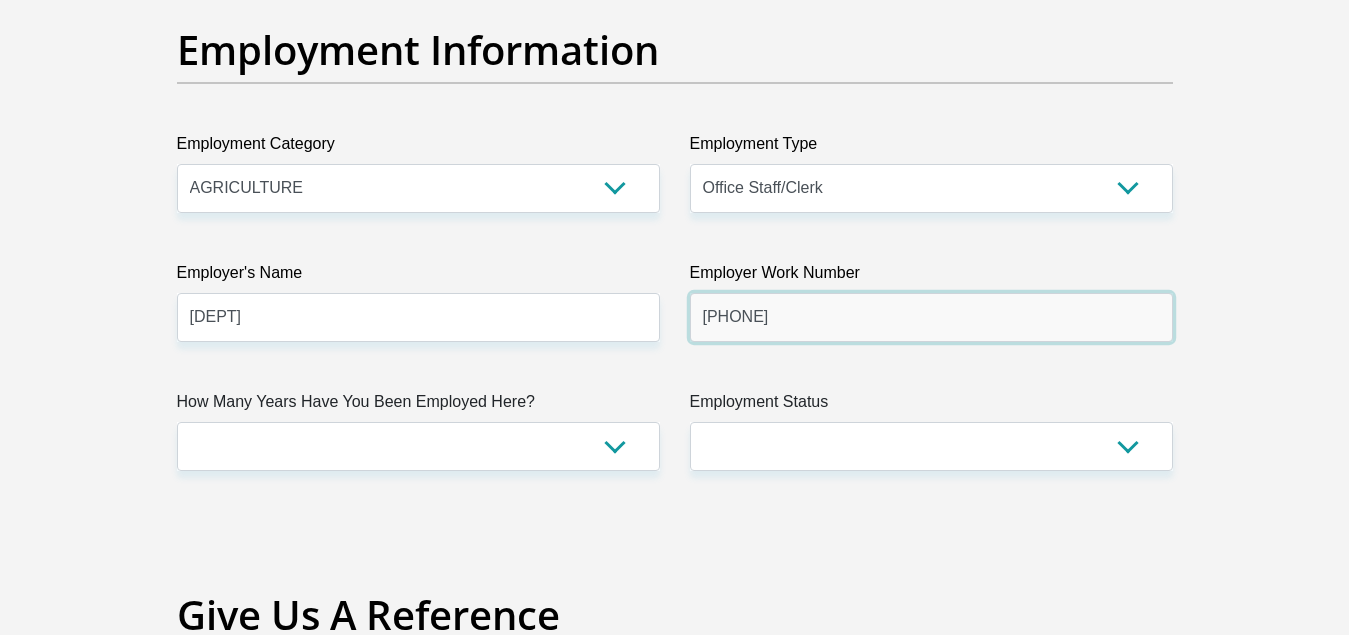 type on "0277188600" 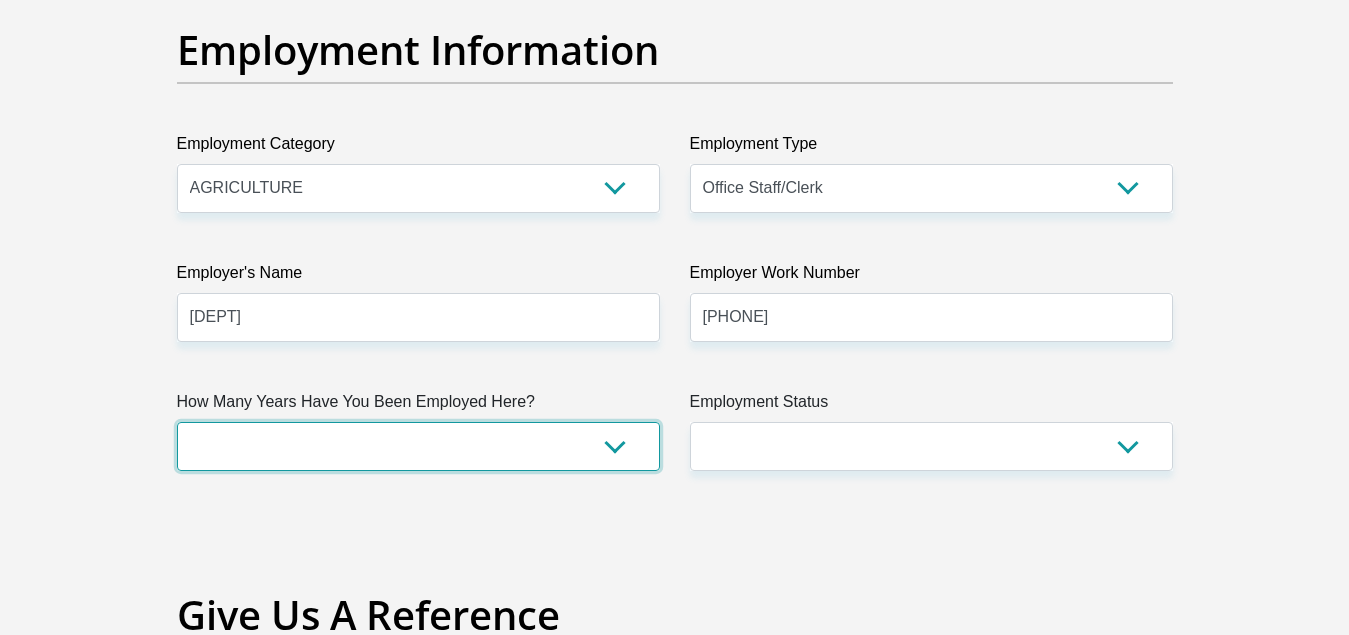 click on "less than 1 year
1-3 years
3-5 years
5+ years" at bounding box center [418, 446] 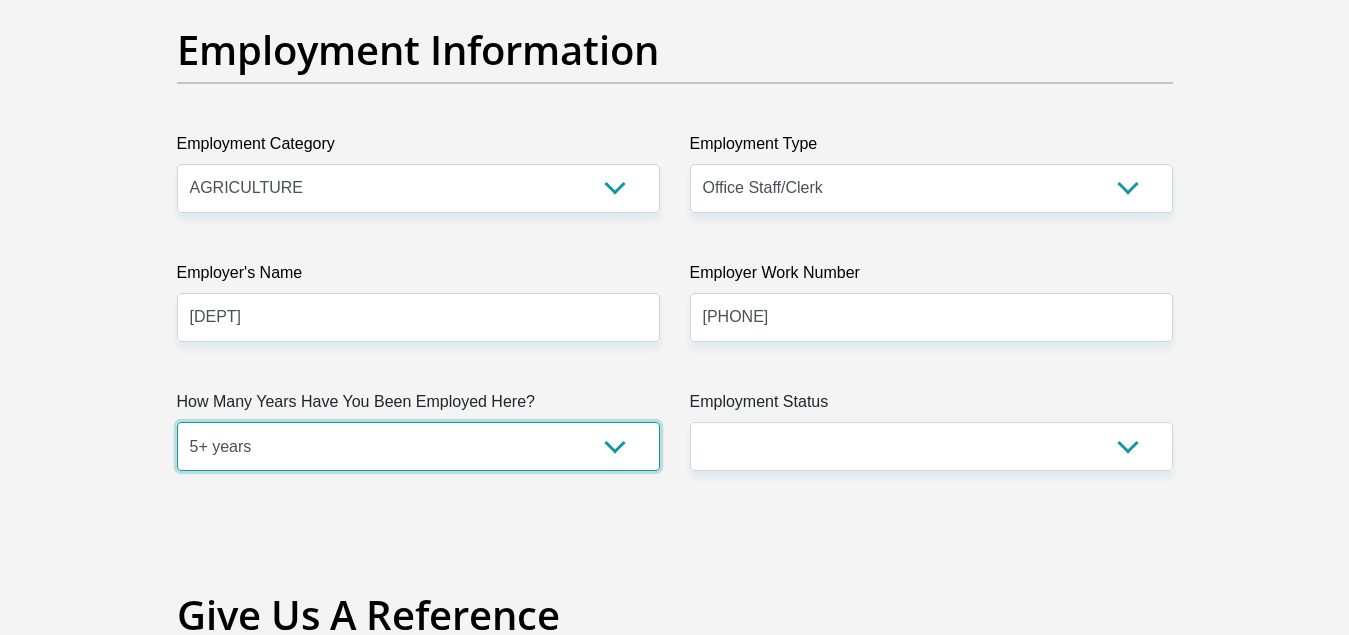 click on "less than 1 year
1-3 years
3-5 years
5+ years" at bounding box center [418, 446] 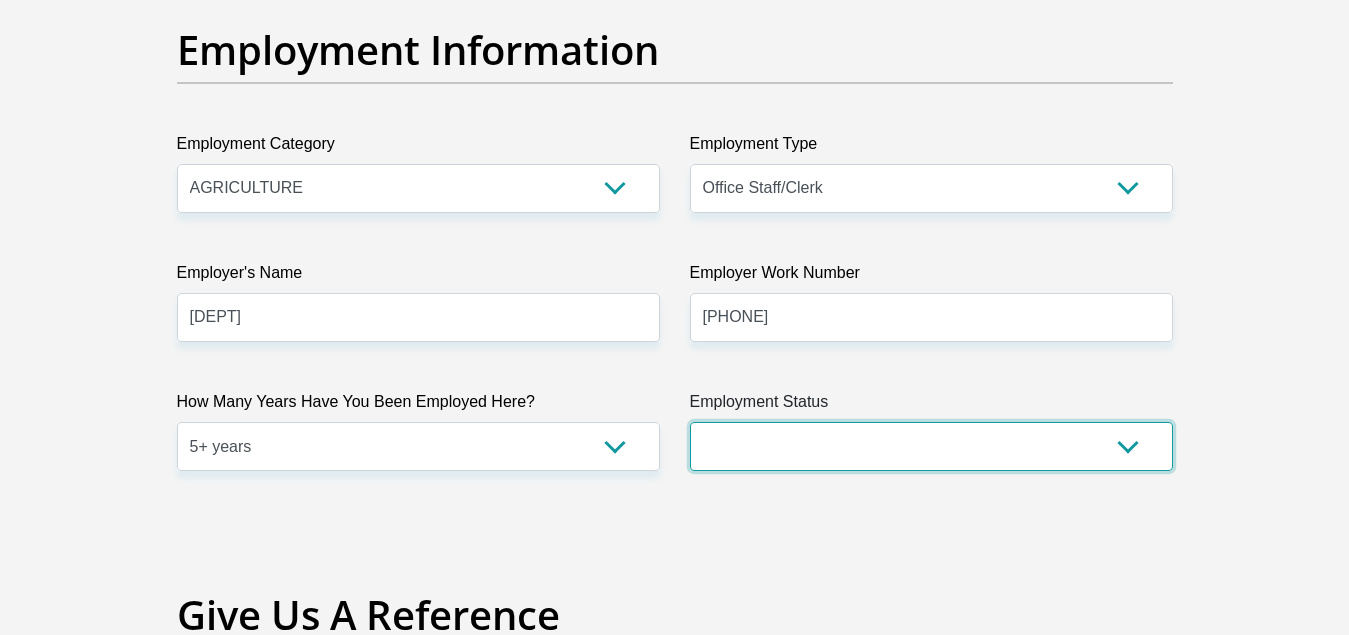 click on "Permanent/Full-time
Part-time/Casual
Contract Worker
Self-Employed
Housewife
Retired
Student
Medically Boarded
Disability
Unemployed" at bounding box center [931, 446] 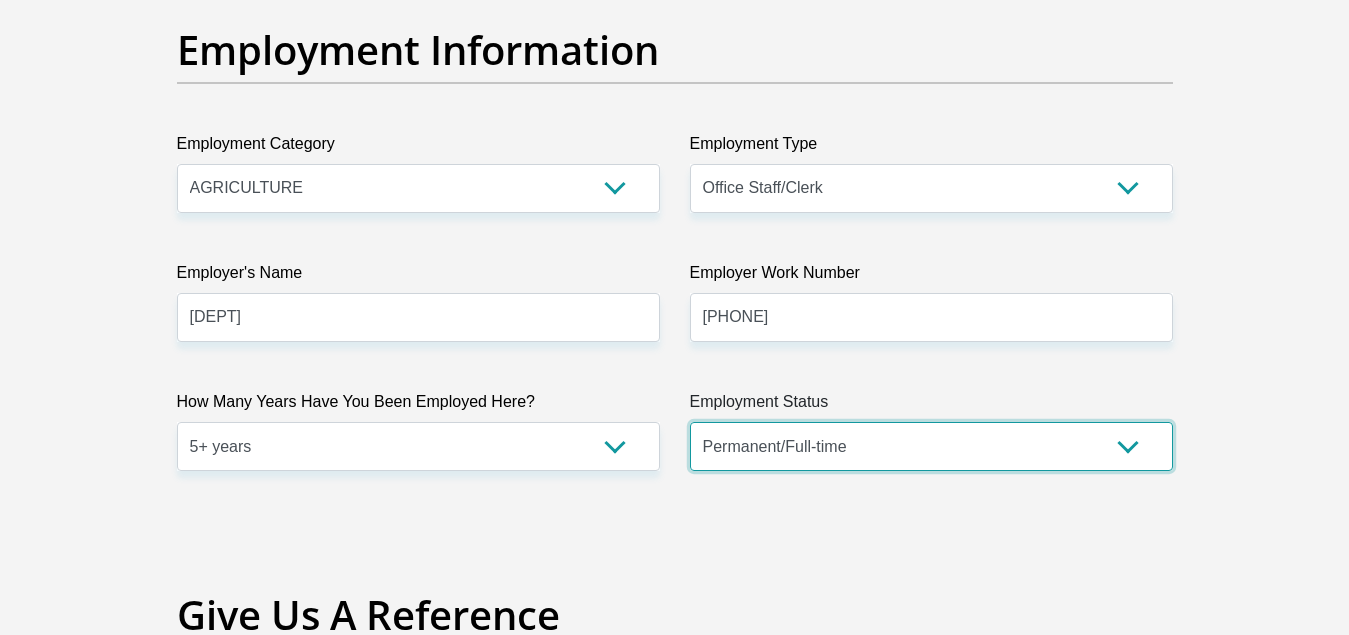 click on "Permanent/Full-time
Part-time/Casual
Contract Worker
Self-Employed
Housewife
Retired
Student
Medically Boarded
Disability
Unemployed" at bounding box center [931, 446] 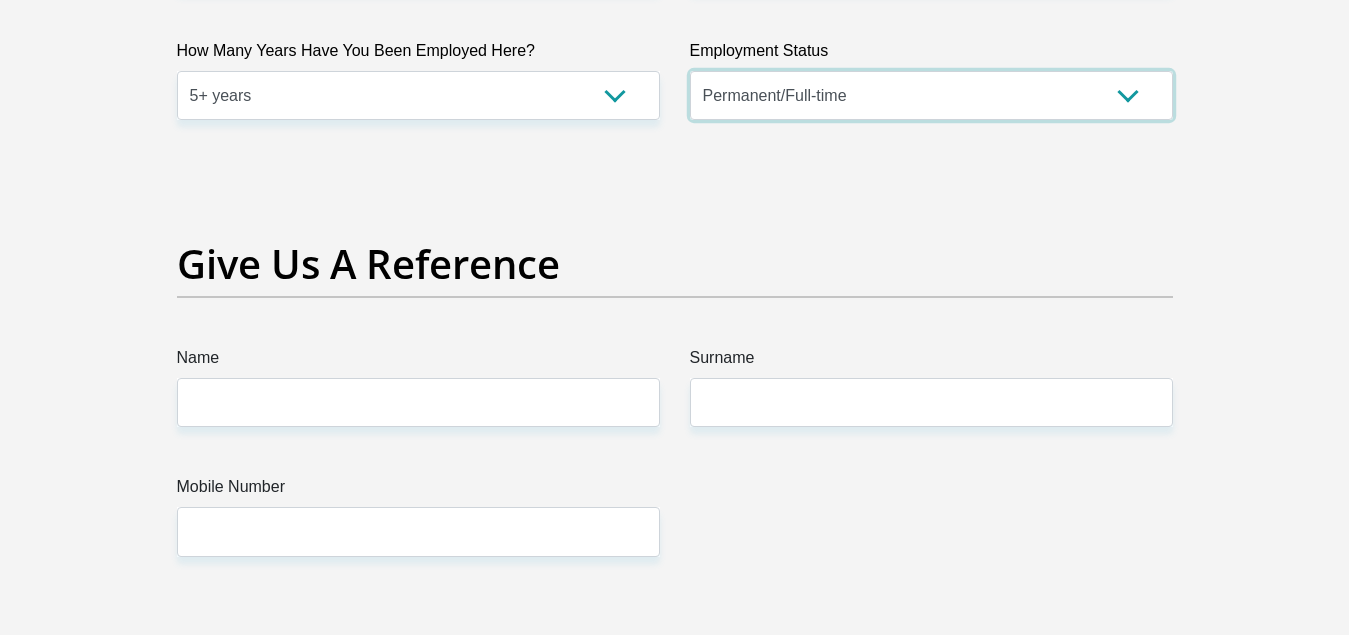 scroll, scrollTop: 4218, scrollLeft: 0, axis: vertical 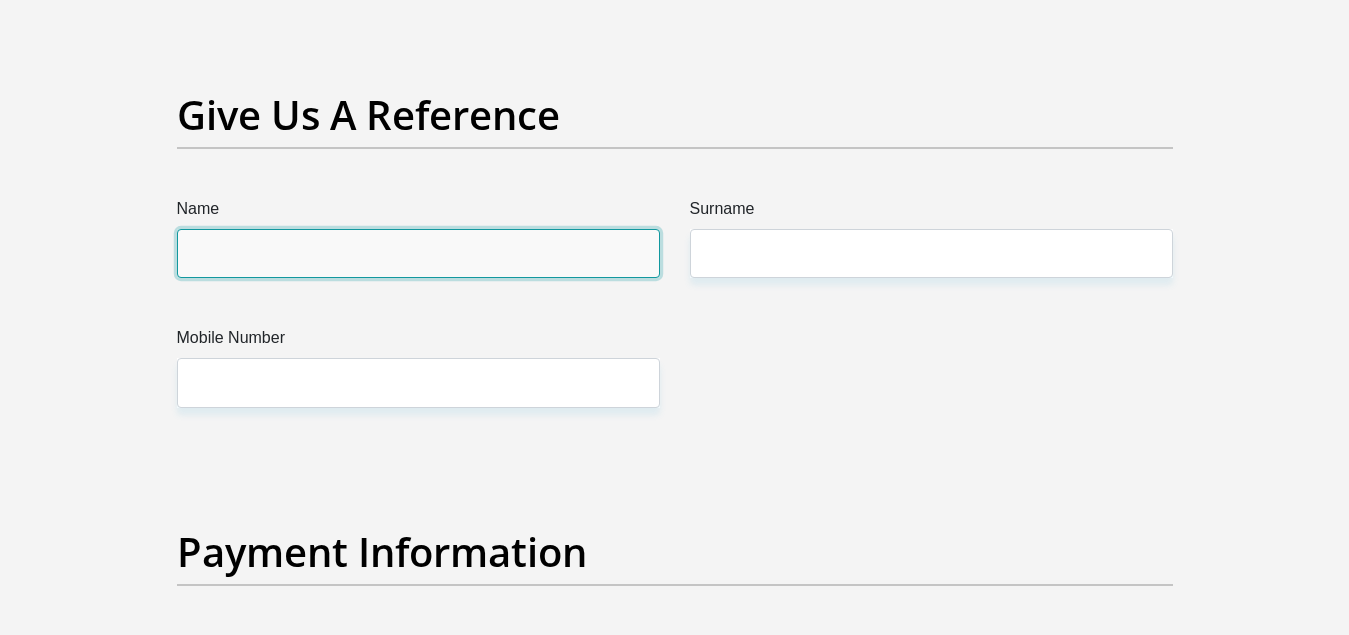 click on "Name" at bounding box center (418, 253) 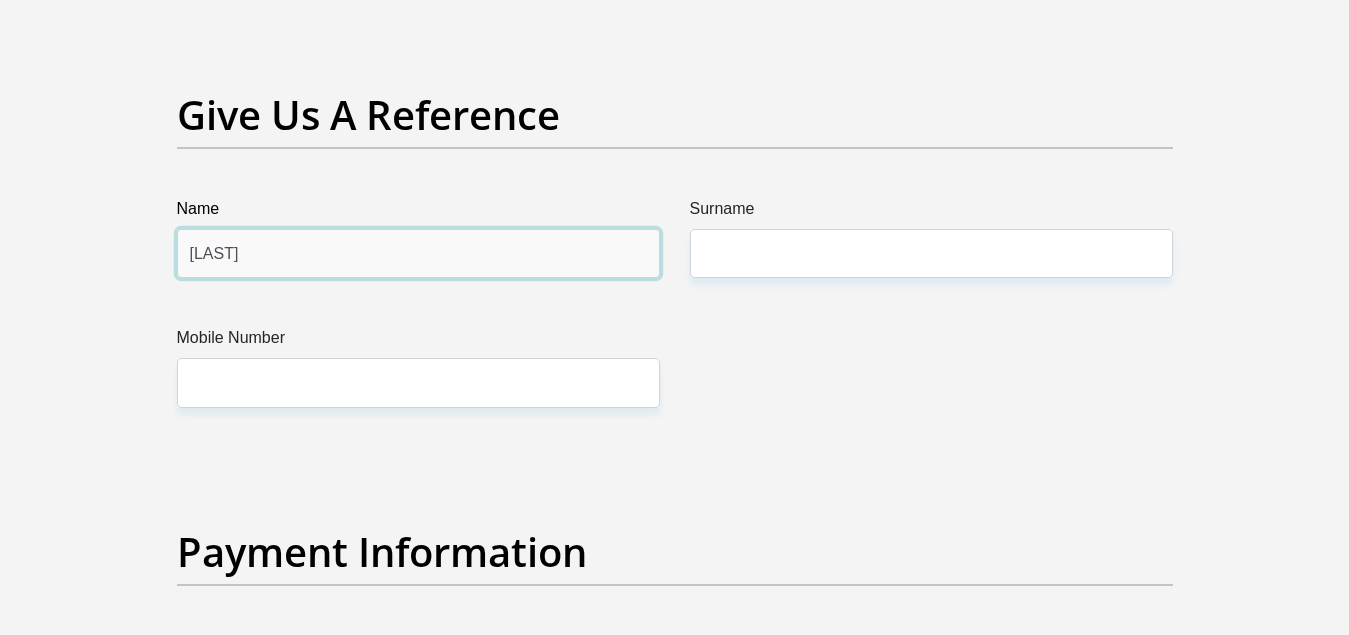type on "Paulus" 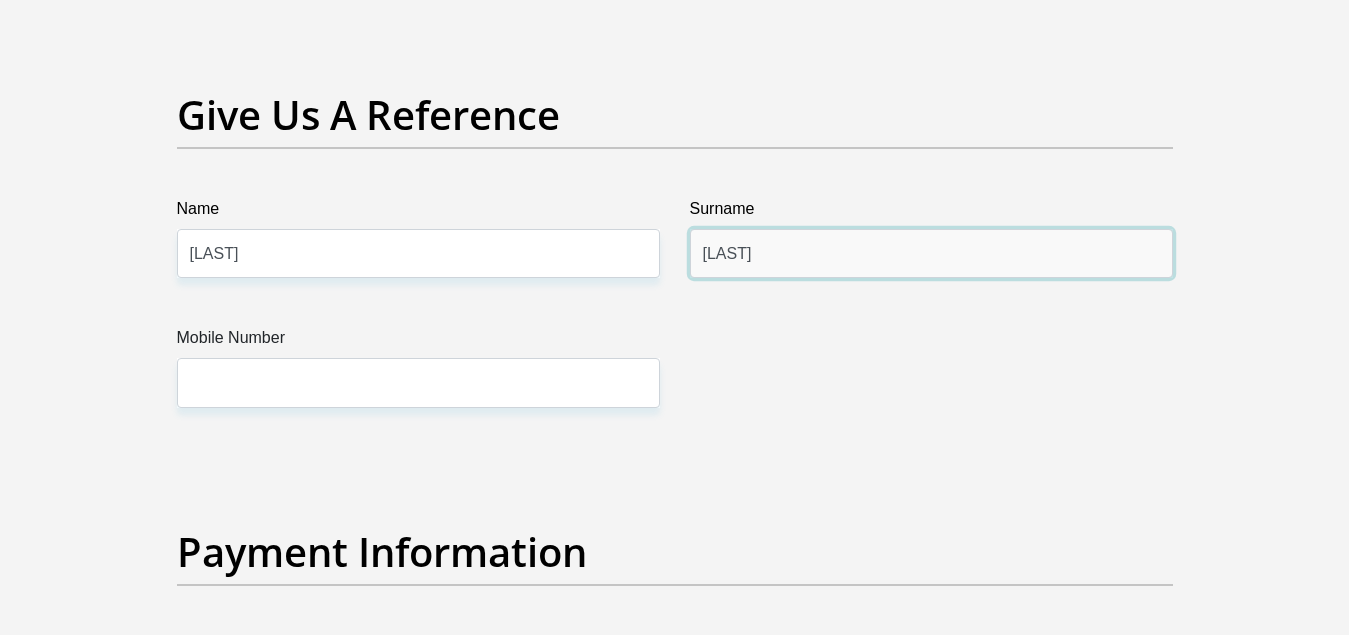 type on "Bonn" 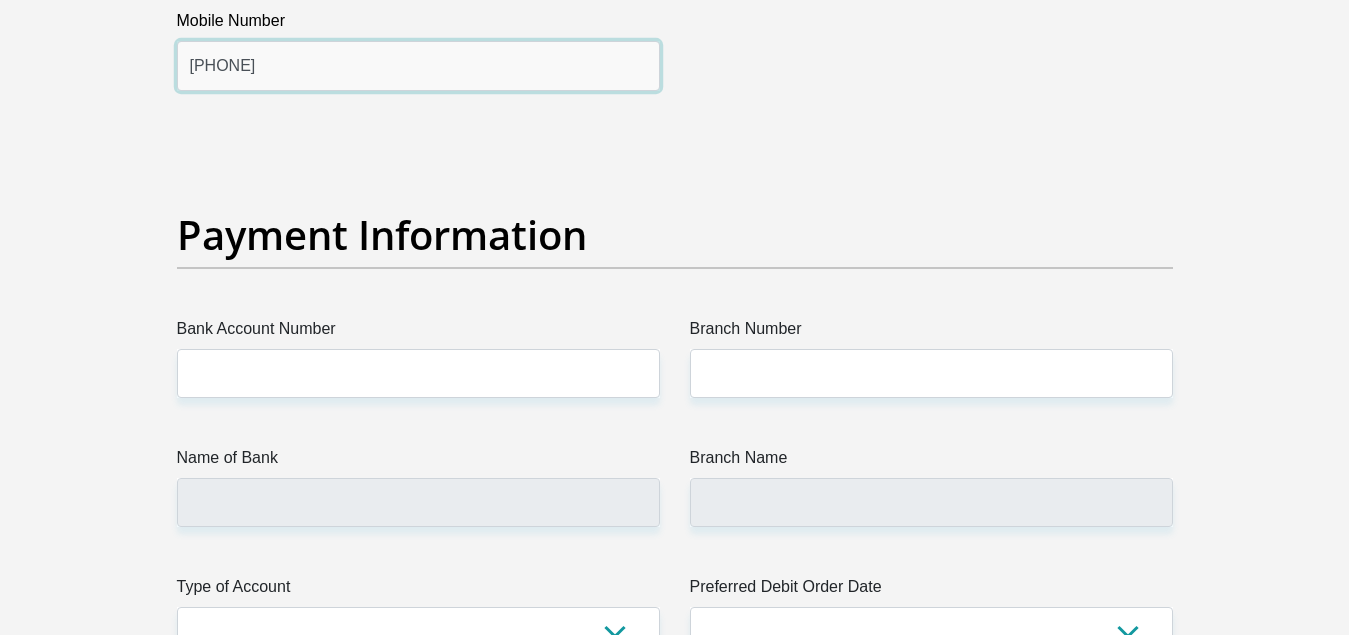 scroll, scrollTop: 4618, scrollLeft: 0, axis: vertical 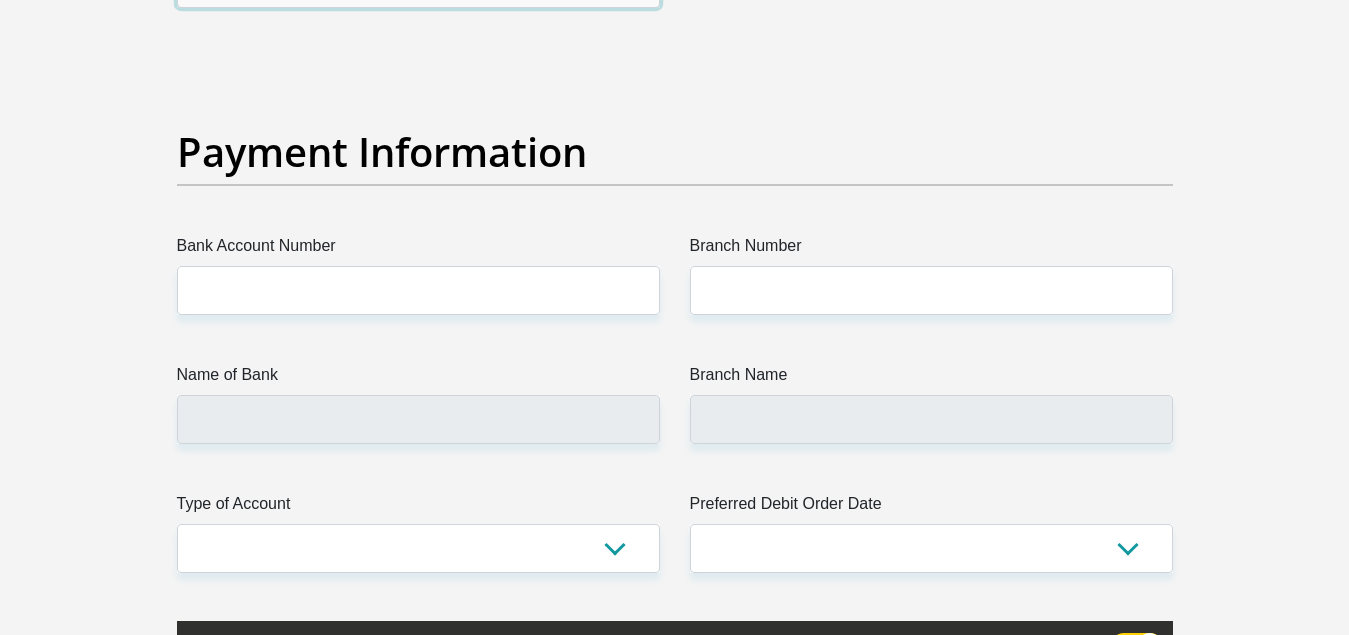 type on "0735381994" 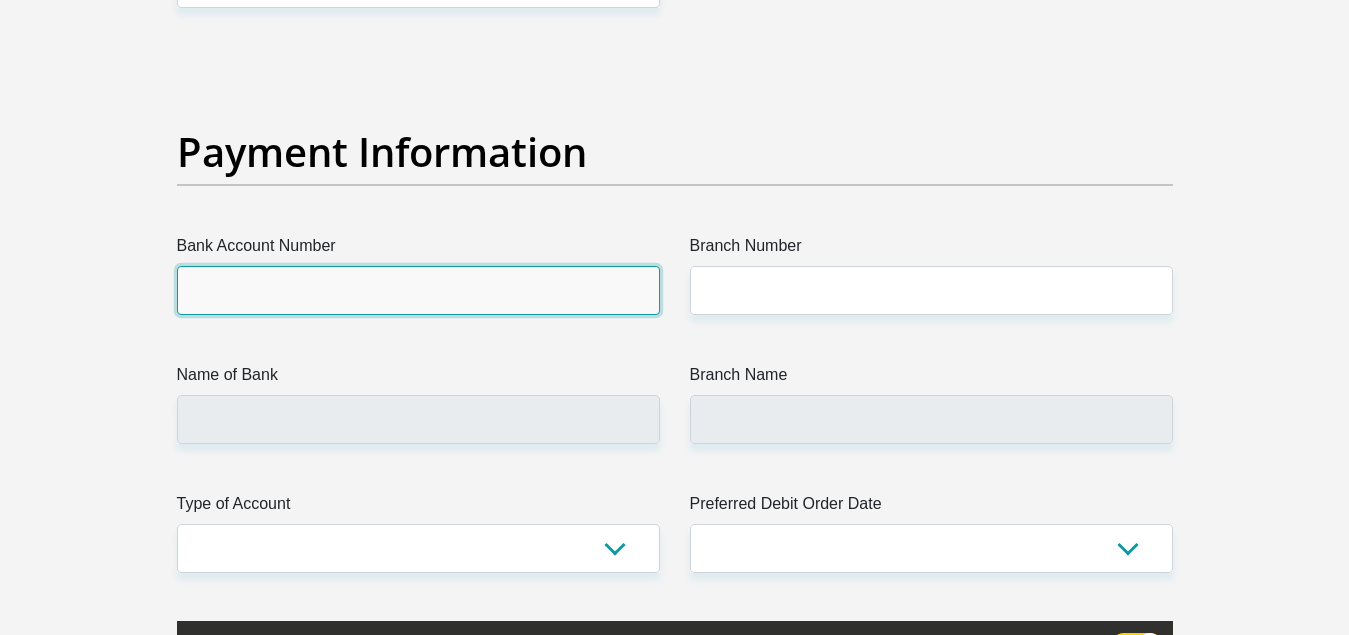 click on "Bank Account Number" at bounding box center (418, 290) 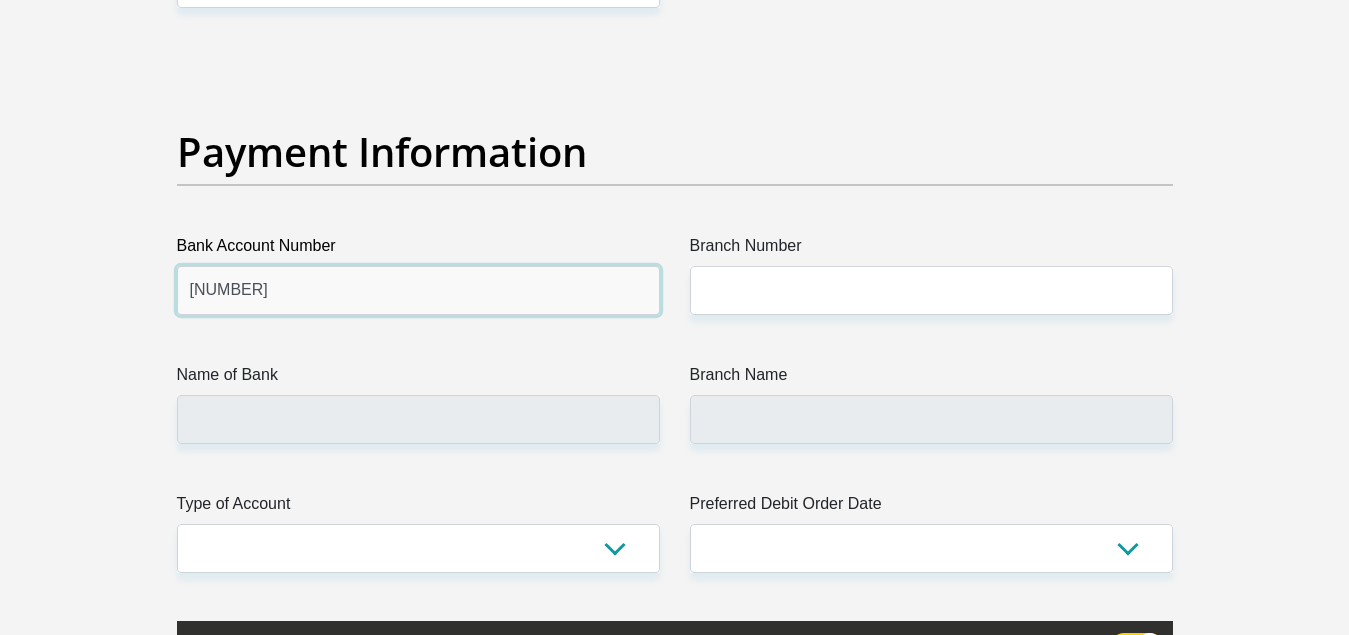 type on "1605477581" 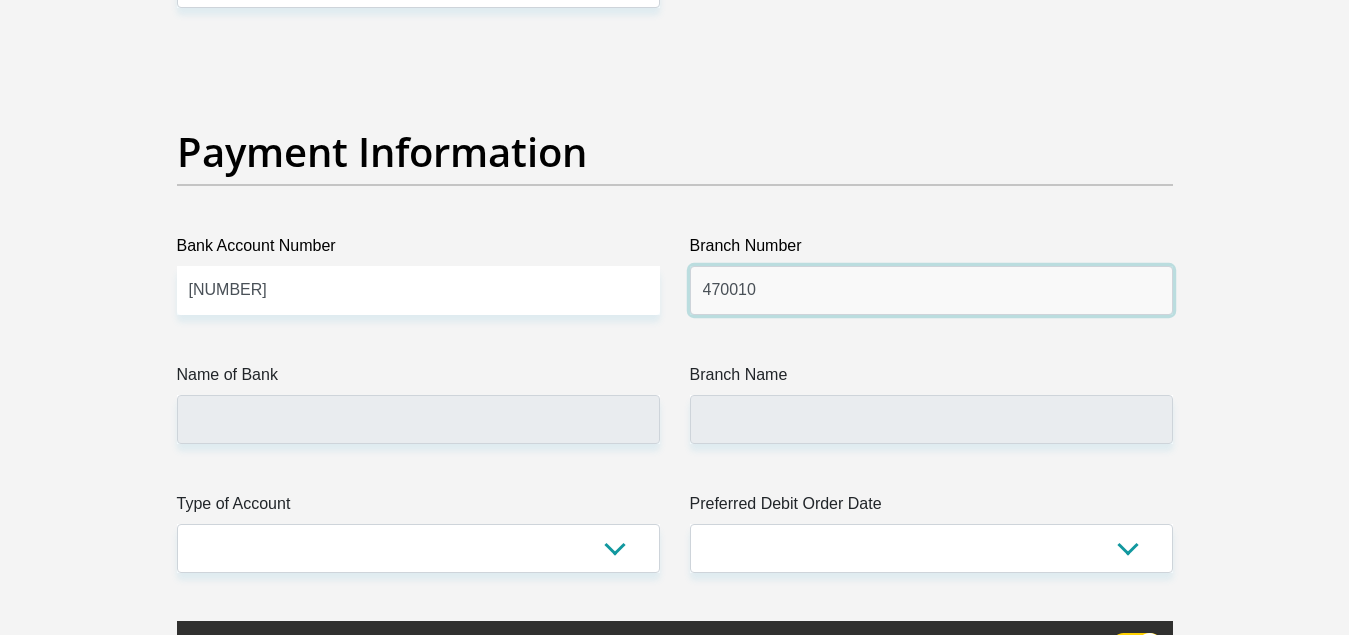 type on "470010" 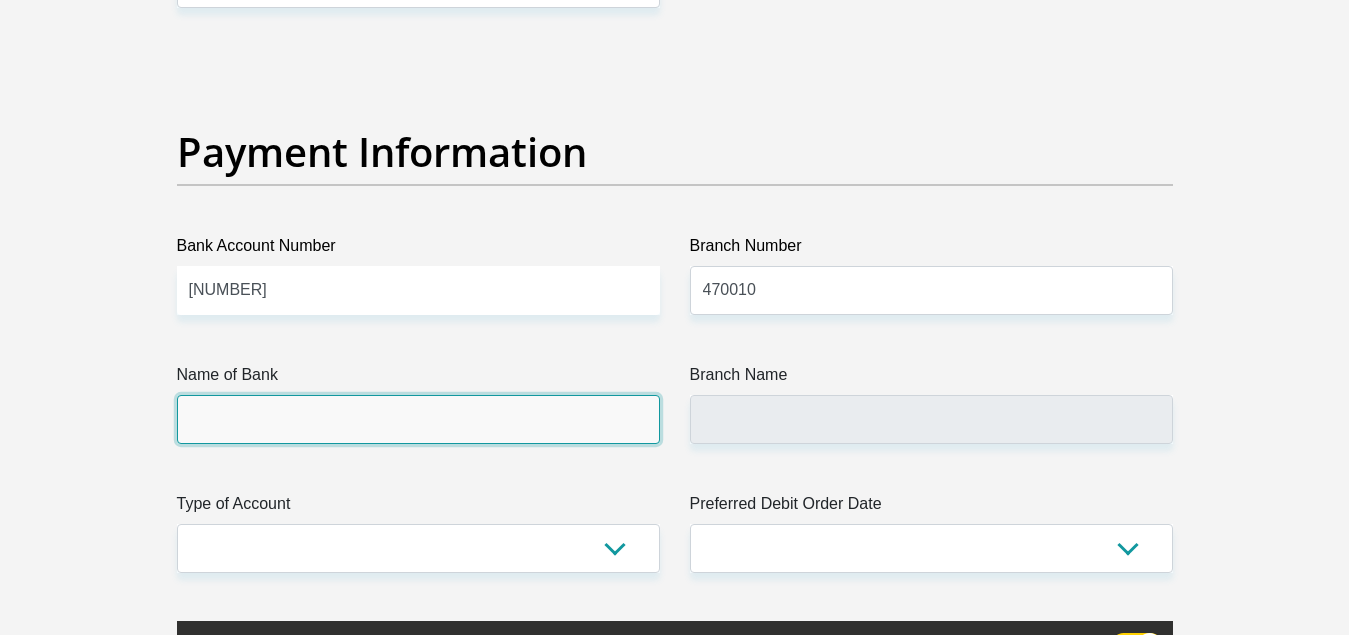 type on "CAPITEC BANK LIMITED" 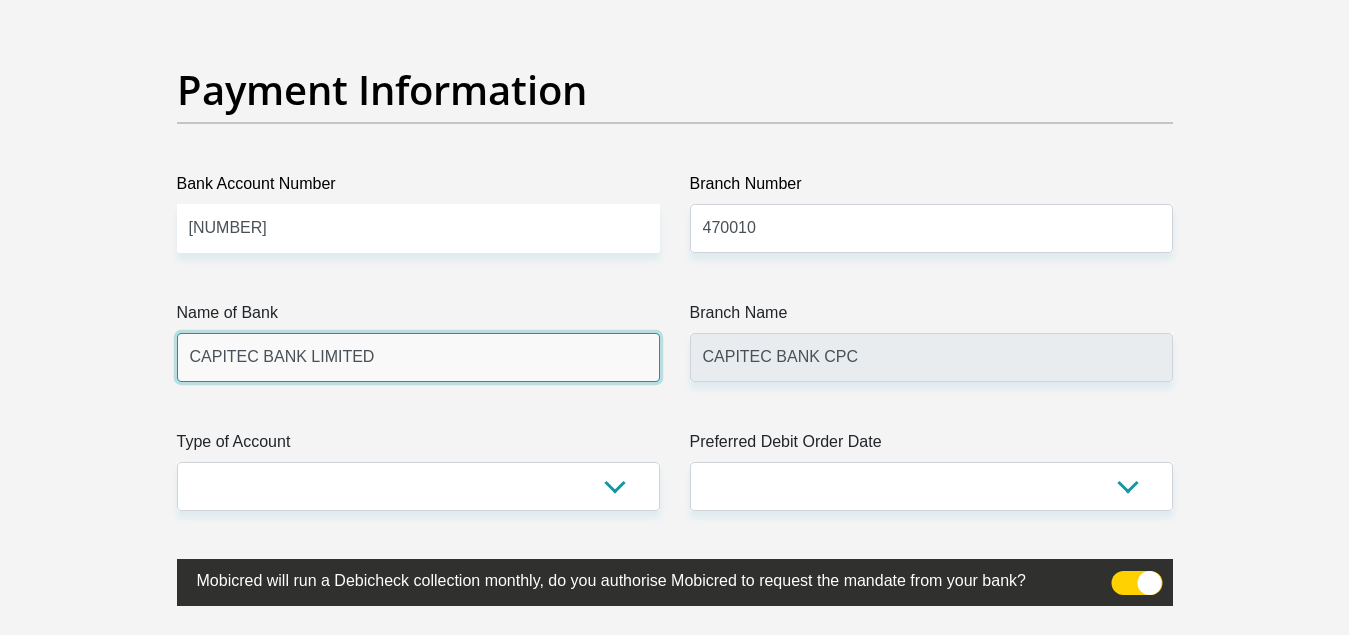 scroll, scrollTop: 4718, scrollLeft: 0, axis: vertical 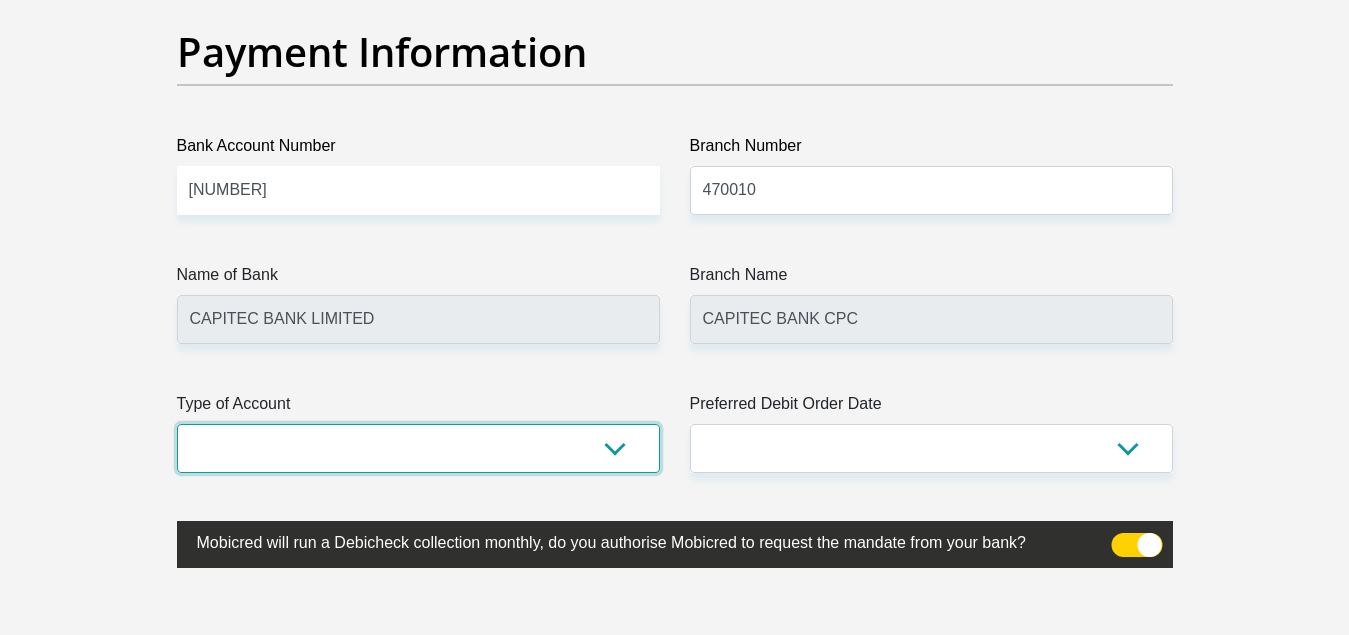 click on "Cheque
Savings" at bounding box center (418, 448) 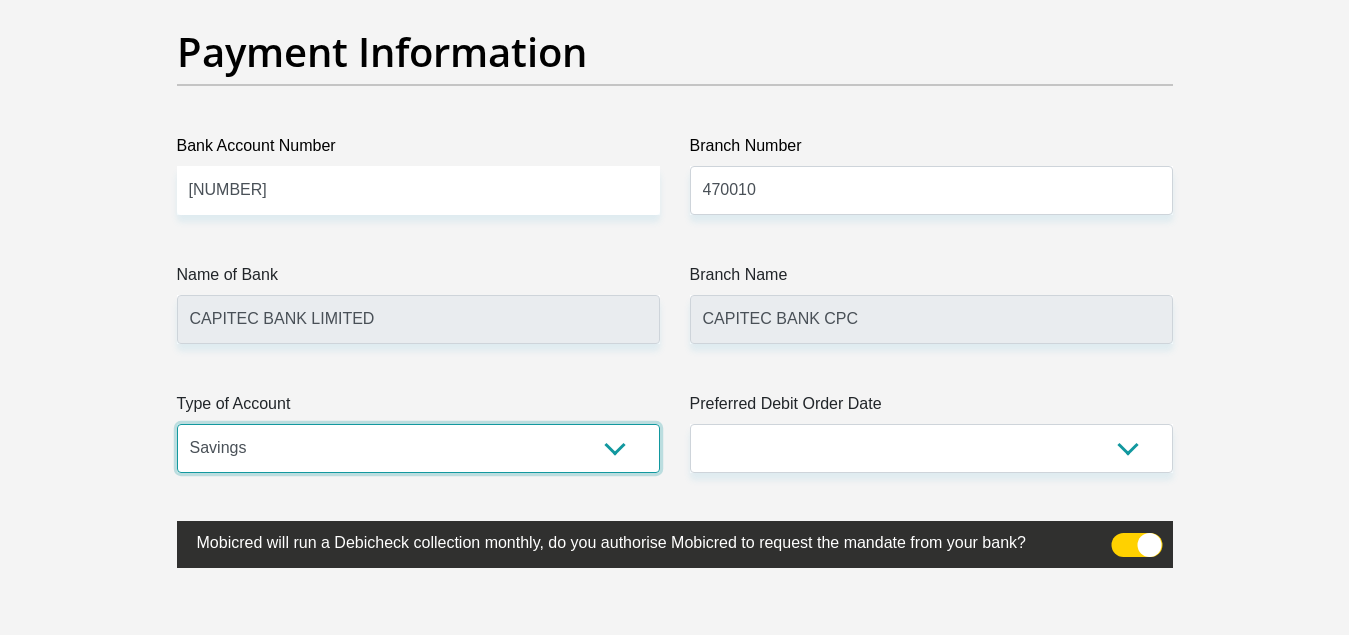 click on "Cheque
Savings" at bounding box center (418, 448) 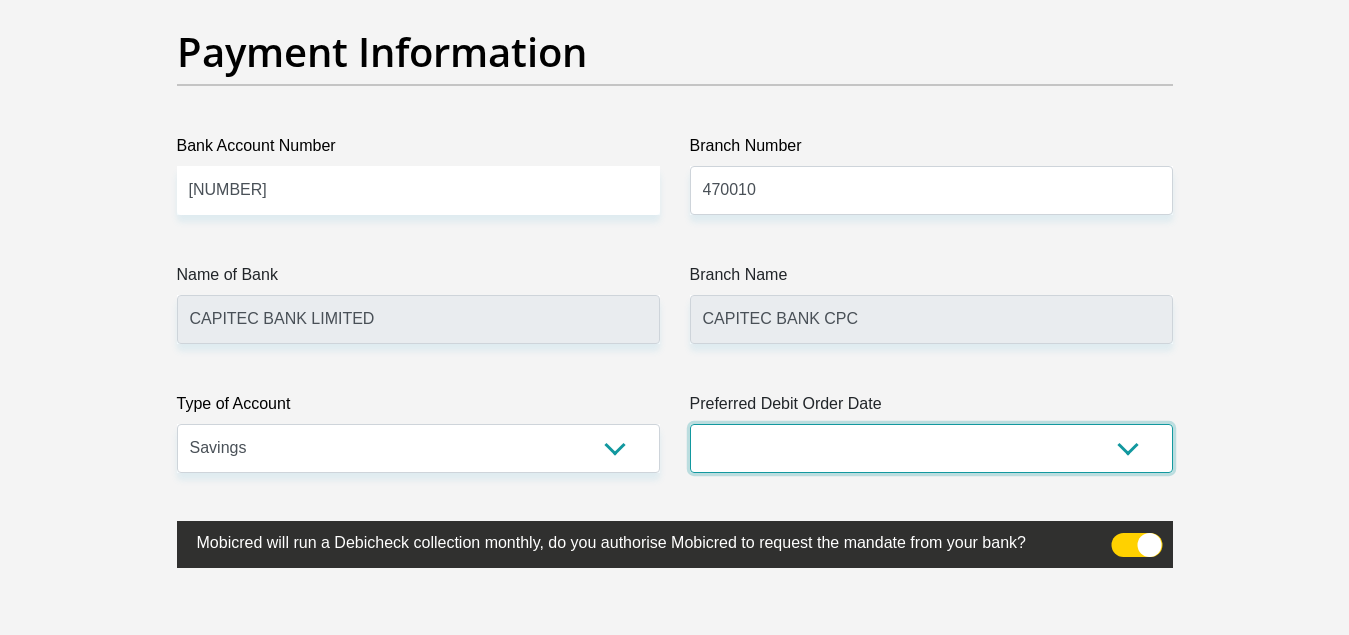 click on "1st
2nd
3rd
4th
5th
7th
18th
19th
20th
21st
22nd
23rd
24th
25th
26th
27th
28th
29th
30th" at bounding box center [931, 448] 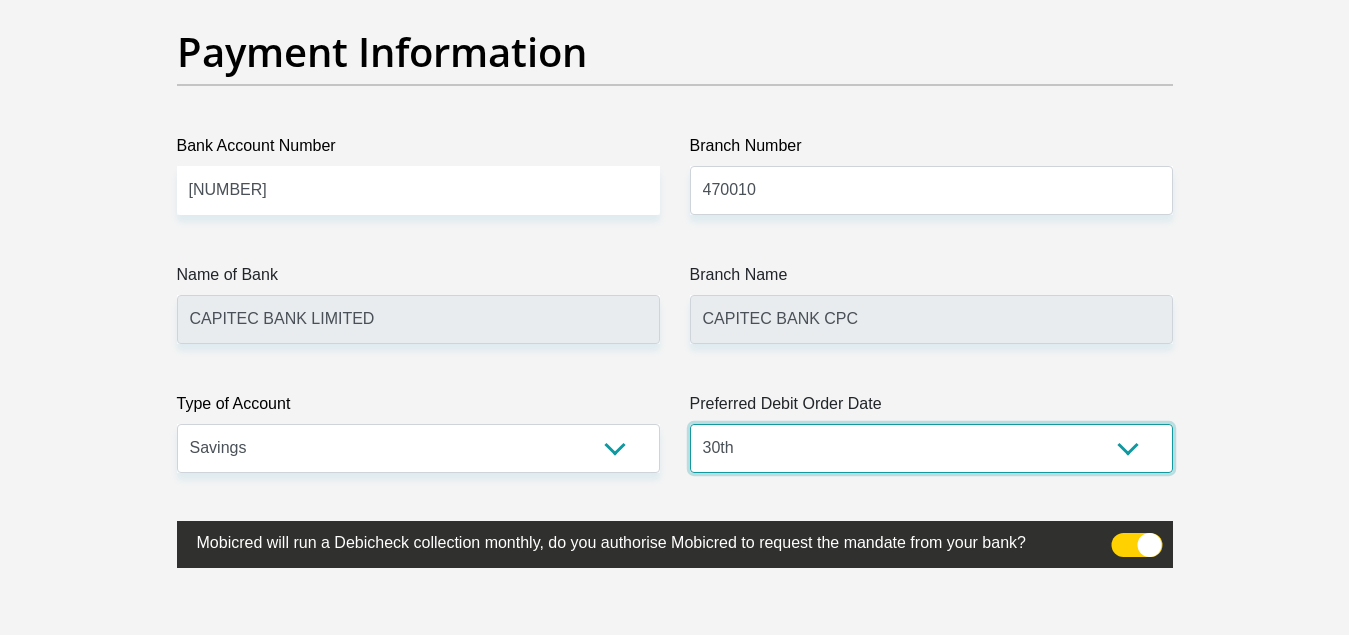 click on "1st
2nd
3rd
4th
5th
7th
18th
19th
20th
21st
22nd
23rd
24th
25th
26th
27th
28th
29th
30th" at bounding box center [931, 448] 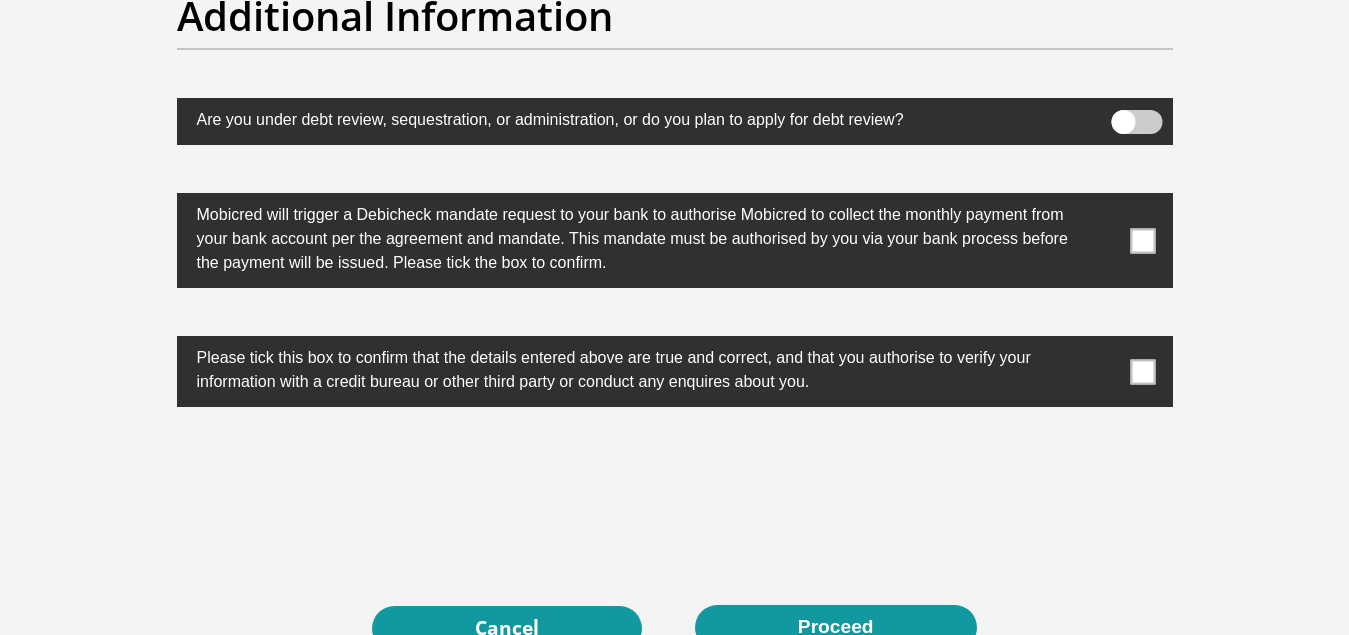 scroll, scrollTop: 6518, scrollLeft: 0, axis: vertical 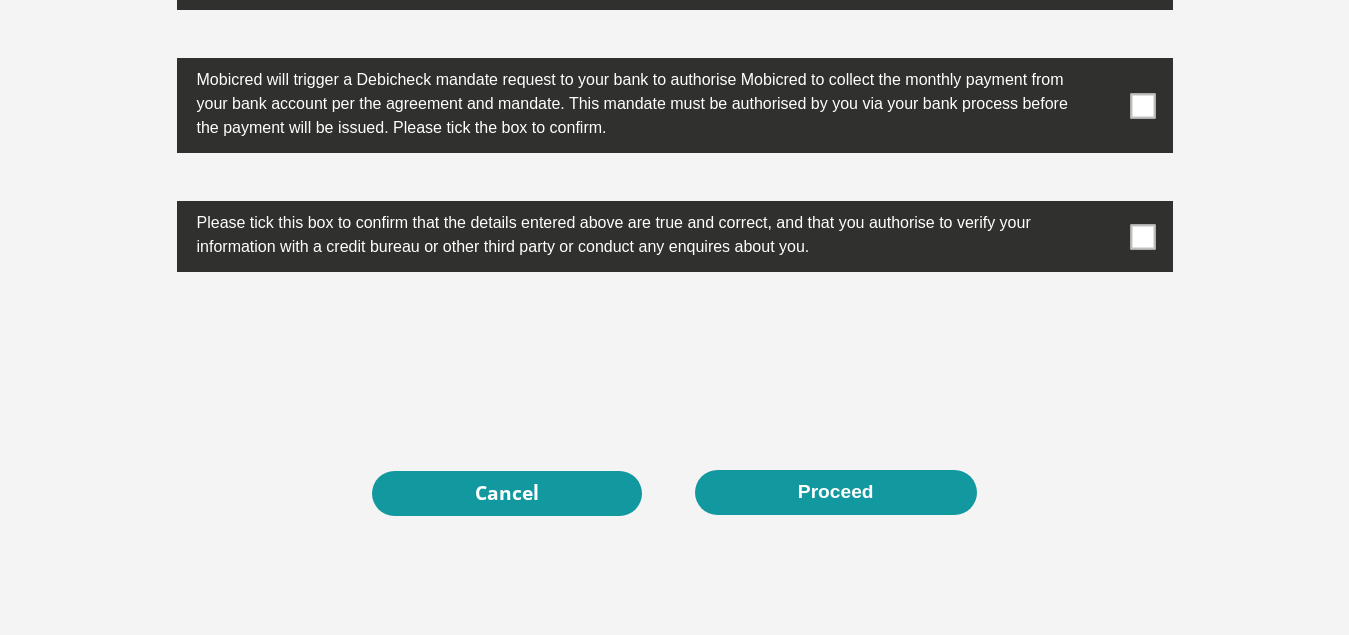 click at bounding box center [1142, 236] 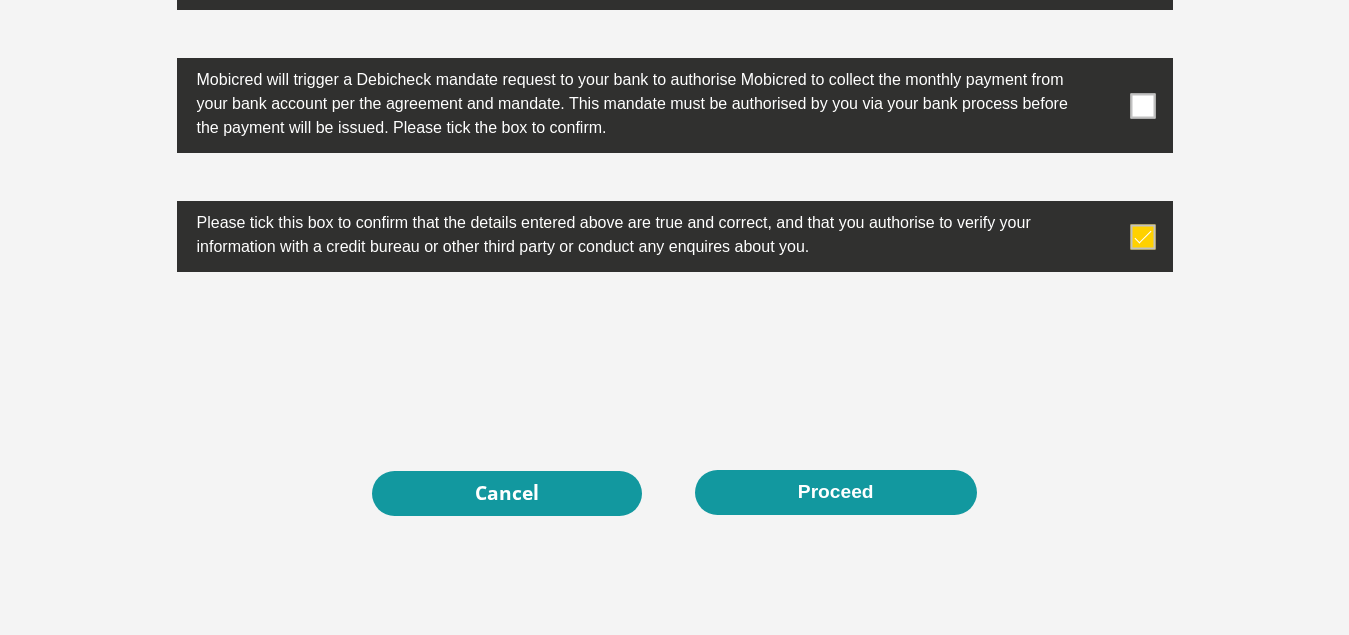 click at bounding box center (1142, 105) 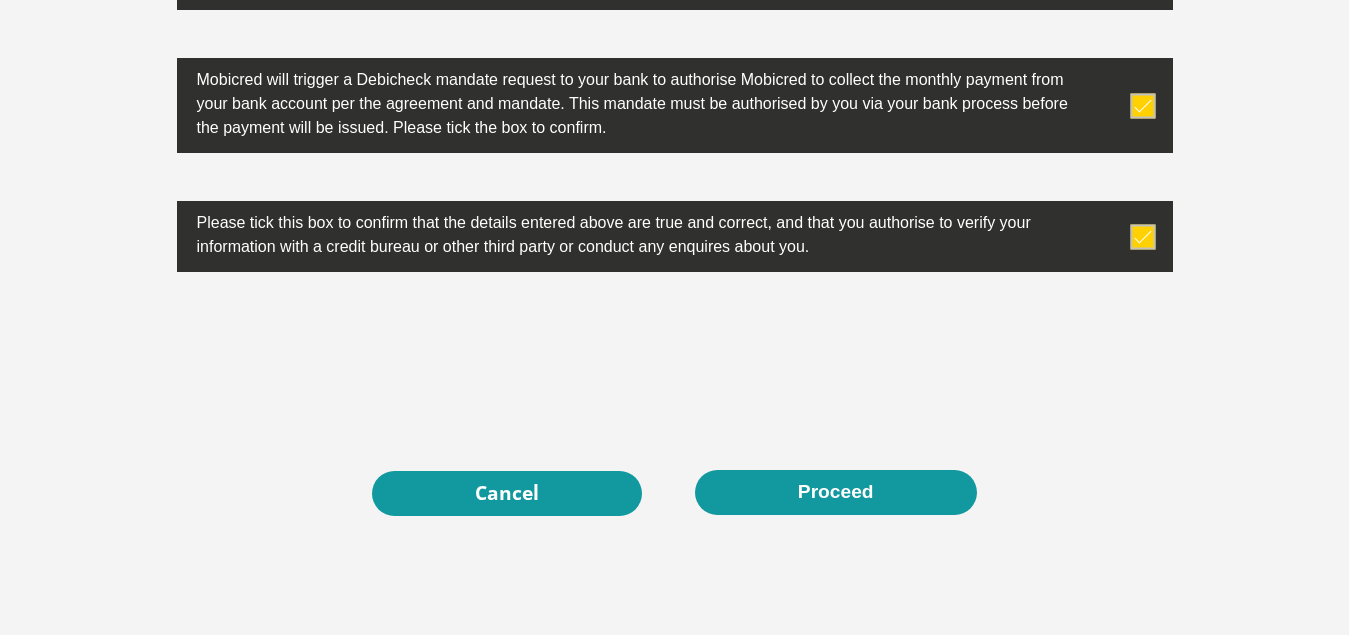 click at bounding box center (1142, 105) 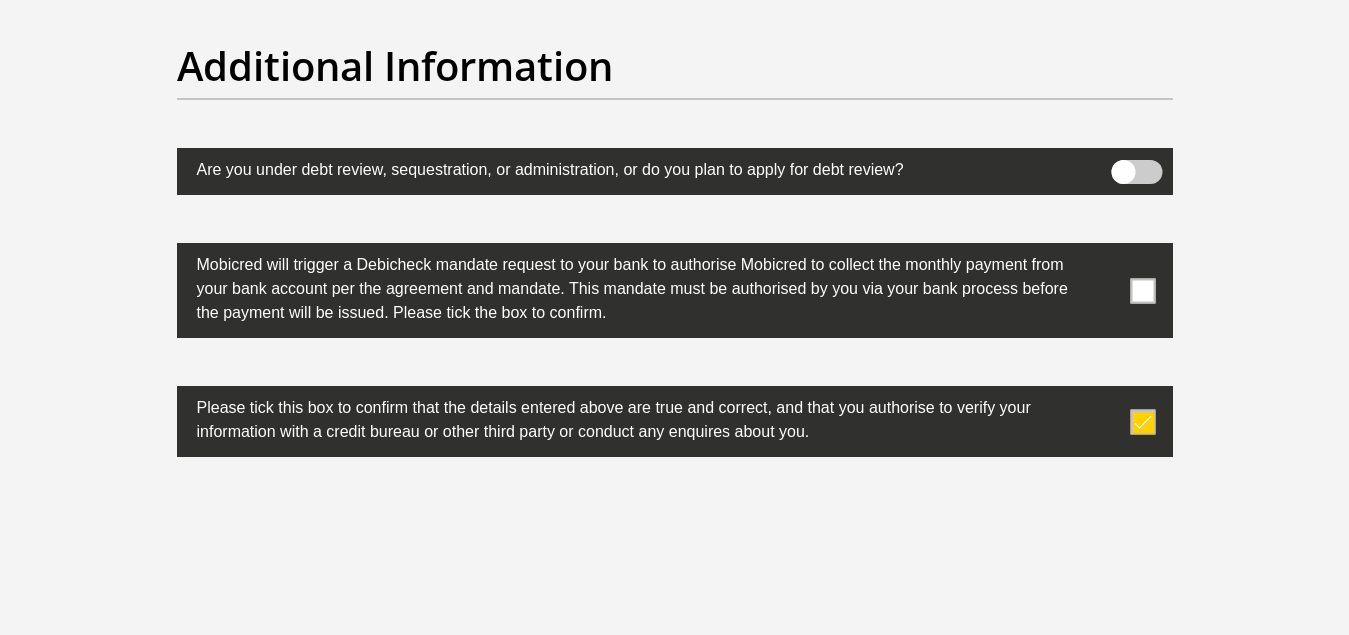 scroll, scrollTop: 6318, scrollLeft: 0, axis: vertical 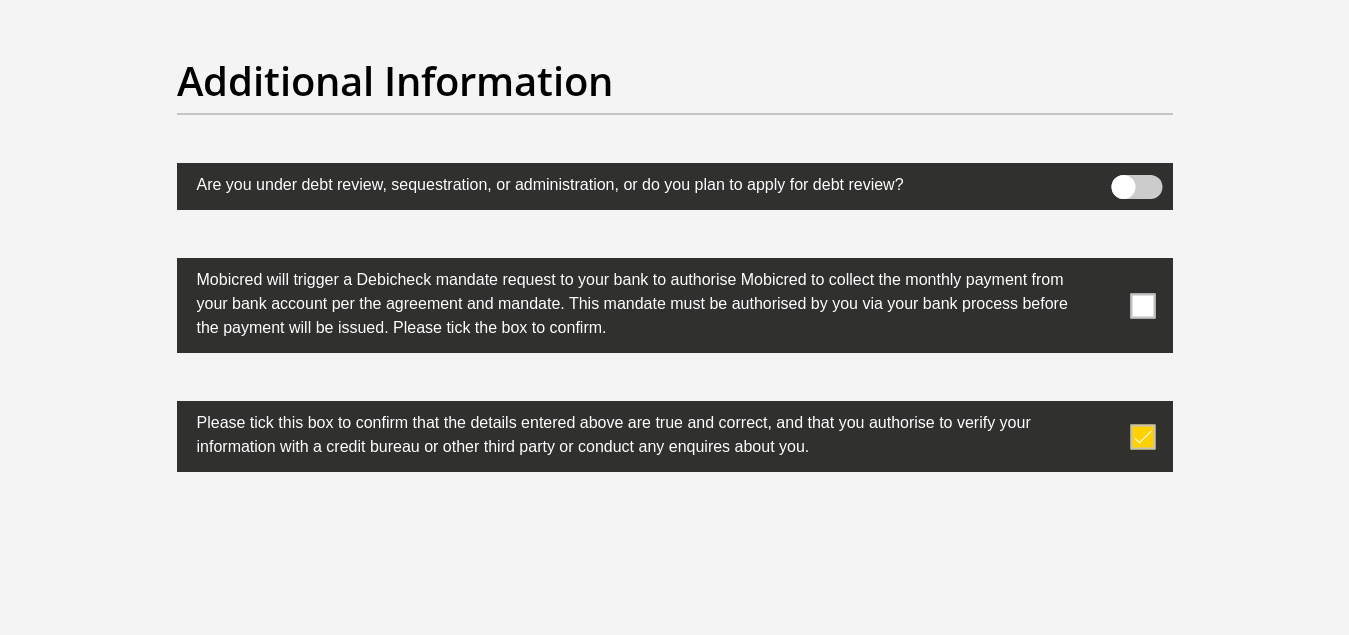 click at bounding box center [1142, 305] 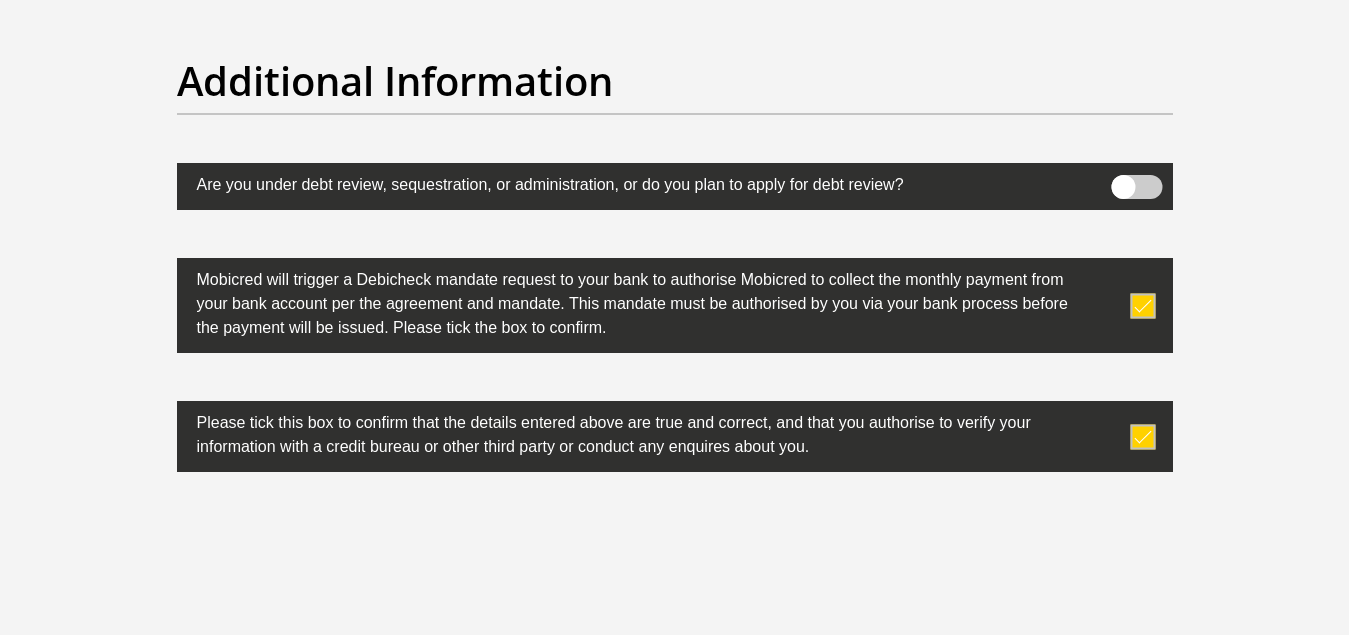 click at bounding box center (1136, 187) 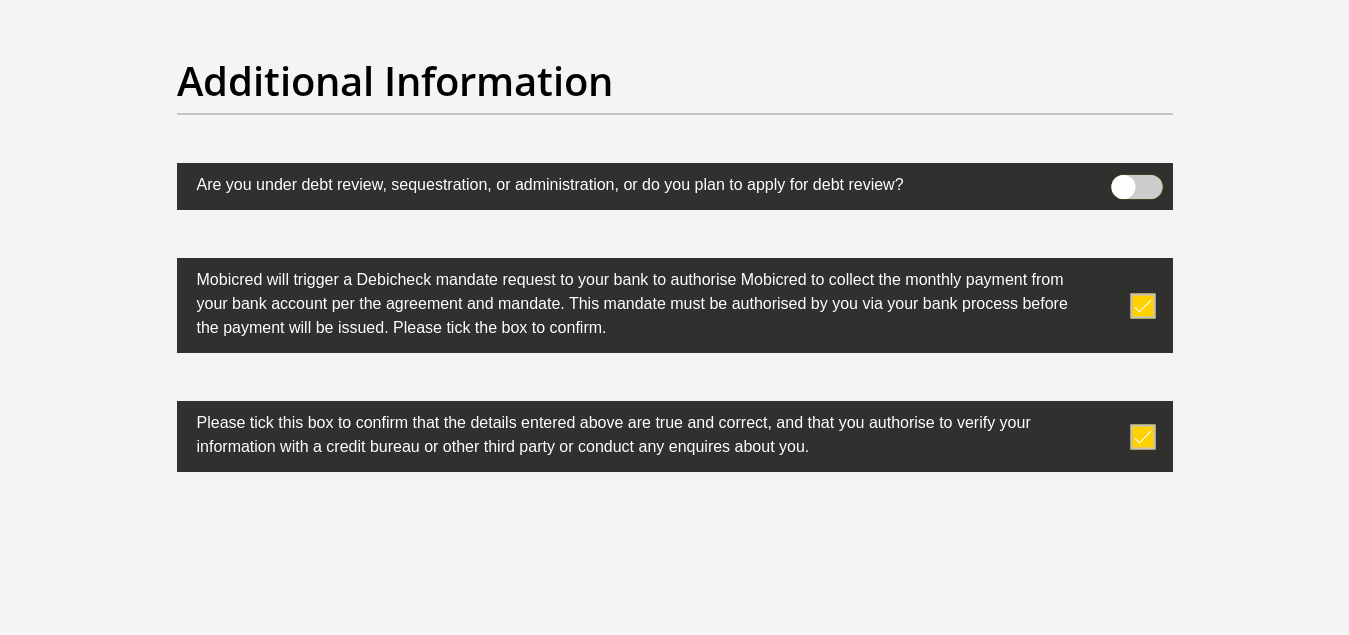 click at bounding box center (1123, 180) 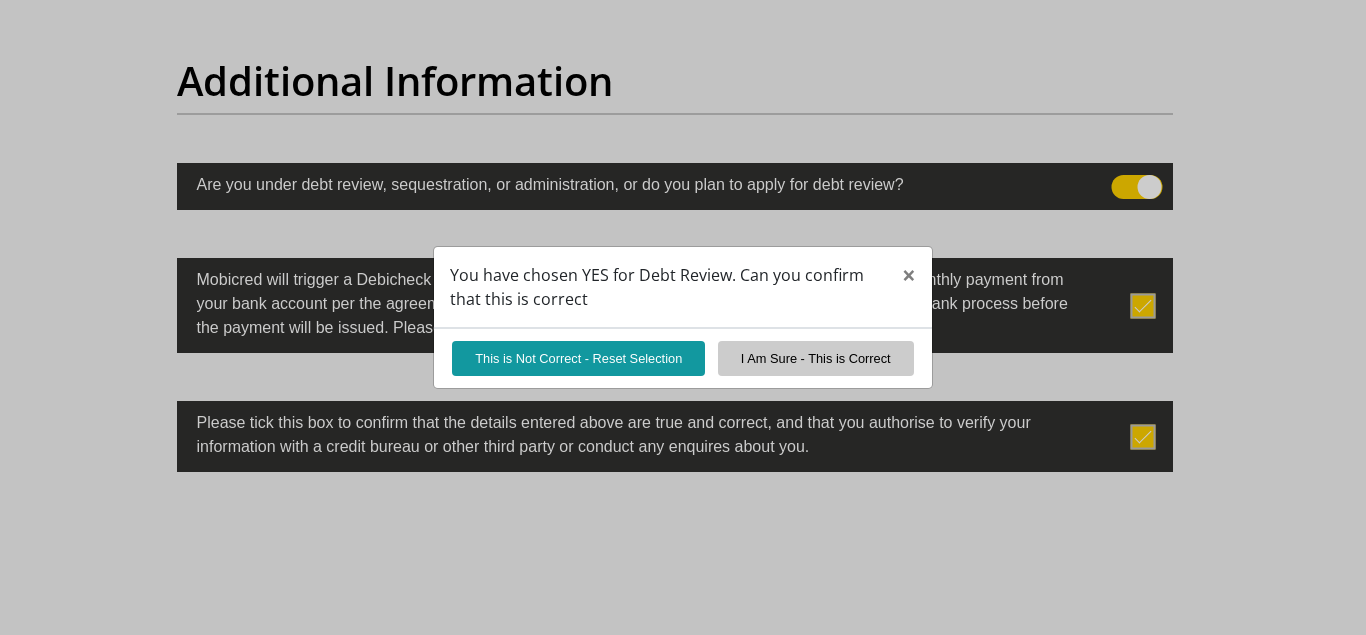 click on "You have chosen YES for Debt Review.
Can you confirm that this is correct
×
This is Not Correct - Reset Selection
I Am Sure - This is Correct" at bounding box center [683, 317] 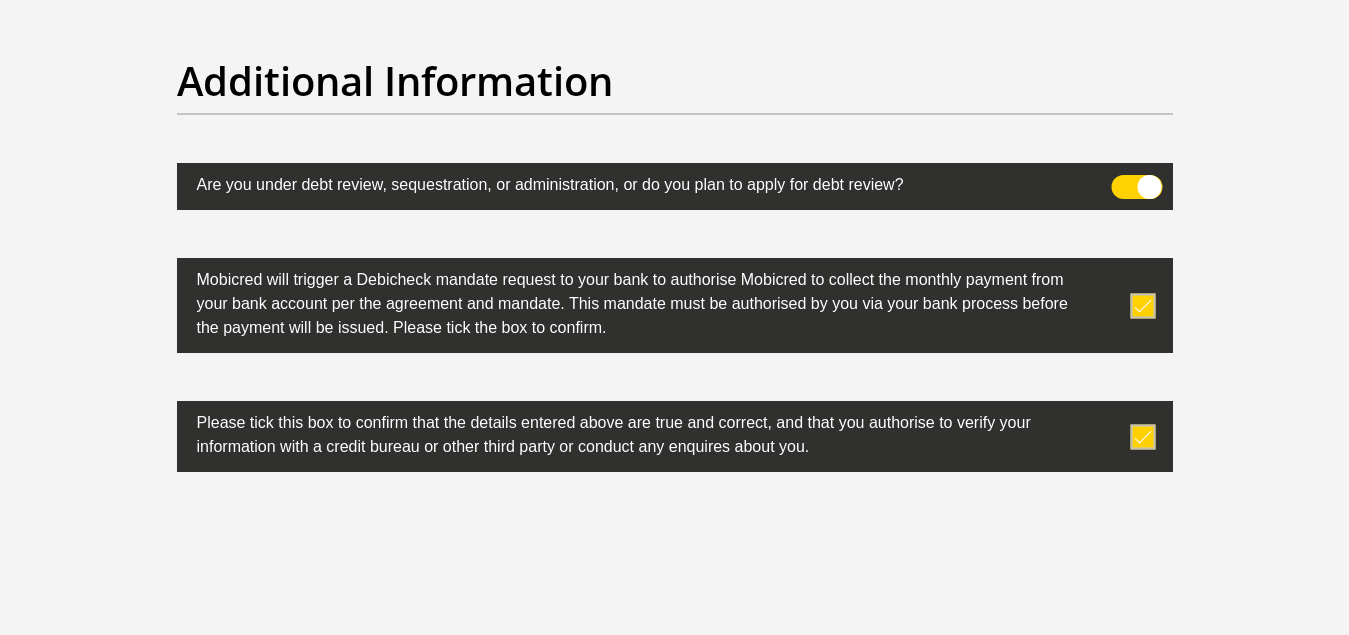 click at bounding box center [1136, 187] 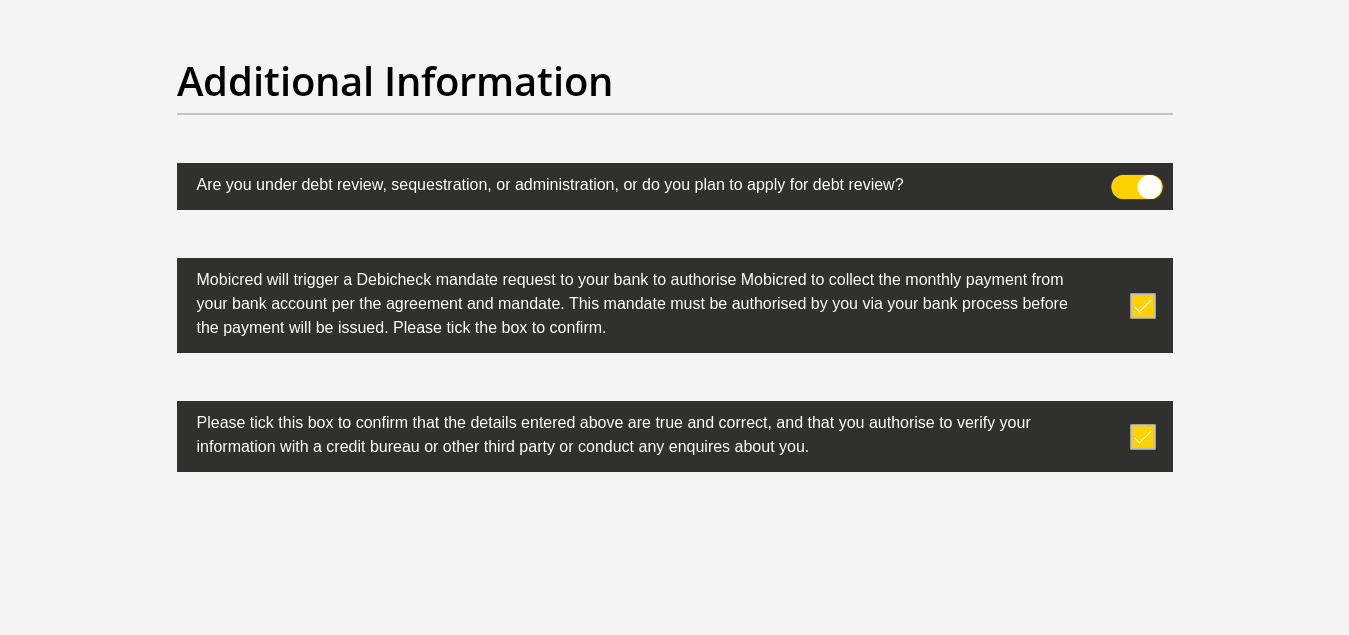 click at bounding box center [1123, 180] 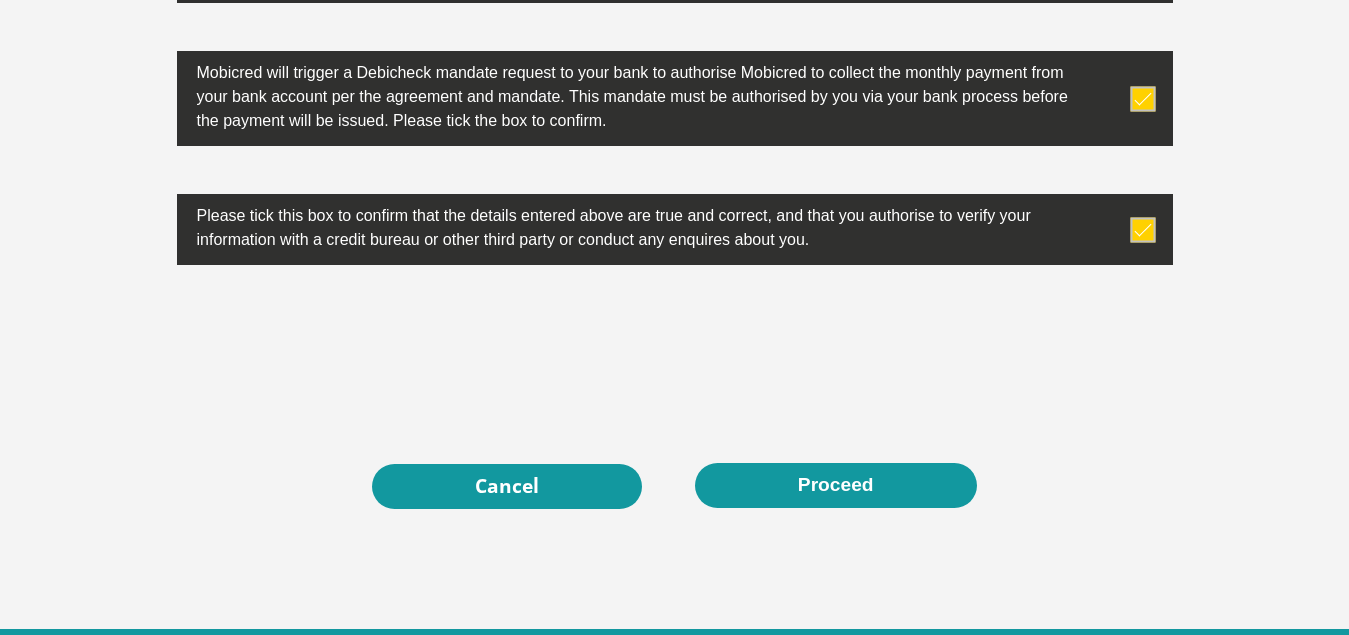scroll, scrollTop: 6635, scrollLeft: 0, axis: vertical 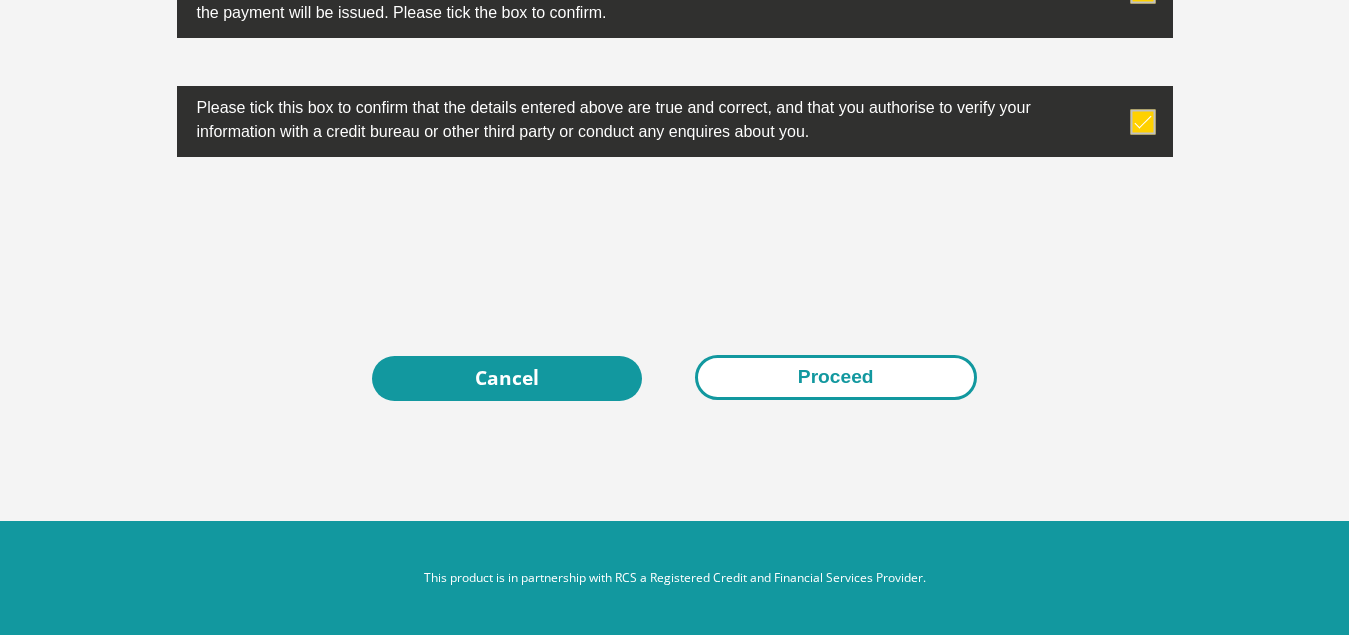 click on "Proceed" at bounding box center [836, 377] 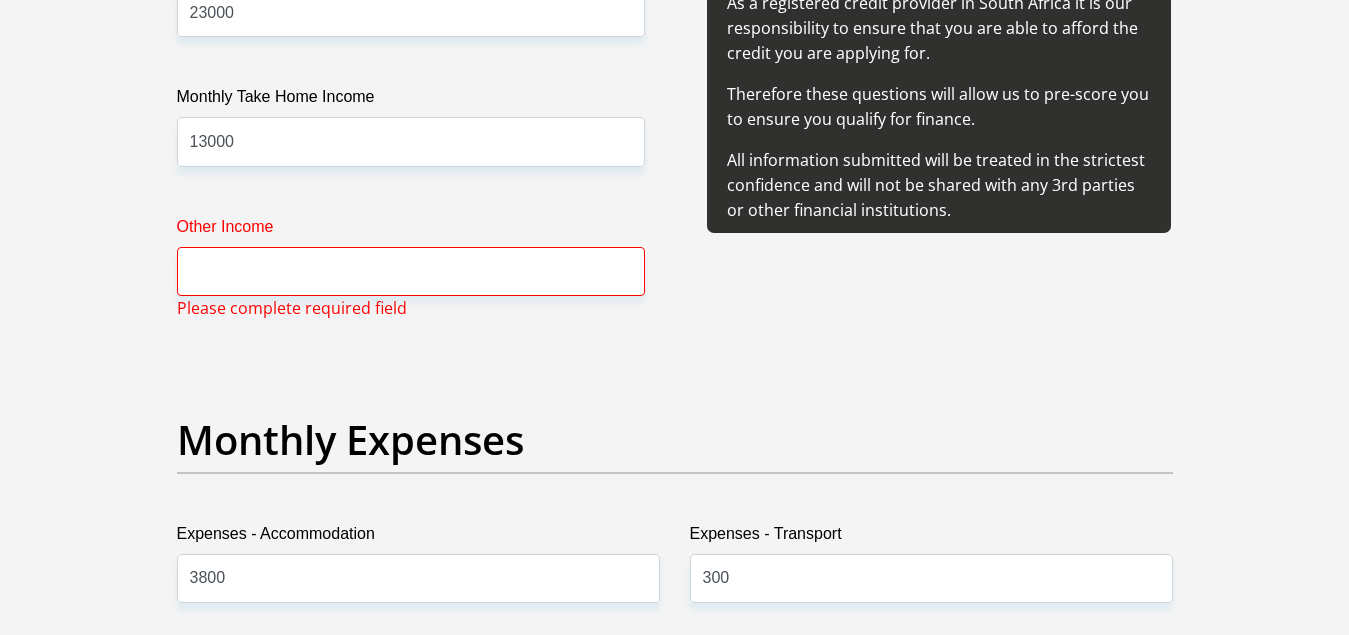 scroll, scrollTop: 2580, scrollLeft: 0, axis: vertical 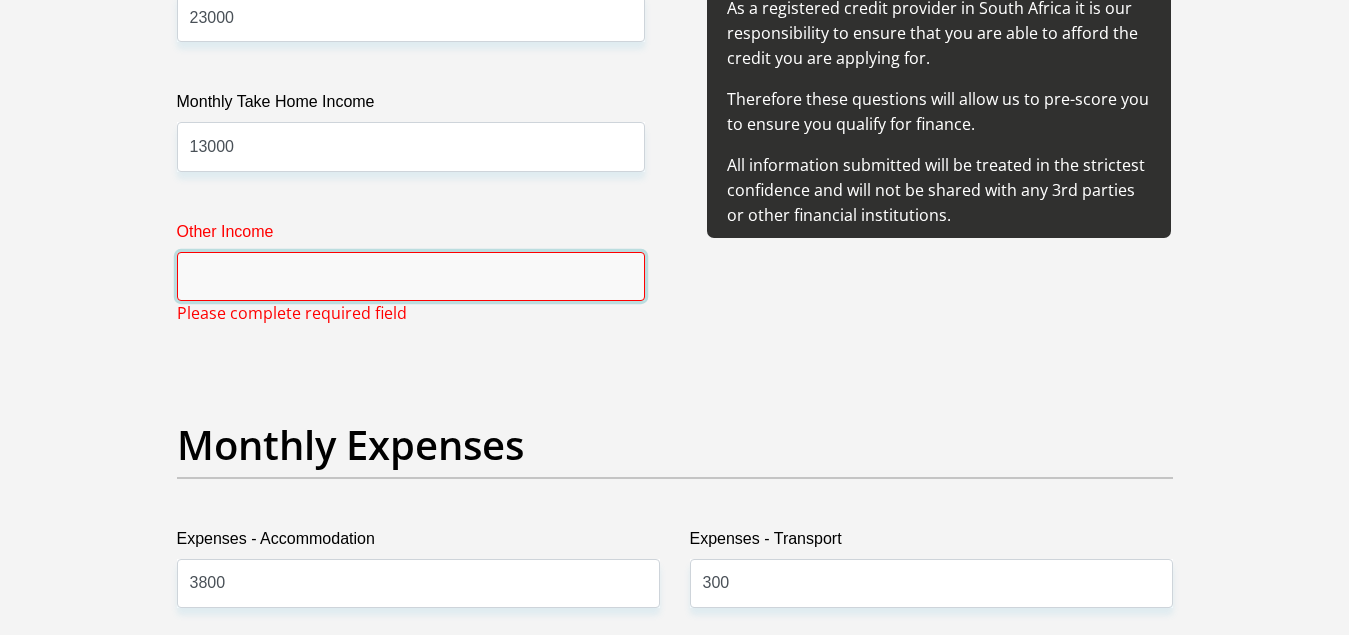 click on "Other Income" at bounding box center [411, 276] 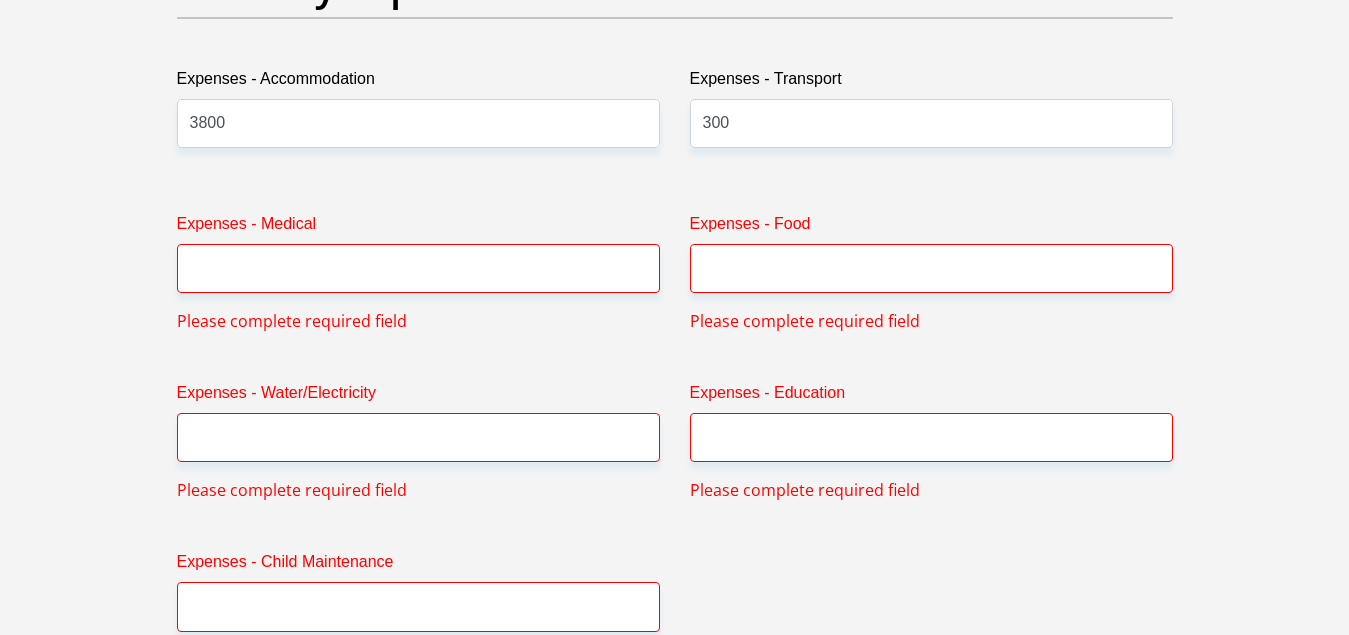 scroll, scrollTop: 2980, scrollLeft: 0, axis: vertical 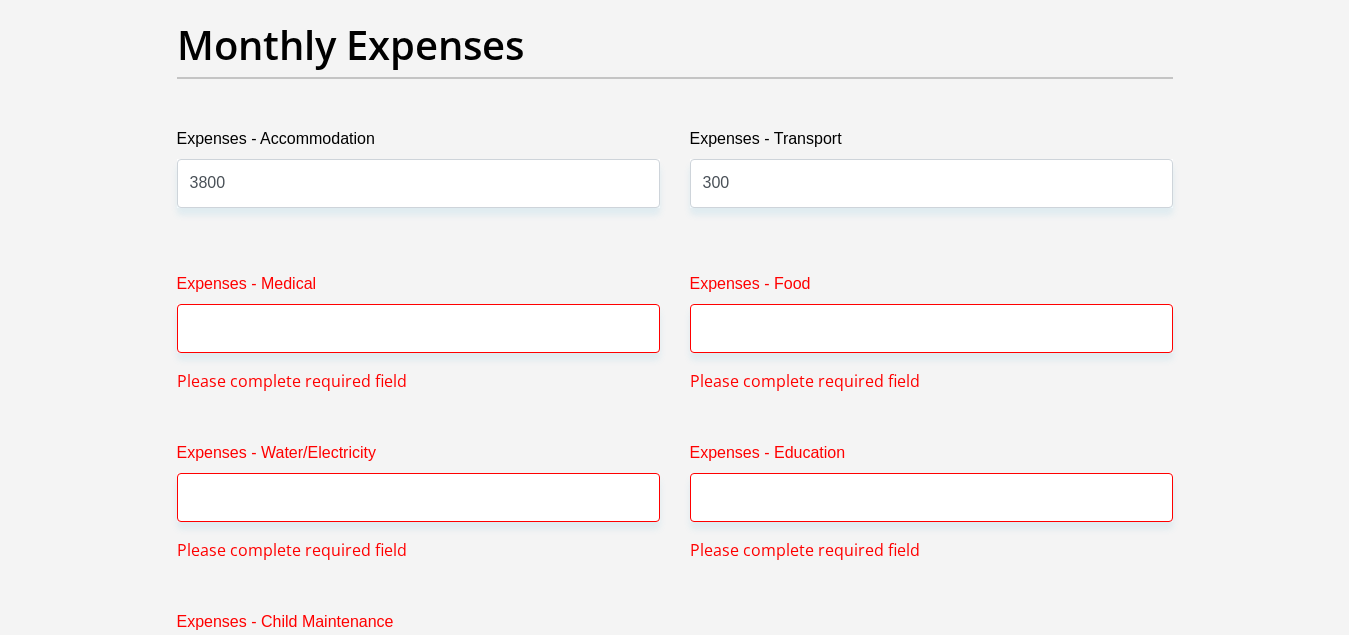 type on "2000" 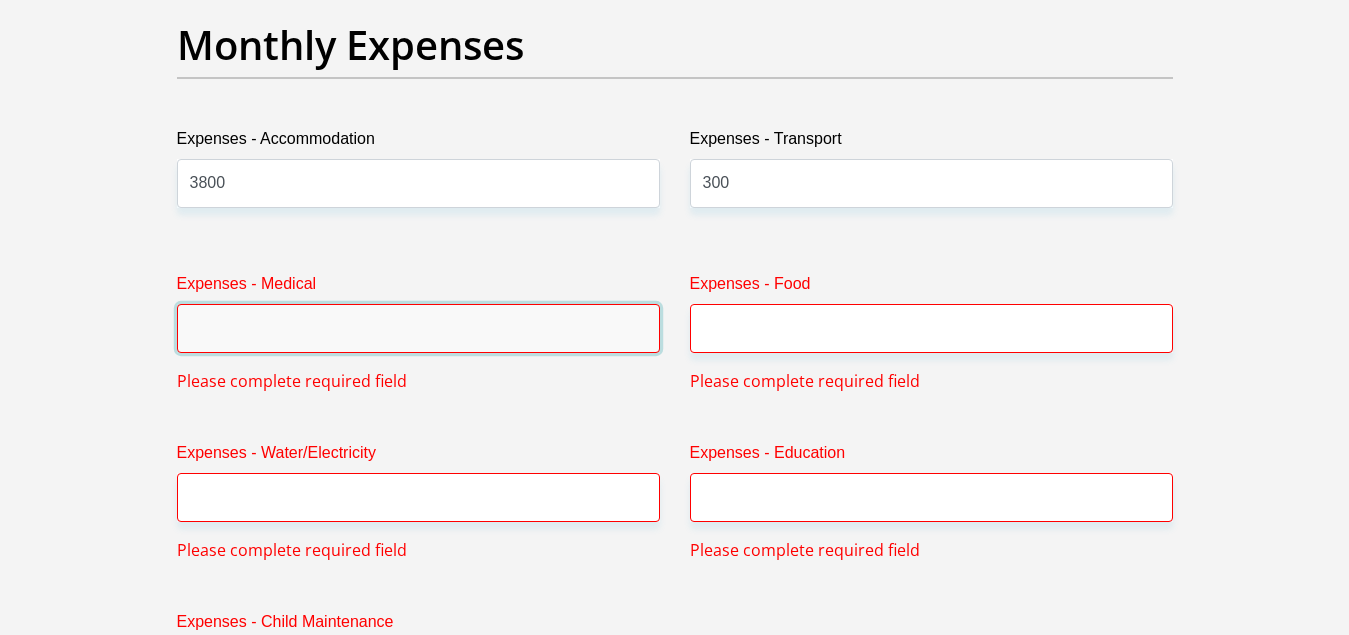 click on "Expenses - Medical" at bounding box center (418, 328) 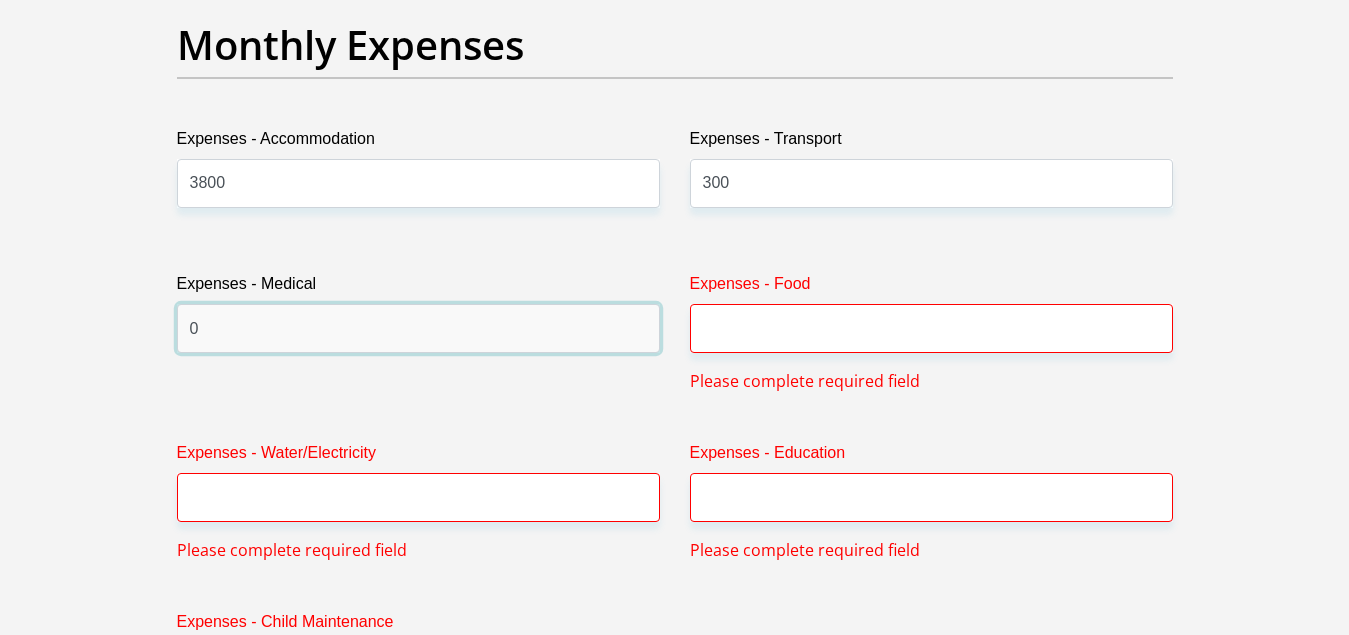 type on "0" 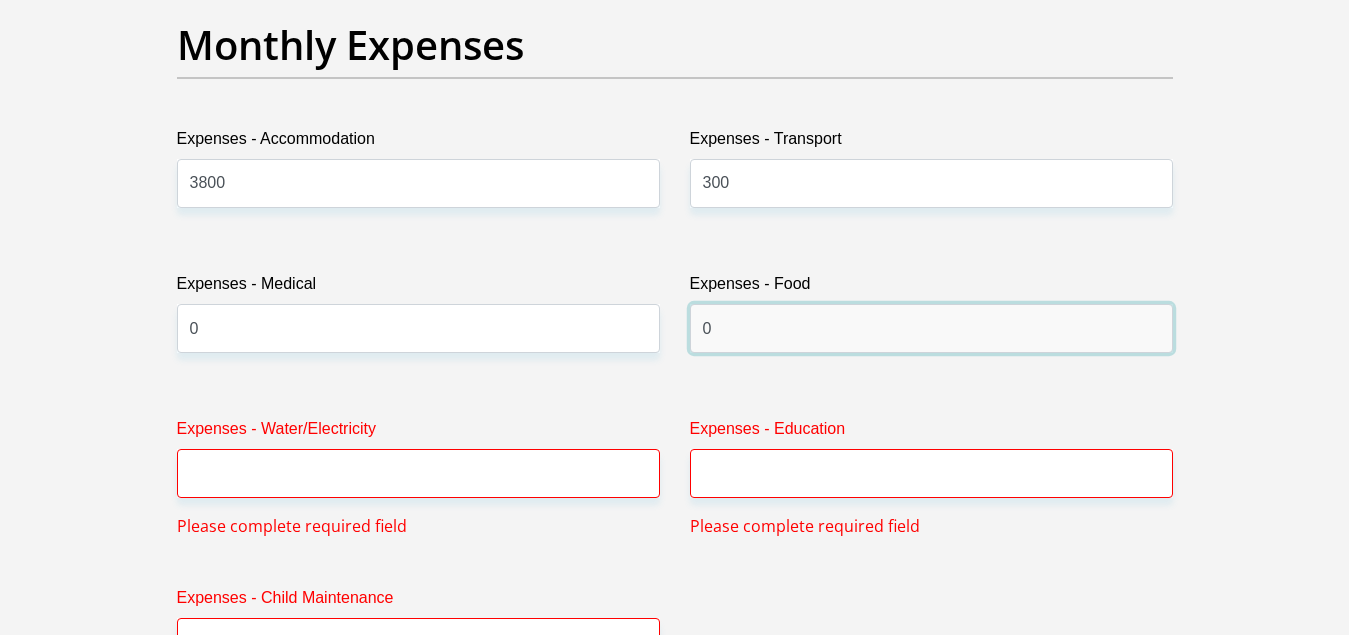 type on "0" 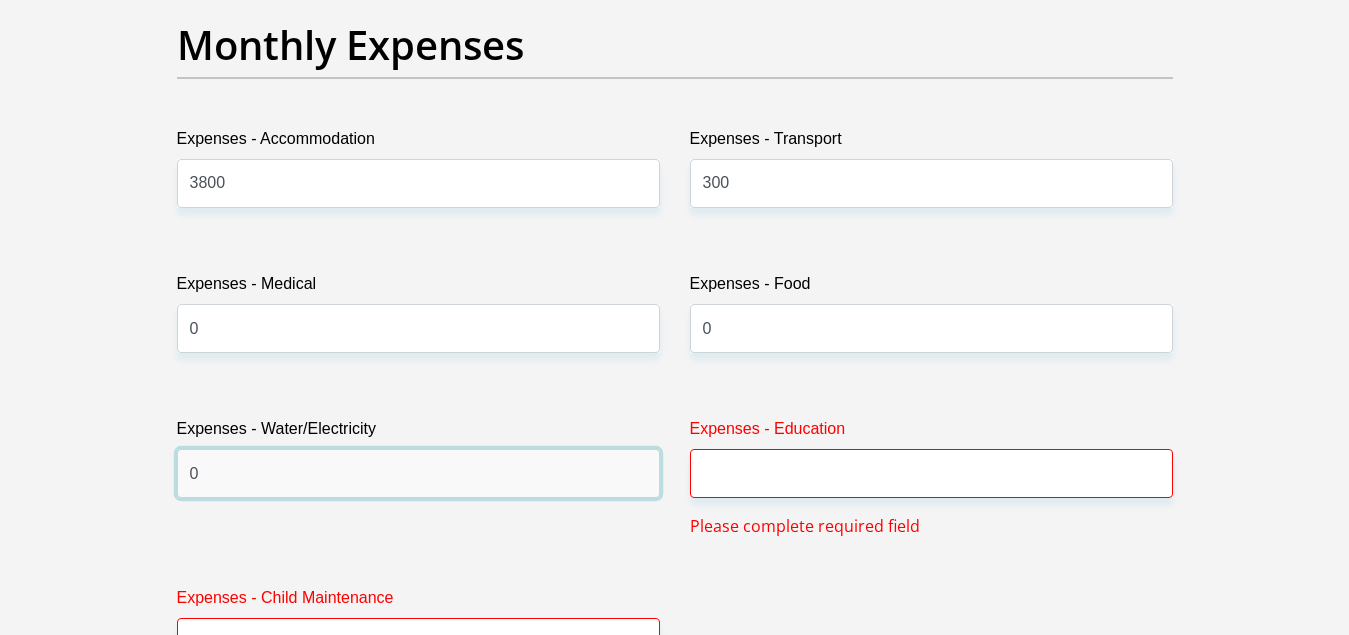 type on "0" 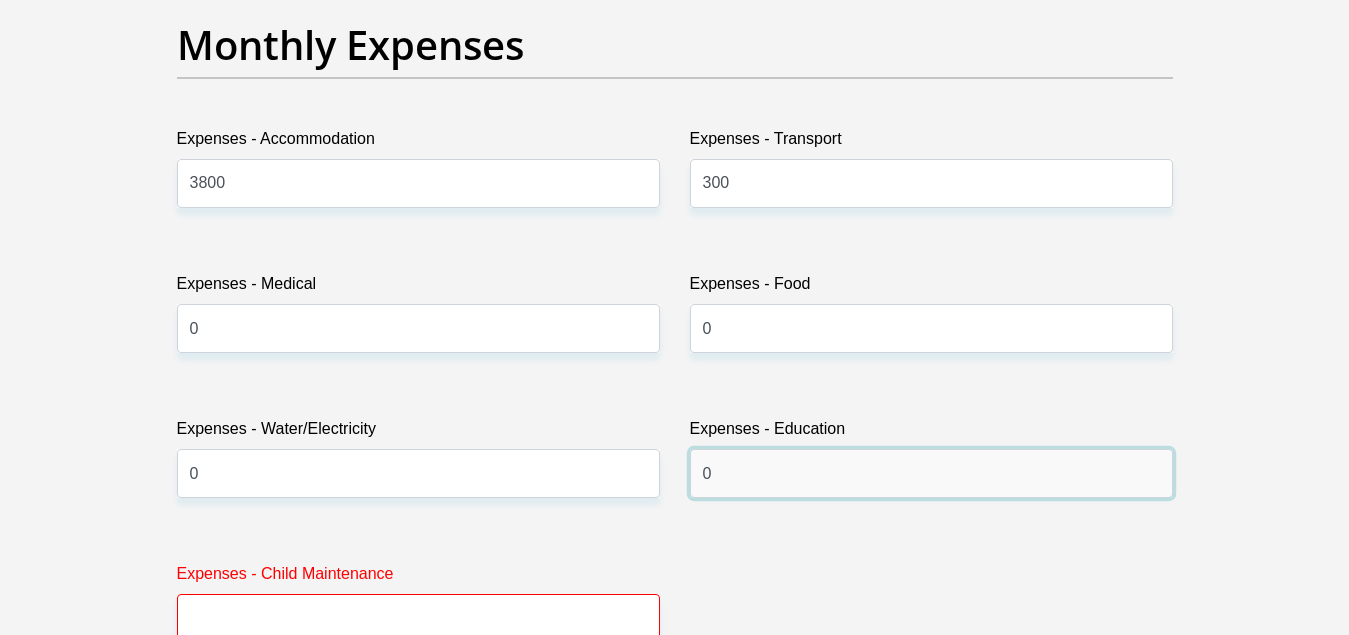 type on "0" 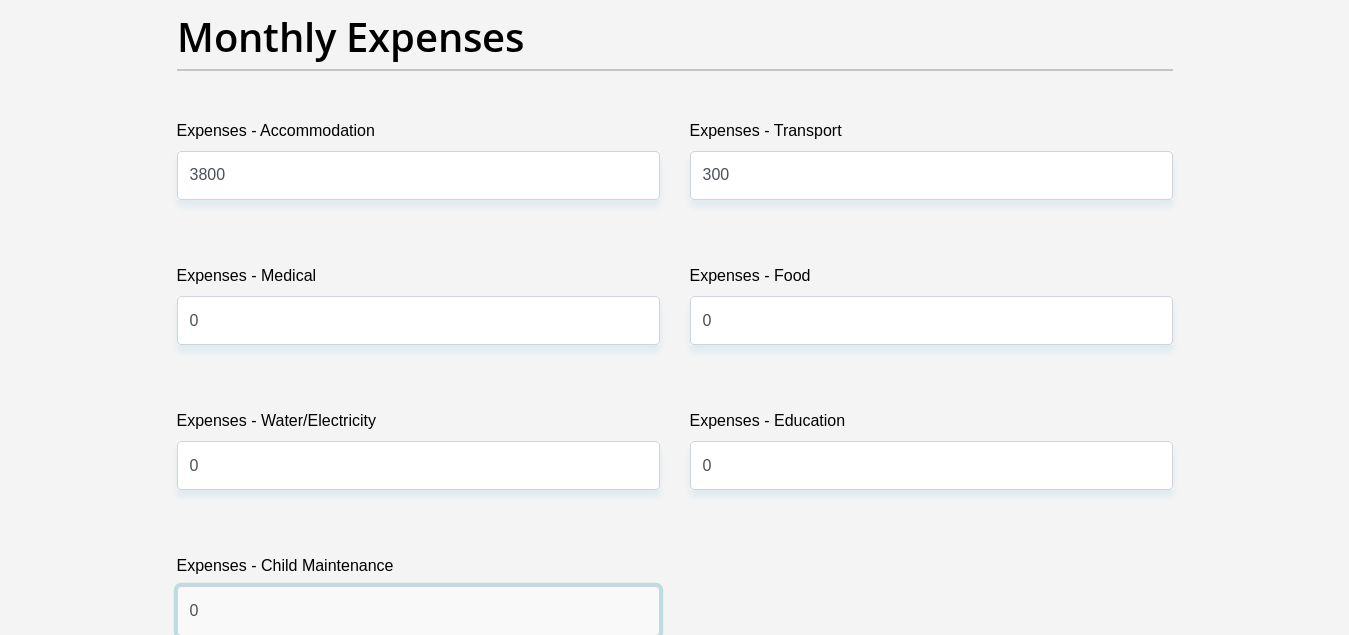 type on "0" 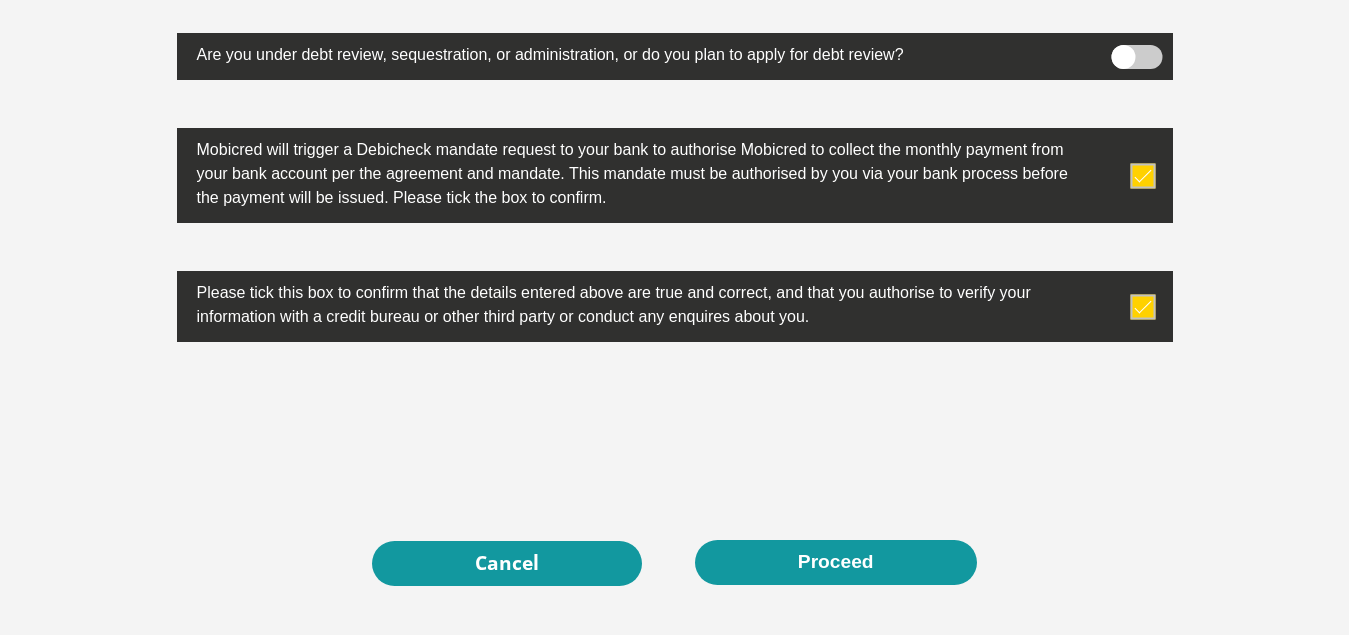 scroll, scrollTop: 6488, scrollLeft: 0, axis: vertical 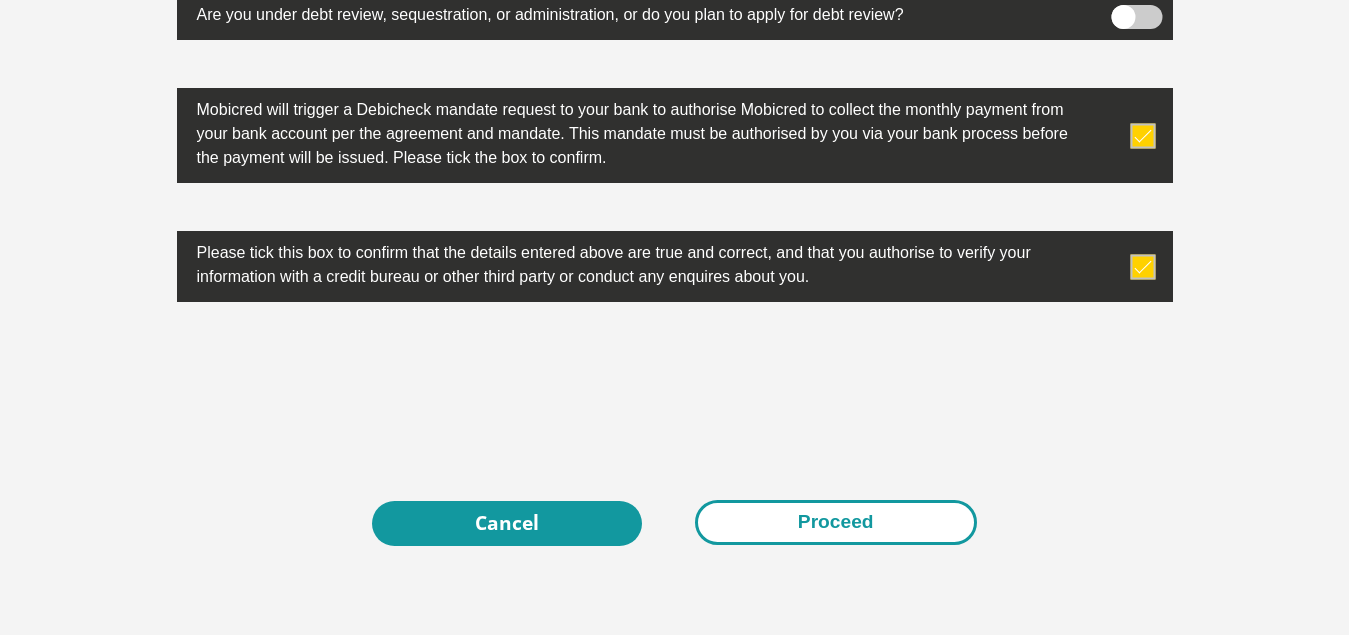 click on "Proceed" at bounding box center [836, 522] 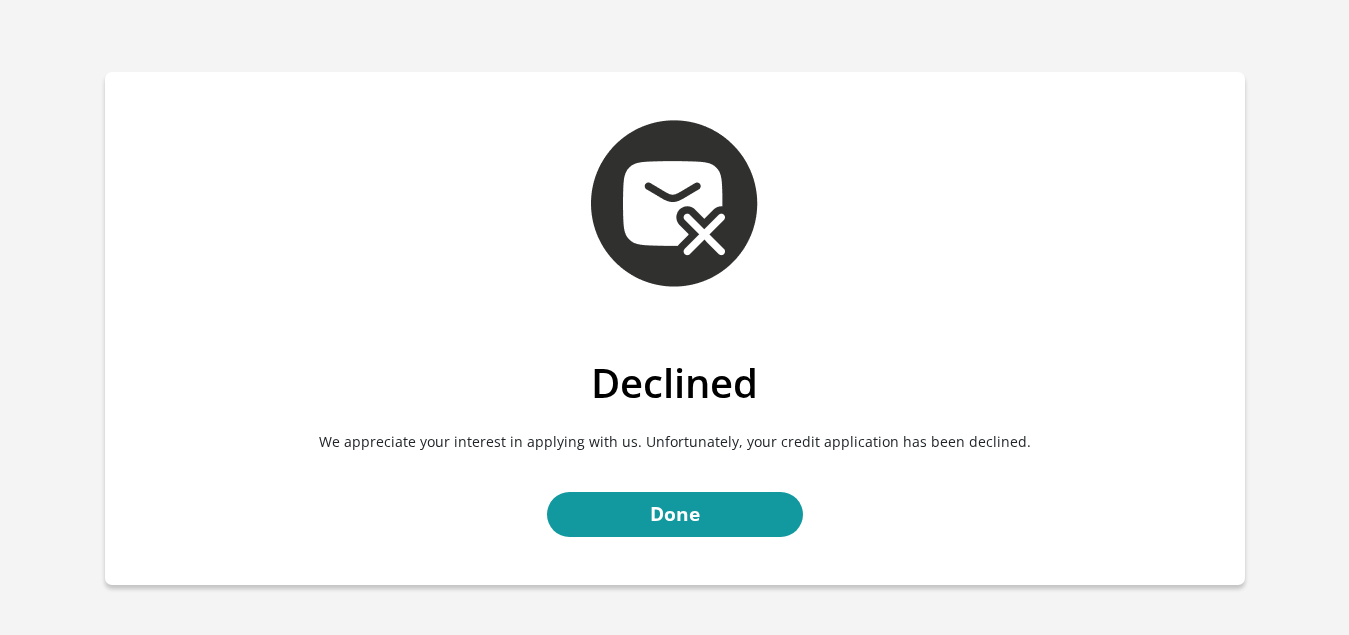 scroll, scrollTop: 0, scrollLeft: 0, axis: both 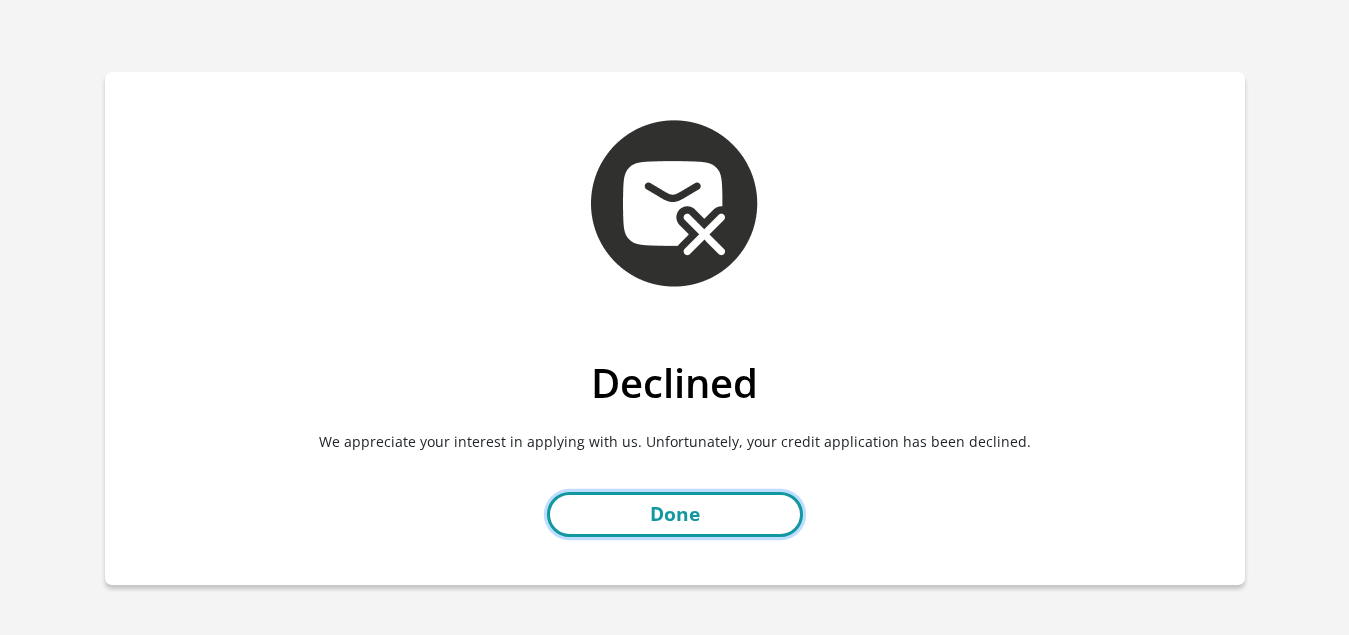 click on "Done" at bounding box center (675, 514) 